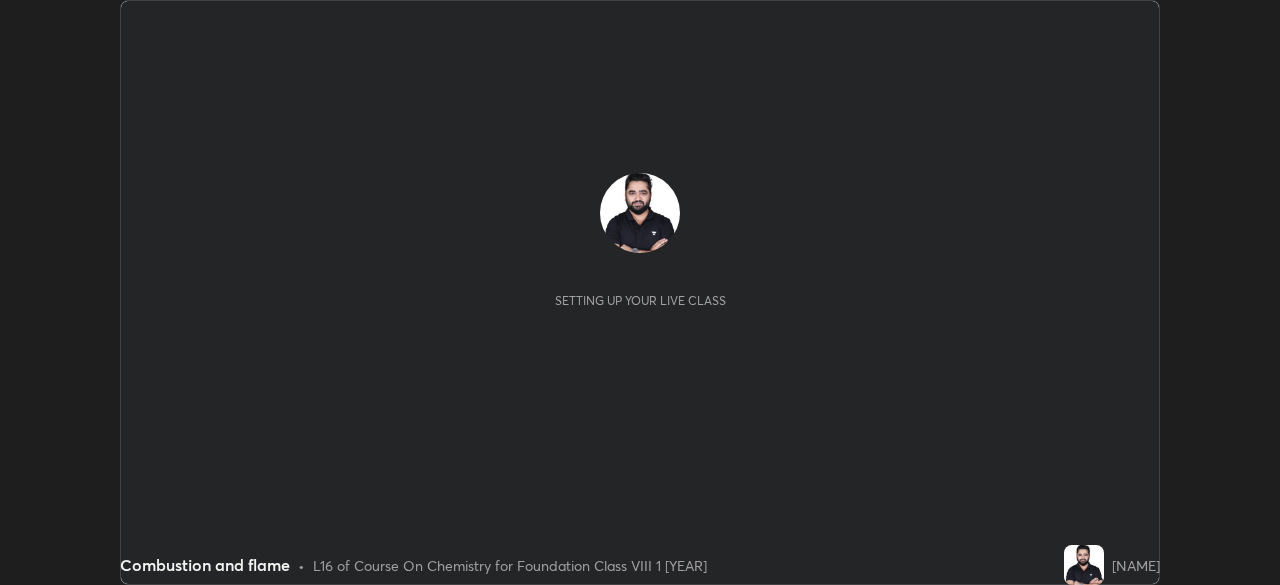 scroll, scrollTop: 0, scrollLeft: 0, axis: both 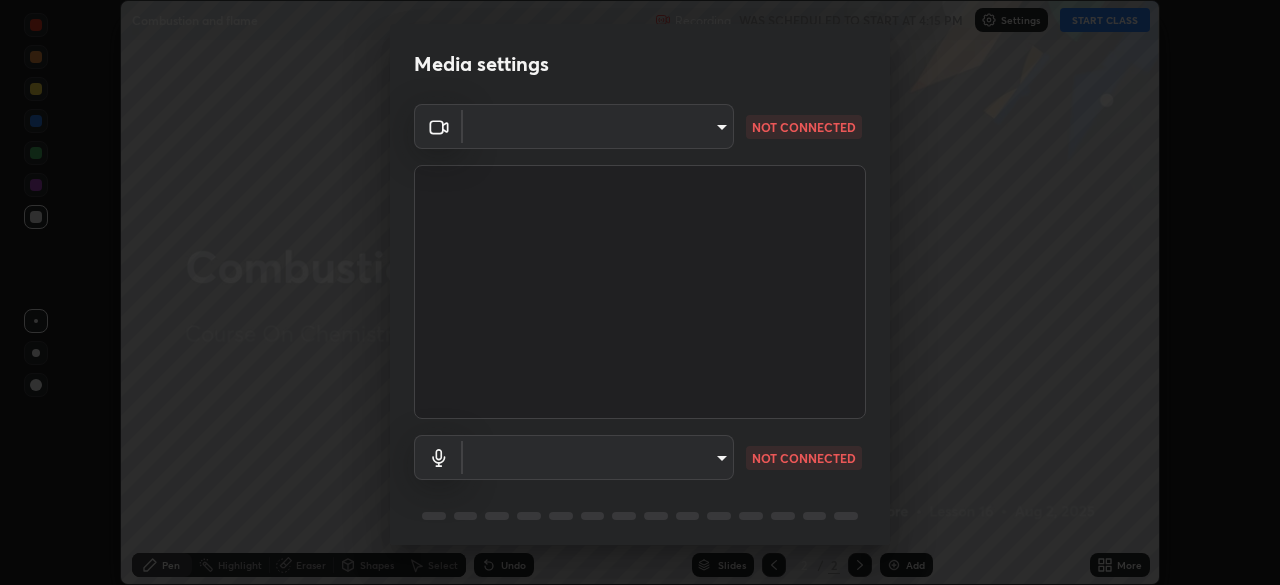 type on "ca2a7f33afe0fd030c916fdd2ec90d924ab41553388ee536aa1d754fc76036d0" 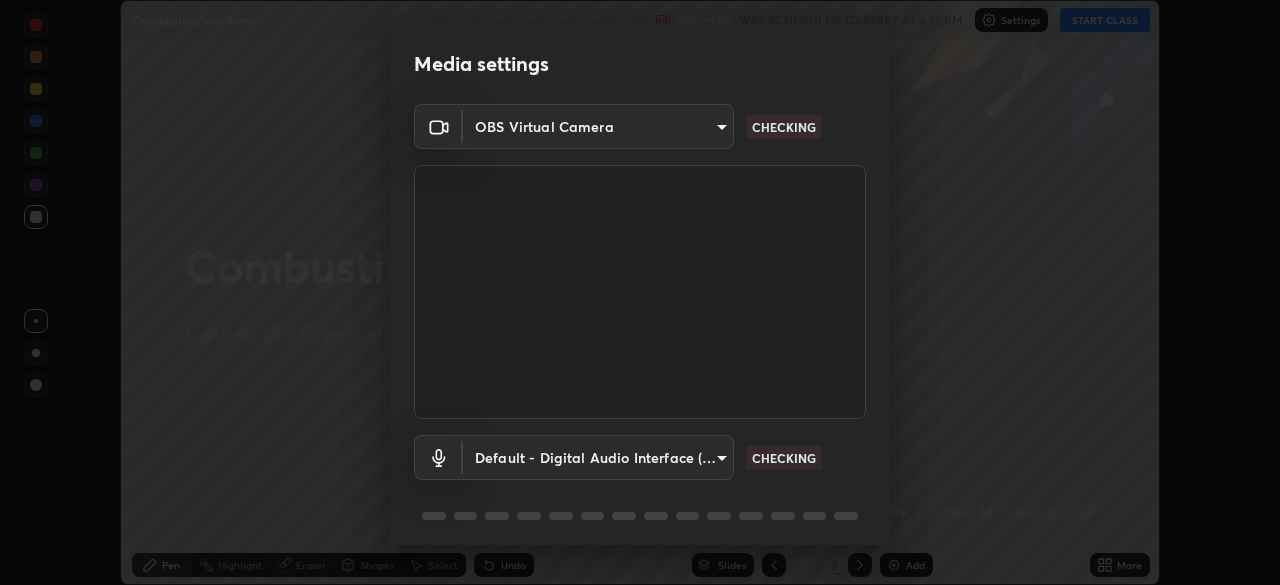 click on "Erase all Combustion and flame Recording WAS SCHEDULED TO START AT  4:15 PM Settings START CLASS Setting up your live class Combustion and flame • L16 of Course On Chemistry for Foundation Class VIII 1 [YEAR] [NAME] Pen Highlight Eraser Shapes Select Undo Slides 2 / 2 Add More No doubts shared Encourage your learners to ask a doubt for better clarity Report an issue Reason for reporting Buffering Chat not working Audio - Video sync issue Educator video quality low ​ Attach an image Report Media settings OBS Virtual Camera [HASH] CHECKING Default - Digital Audio Interface (2- Cam Link 4K) default CHECKING 1 / 5 Next" at bounding box center [640, 292] 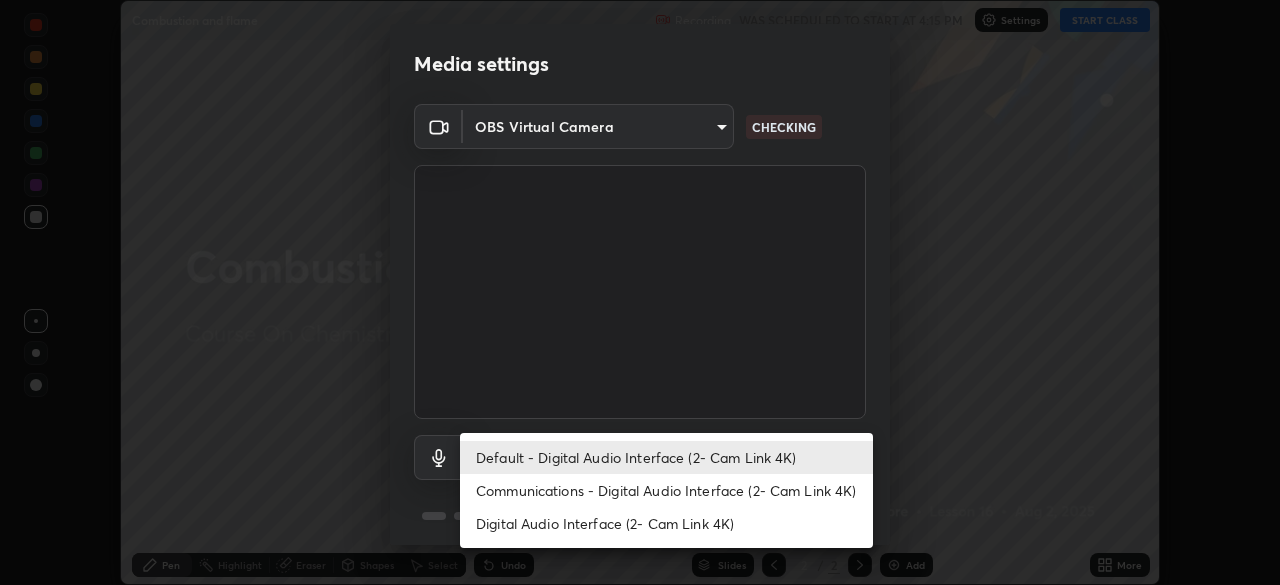 click on "Communications - Digital Audio Interface (2- Cam Link 4K)" at bounding box center [666, 490] 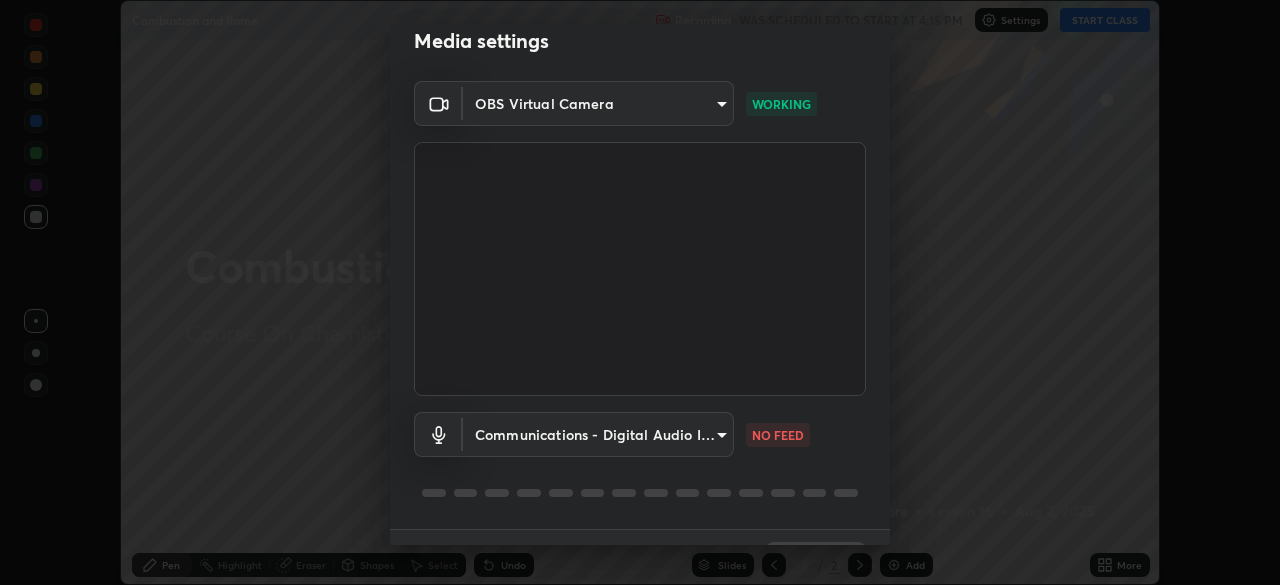scroll, scrollTop: 71, scrollLeft: 0, axis: vertical 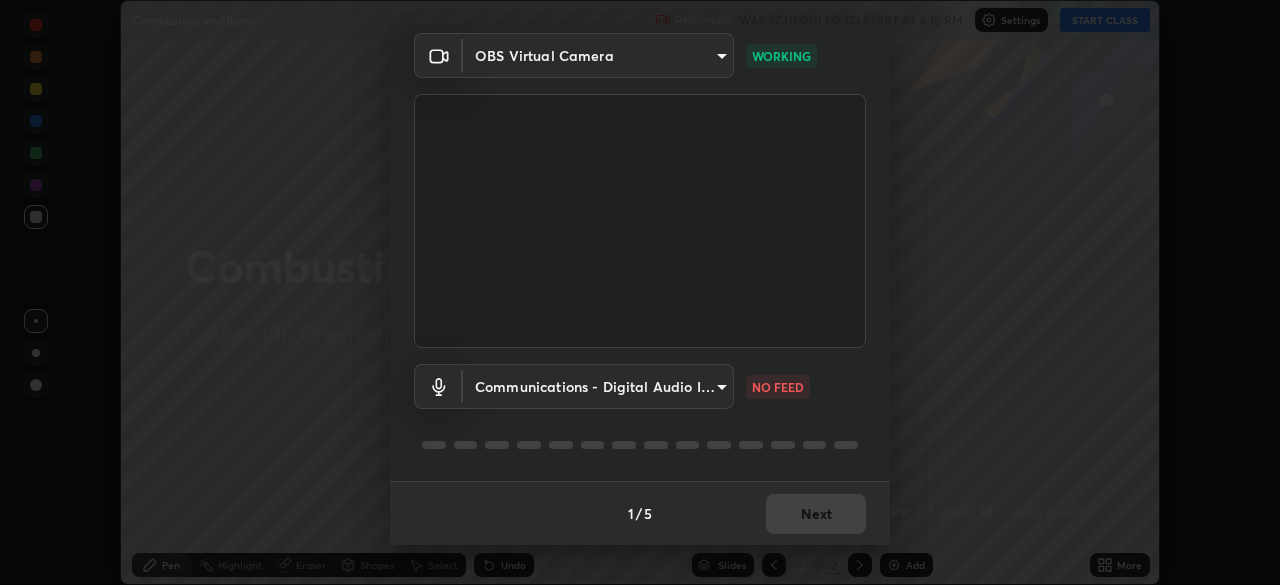 click on "Erase all Combustion and flame Recording WAS SCHEDULED TO START AT  4:15 PM Settings START CLASS Setting up your live class Combustion and flame • L16 of Course On Chemistry for Foundation Class VIII 1 [YEAR] [NAME] Pen Highlight Eraser Shapes Select Undo Slides 2 / 2 Add More No doubts shared Encourage your learners to ask a doubt for better clarity Report an issue Reason for reporting Buffering Chat not working Audio - Video sync issue Educator video quality low ​ Attach an image Report Media settings OBS Virtual Camera [HASH] WORKING Communications - Digital Audio Interface (2- Cam Link 4K) communications NO FEED 1 / 5 Next" at bounding box center [640, 292] 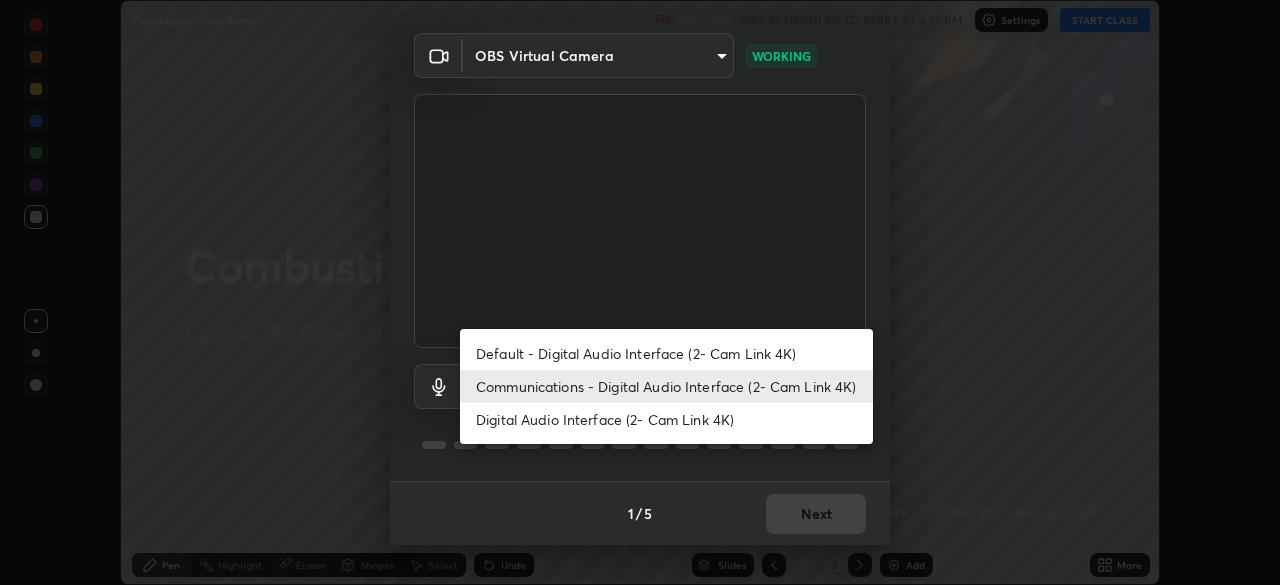 click on "Default - Digital Audio Interface (2- Cam Link 4K)" at bounding box center (666, 353) 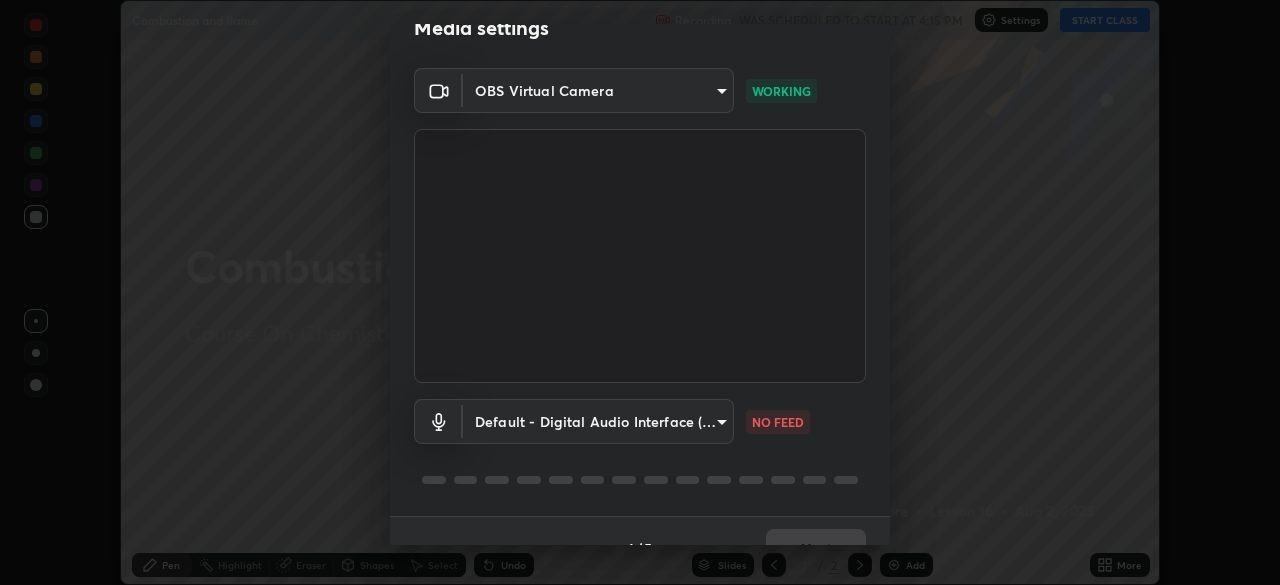 scroll, scrollTop: 37, scrollLeft: 0, axis: vertical 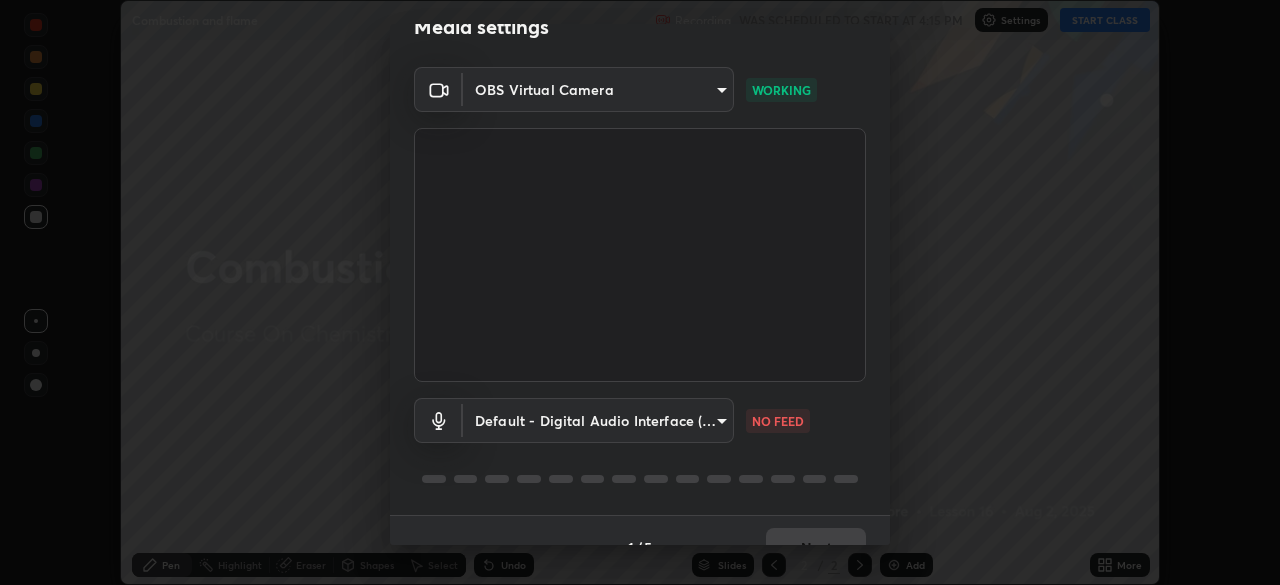 click on "Erase all Combustion and flame Recording WAS SCHEDULED TO START AT  4:15 PM Settings START CLASS Setting up your live class Combustion and flame • L16 of Course On Chemistry for Foundation Class VIII 1 [YEAR] [NAME] Pen Highlight Eraser Shapes Select Undo Slides 2 / 2 Add More No doubts shared Encourage your learners to ask a doubt for better clarity Report an issue Reason for reporting Buffering Chat not working Audio - Video sync issue Educator video quality low ​ Attach an image Report Media settings OBS Virtual Camera [HASH] WORKING Default - Digital Audio Interface (2- Cam Link 4K) default NO FEED 1 / 5 Next" at bounding box center [640, 292] 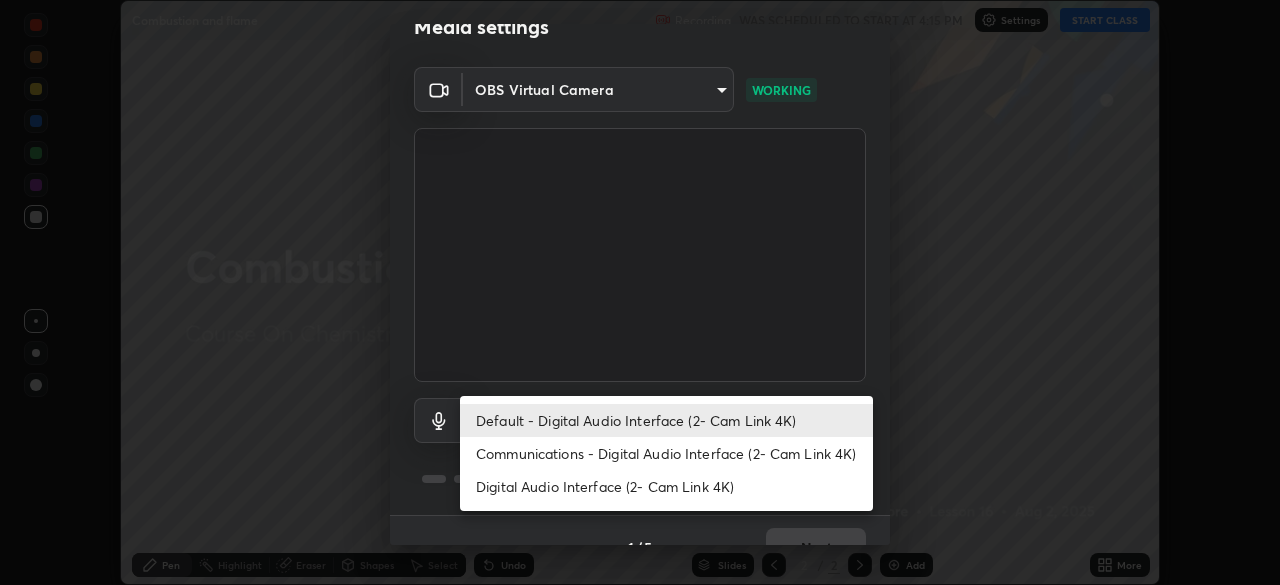 click on "Communications - Digital Audio Interface (2- Cam Link 4K)" at bounding box center (666, 453) 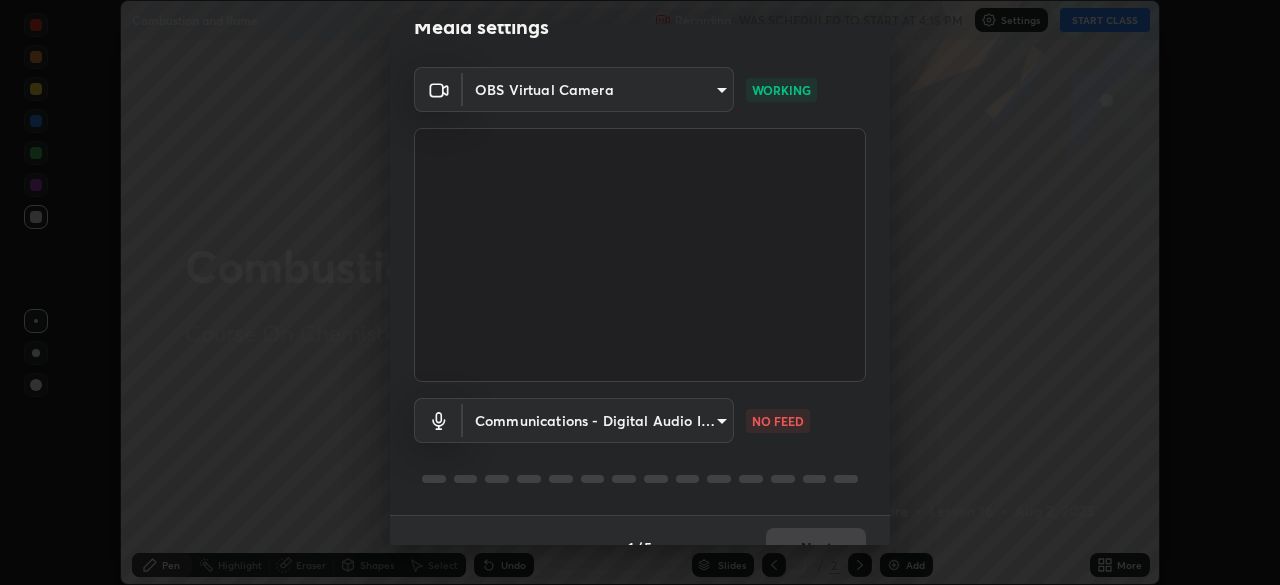 click on "Erase all Combustion and flame Recording WAS SCHEDULED TO START AT  4:15 PM Settings START CLASS Setting up your live class Combustion and flame • L16 of Course On Chemistry for Foundation Class VIII 1 [YEAR] [NAME] Pen Highlight Eraser Shapes Select Undo Slides 2 / 2 Add More No doubts shared Encourage your learners to ask a doubt for better clarity Report an issue Reason for reporting Buffering Chat not working Audio - Video sync issue Educator video quality low ​ Attach an image Report Media settings OBS Virtual Camera [HASH] WORKING Communications - Digital Audio Interface (2- Cam Link 4K) communications NO FEED 1 / 5 Next" at bounding box center [640, 292] 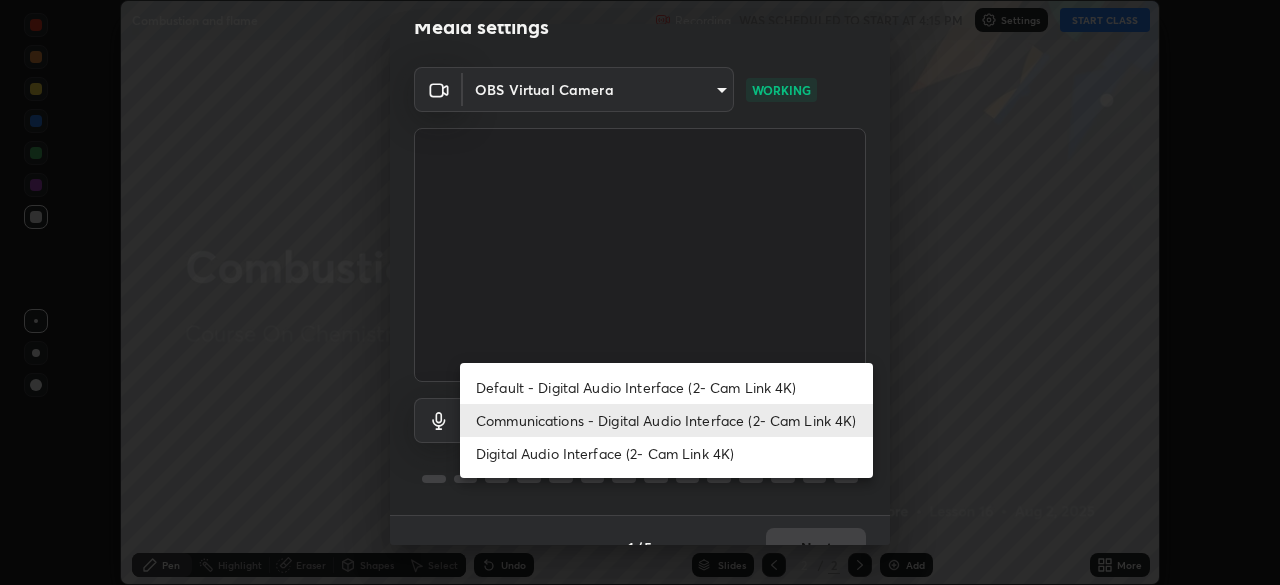 click on "Digital Audio Interface (2- Cam Link 4K)" at bounding box center [666, 453] 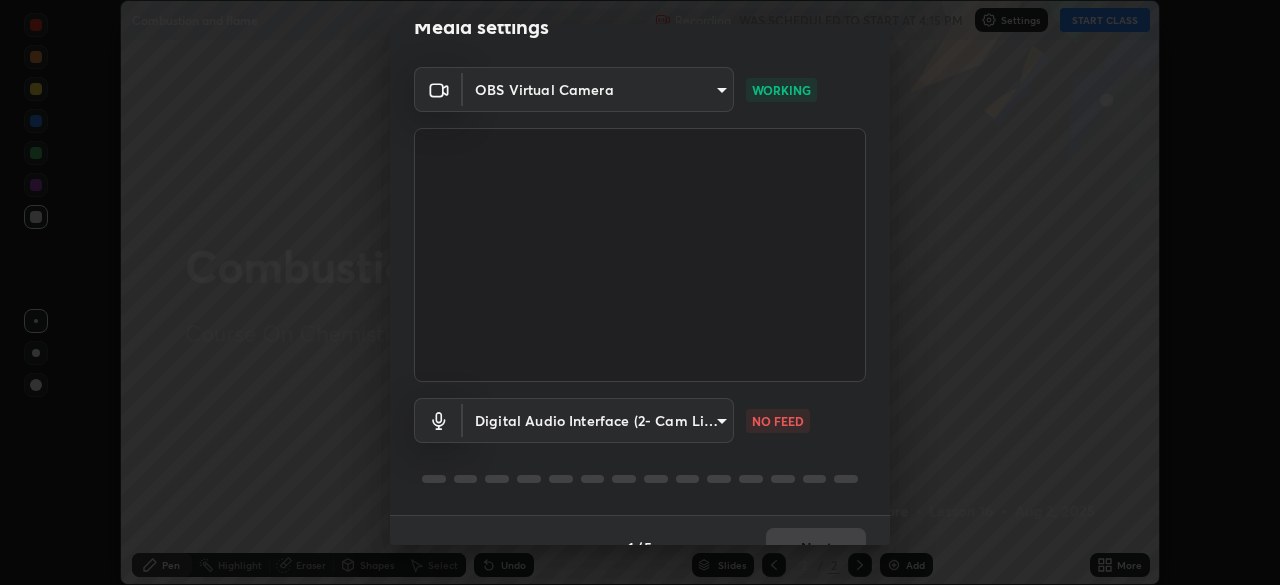 click on "Erase all Combustion and flame Recording WAS SCHEDULED TO START AT  4:15 PM Settings START CLASS Setting up your live class Combustion and flame • L16 of Course On Chemistry for Foundation Class VIII 1 [YEAR] [NAME] Pen Highlight Eraser Shapes Select Undo Slides 2 / 2 Add More No doubts shared Encourage your learners to ask a doubt for better clarity Report an issue Reason for reporting Buffering Chat not working Audio - Video sync issue Educator video quality low ​ Attach an image Report Media settings OBS Virtual Camera [HASH] WORKING Digital Audio Interface (2- Cam Link 4K) [HASH] NO FEED 1 / 5 Next" at bounding box center (640, 292) 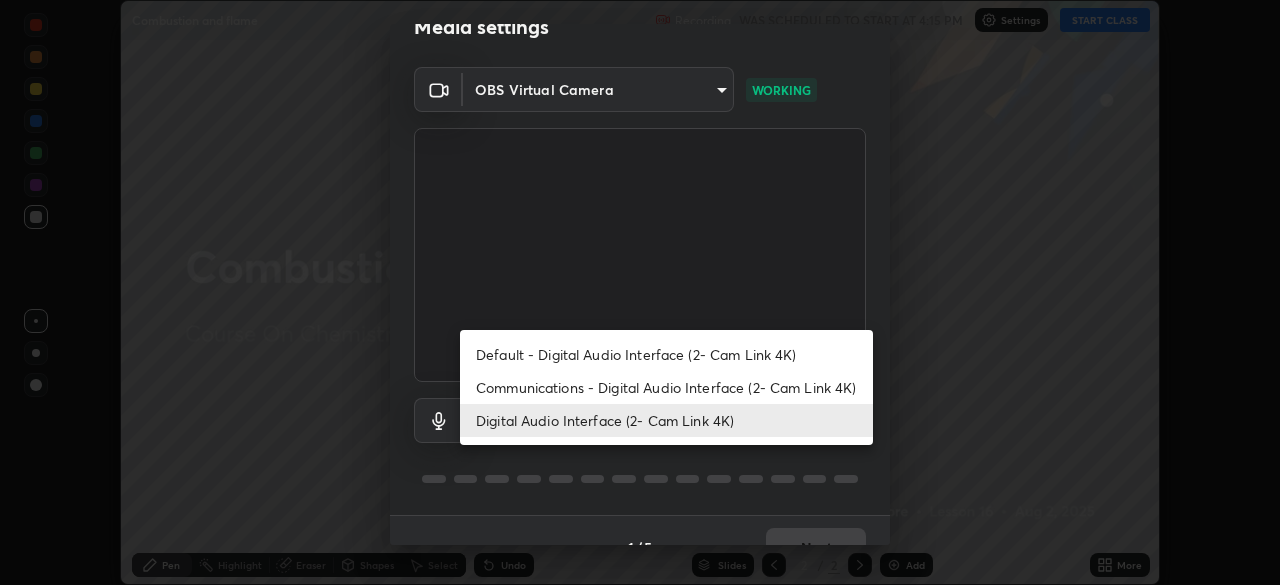 click on "Default - Digital Audio Interface (2- Cam Link 4K)" at bounding box center [666, 354] 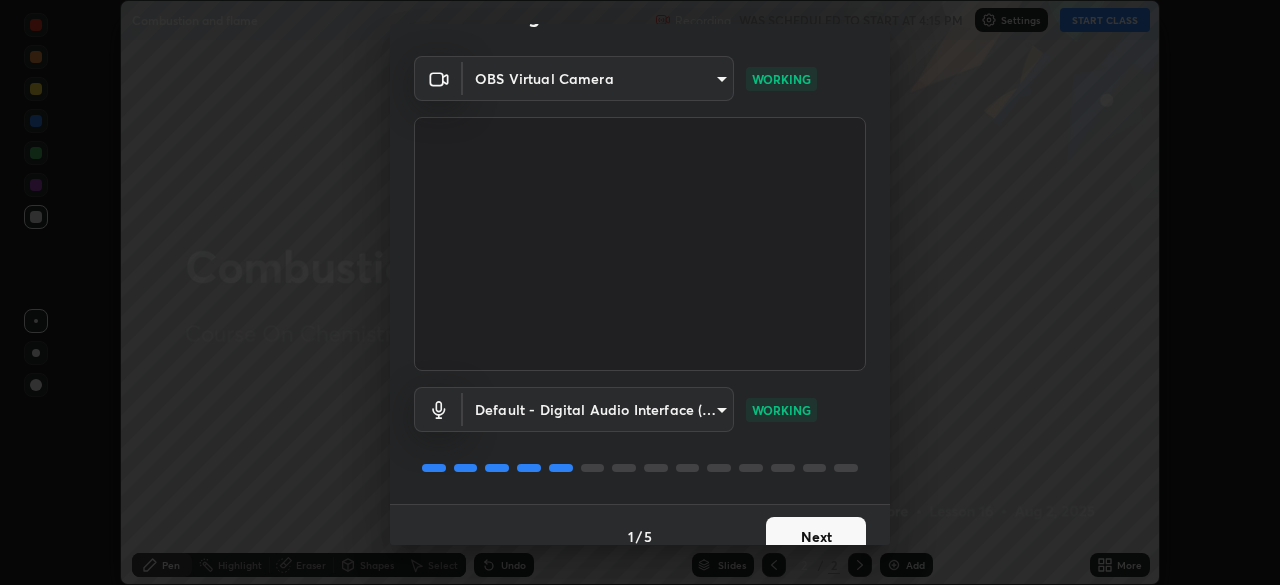 scroll, scrollTop: 71, scrollLeft: 0, axis: vertical 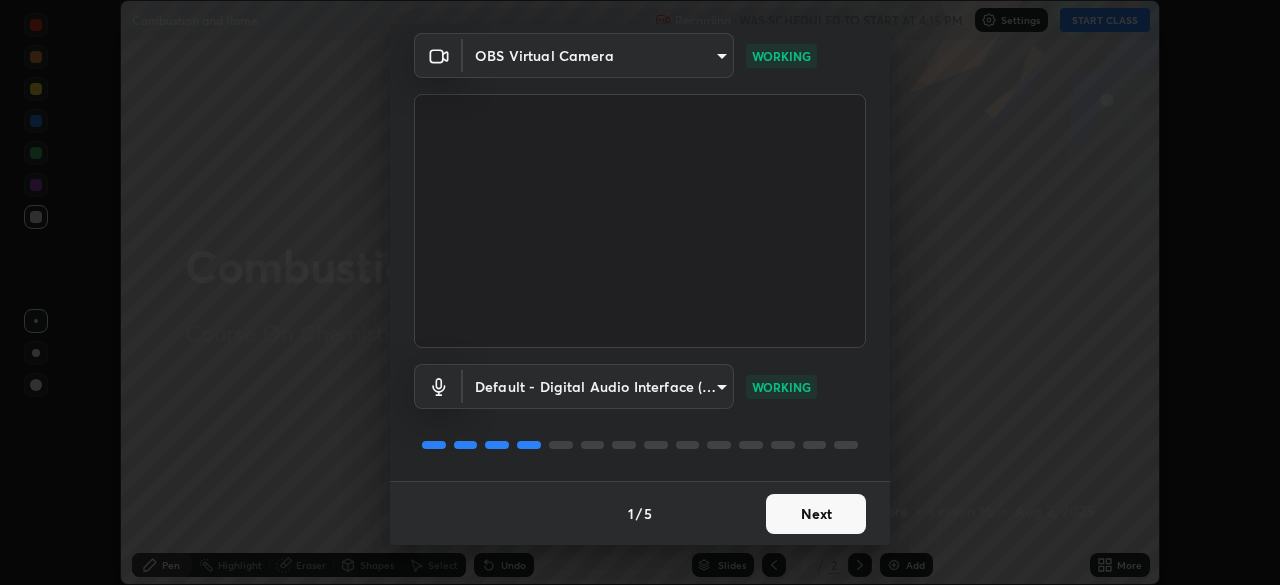 click on "Next" at bounding box center (816, 514) 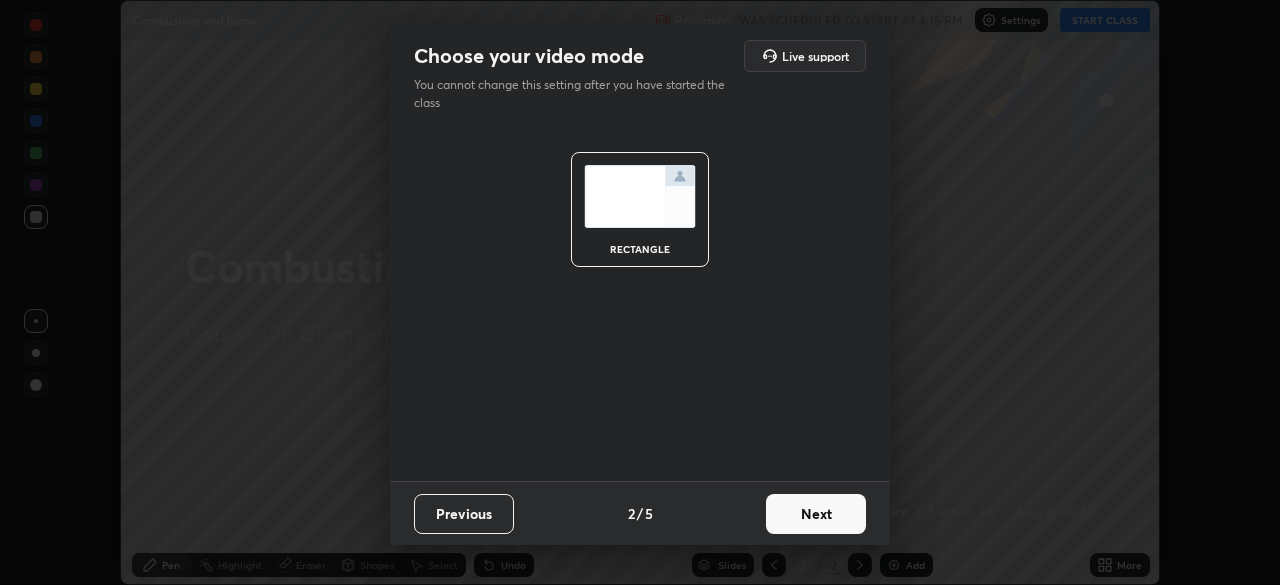 scroll, scrollTop: 0, scrollLeft: 0, axis: both 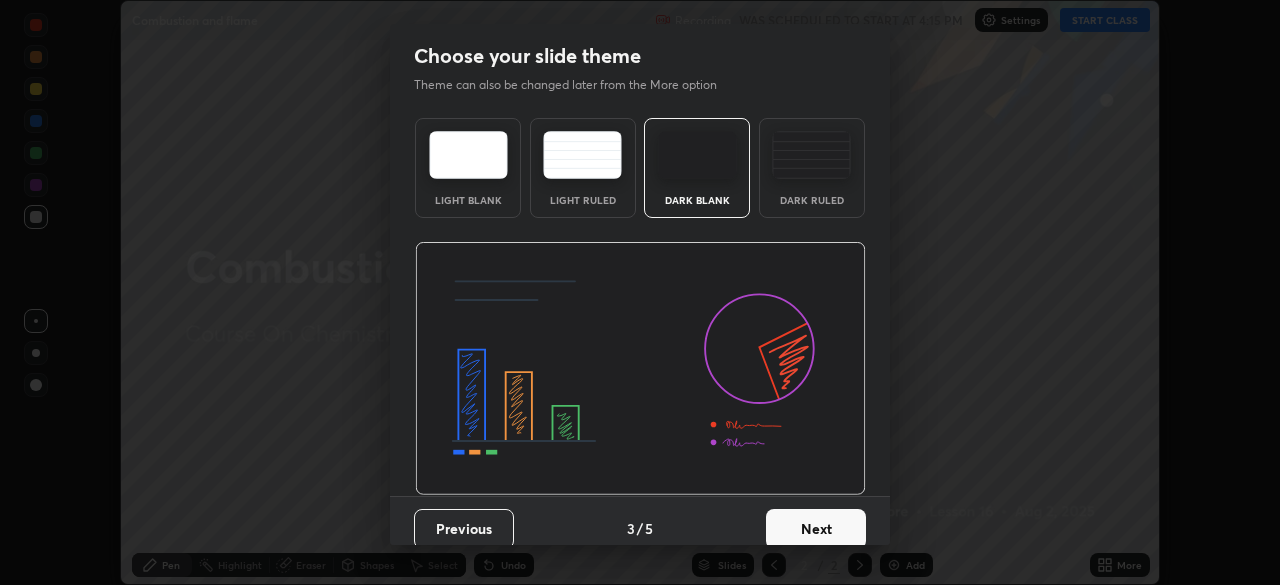 click on "Next" at bounding box center [816, 529] 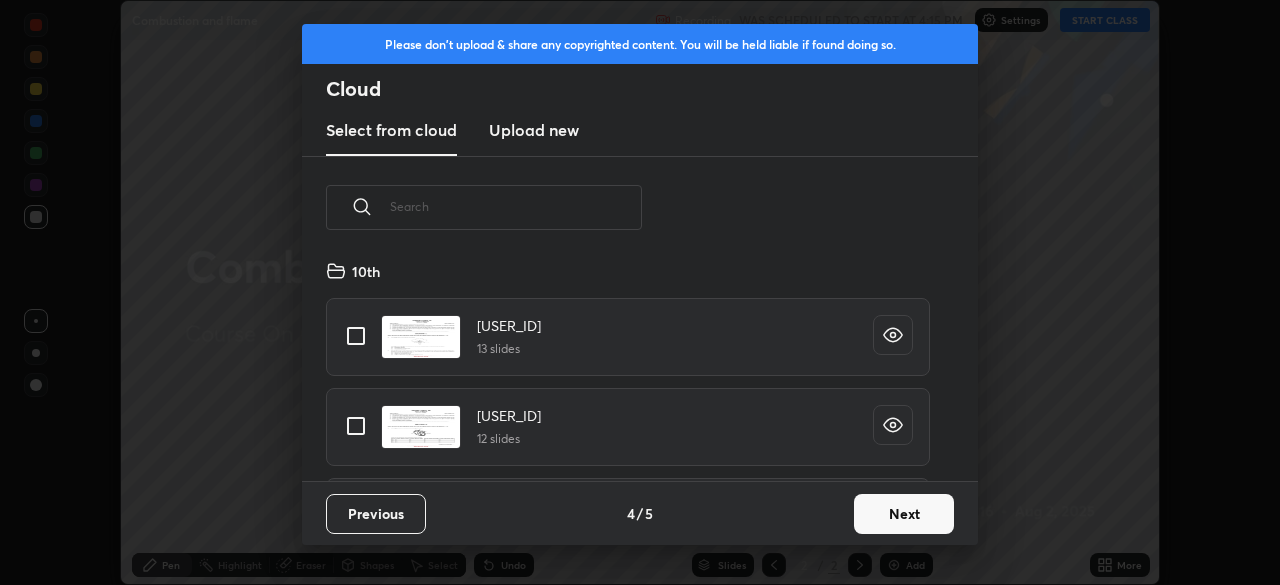 scroll, scrollTop: 7, scrollLeft: 11, axis: both 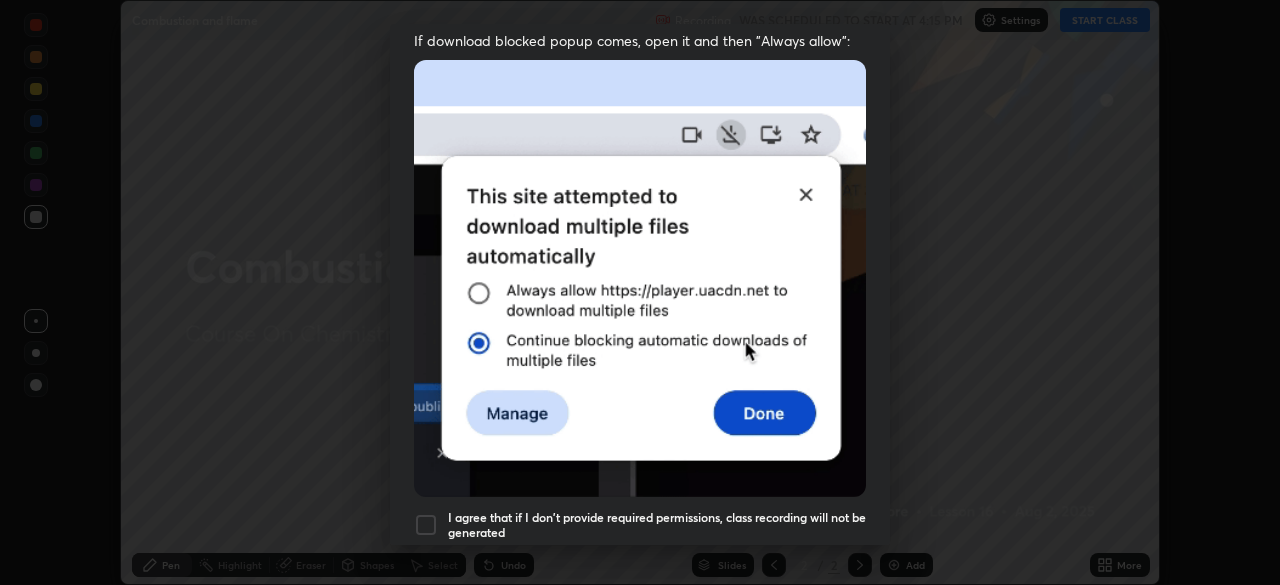 click on "I agree that if I don't provide required permissions, class recording will not be generated" at bounding box center [657, 525] 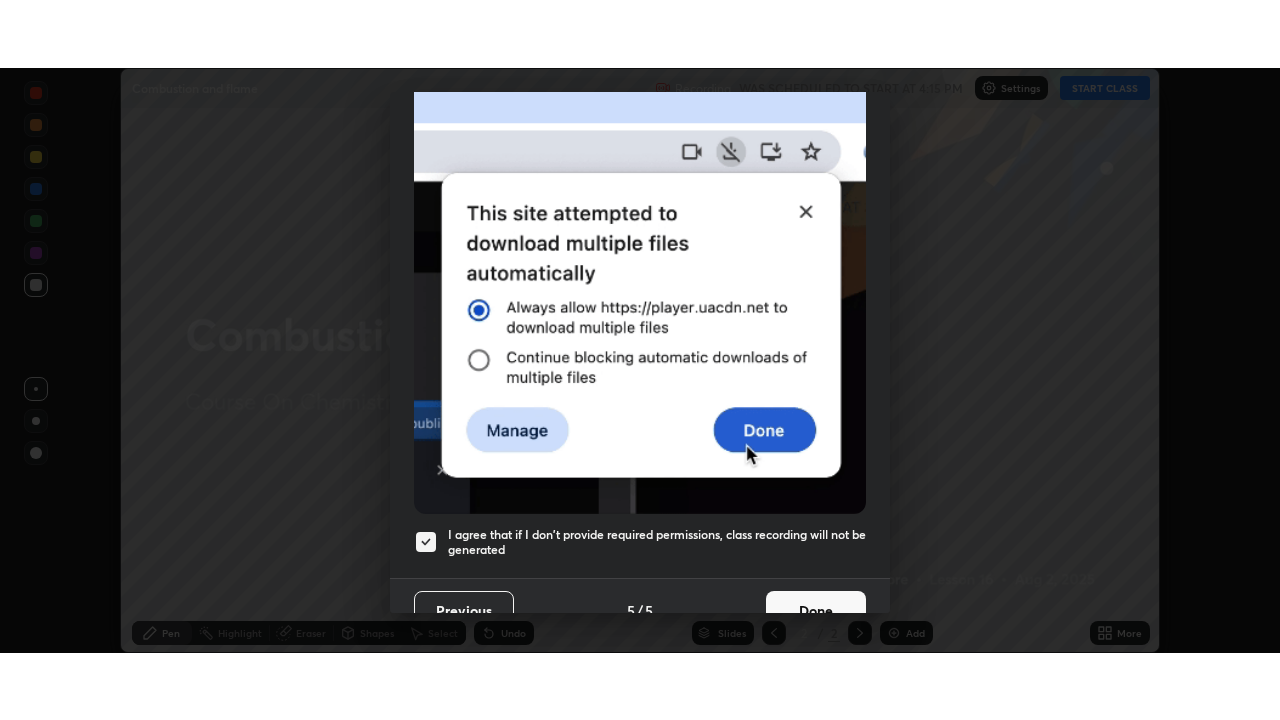 scroll, scrollTop: 459, scrollLeft: 0, axis: vertical 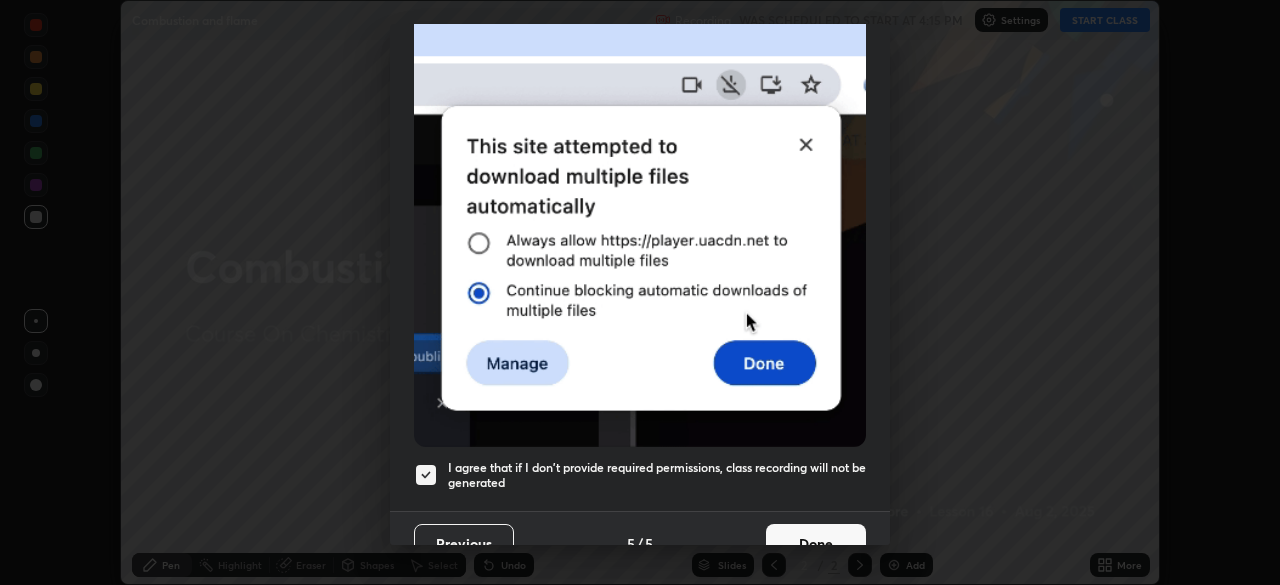 click on "Done" at bounding box center (816, 544) 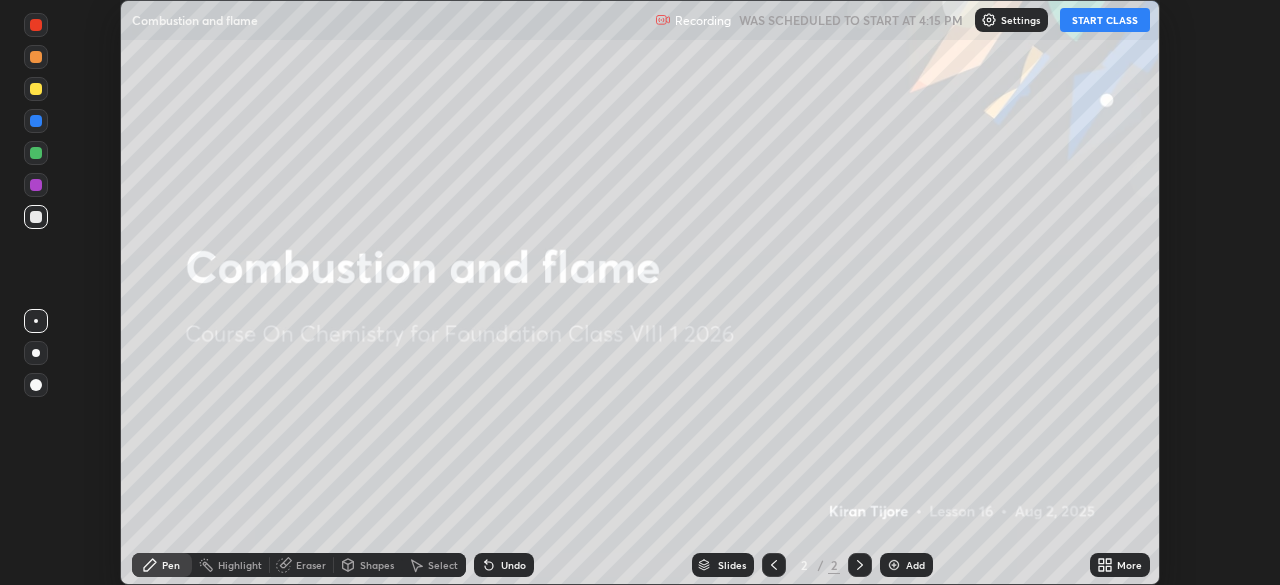 click on "START CLASS" at bounding box center [1105, 20] 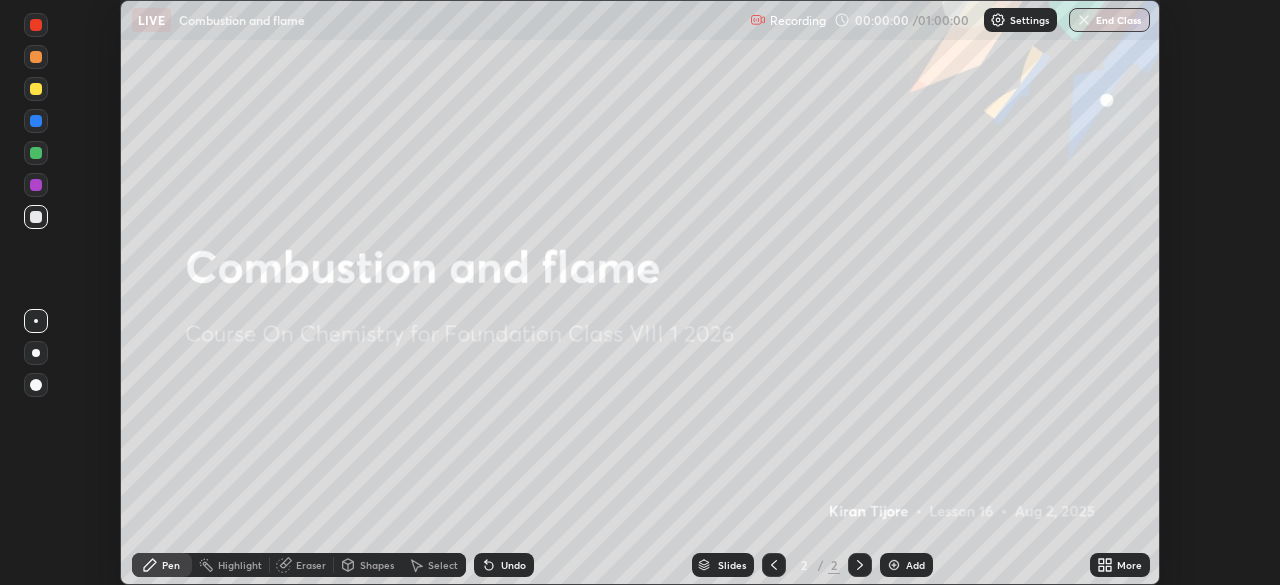 click 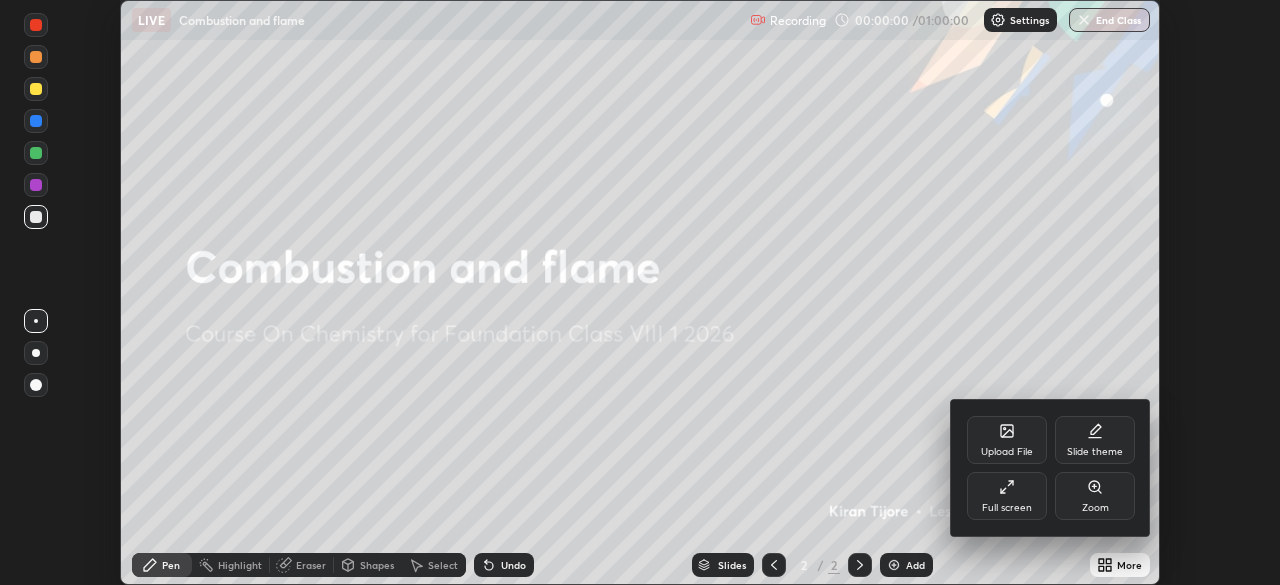 click 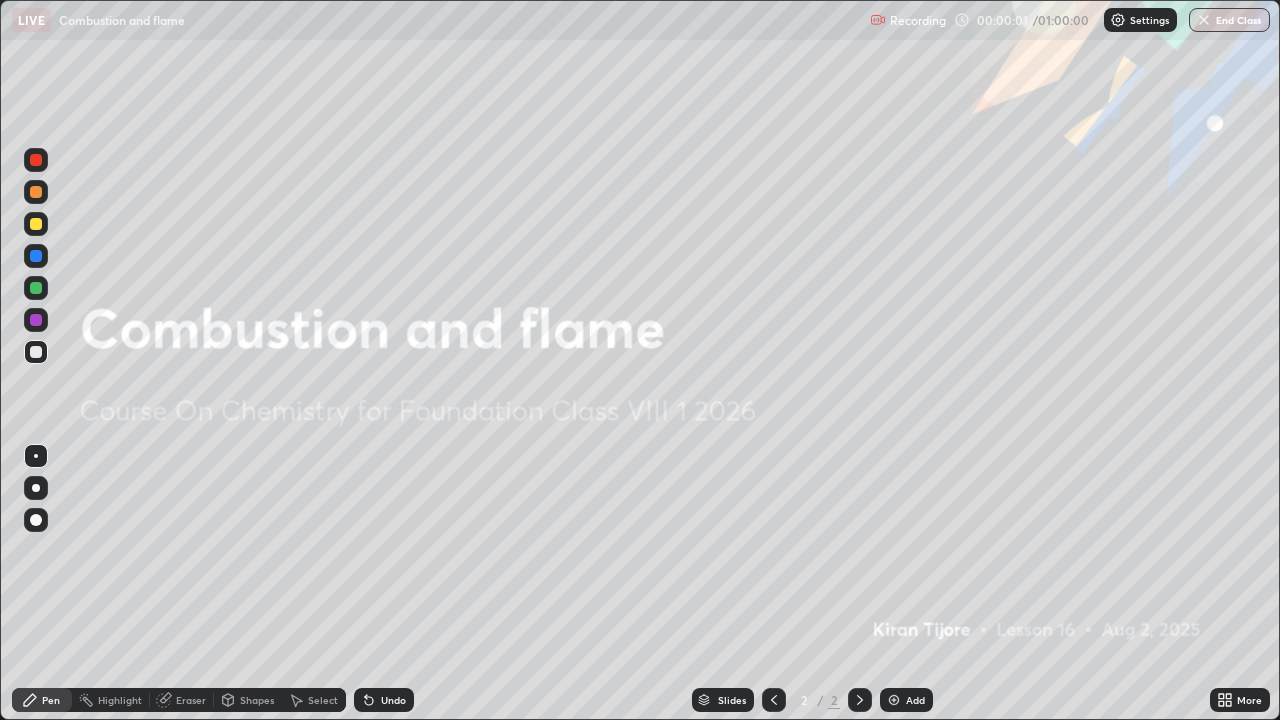 scroll, scrollTop: 99280, scrollLeft: 98720, axis: both 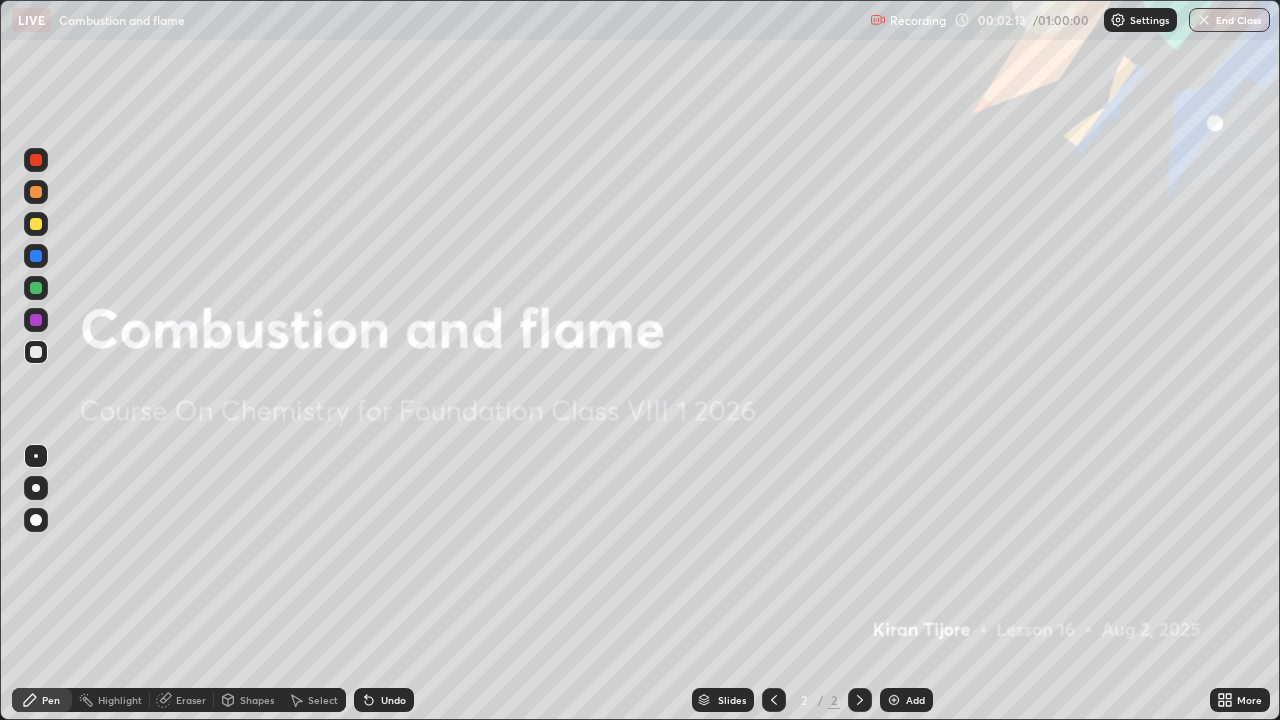 click on "Slides 2 / 2 Add" at bounding box center [812, 700] 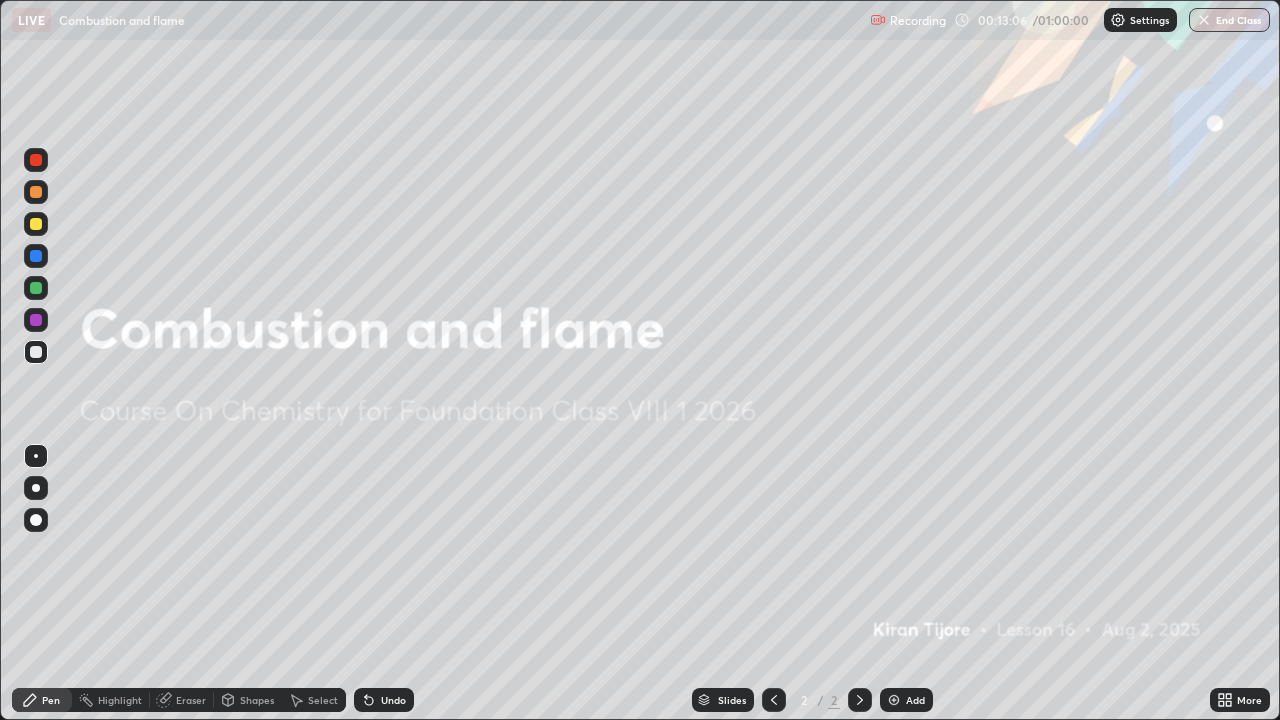 click 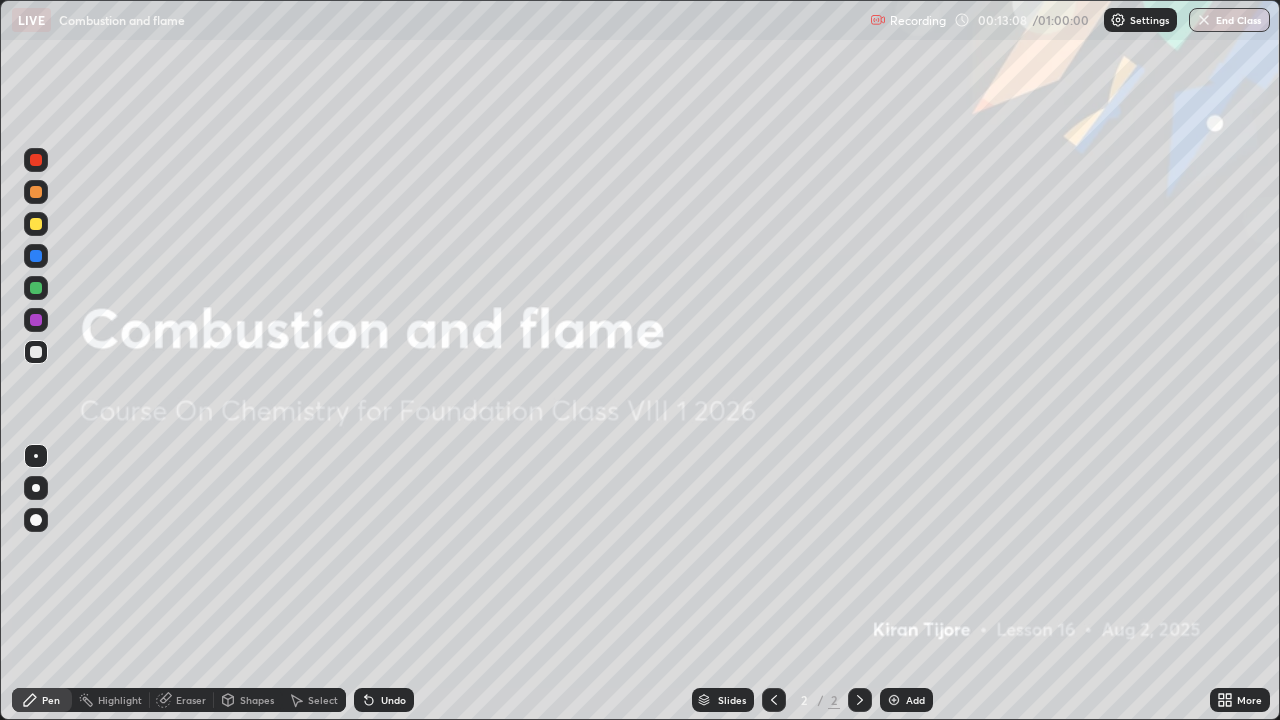 click 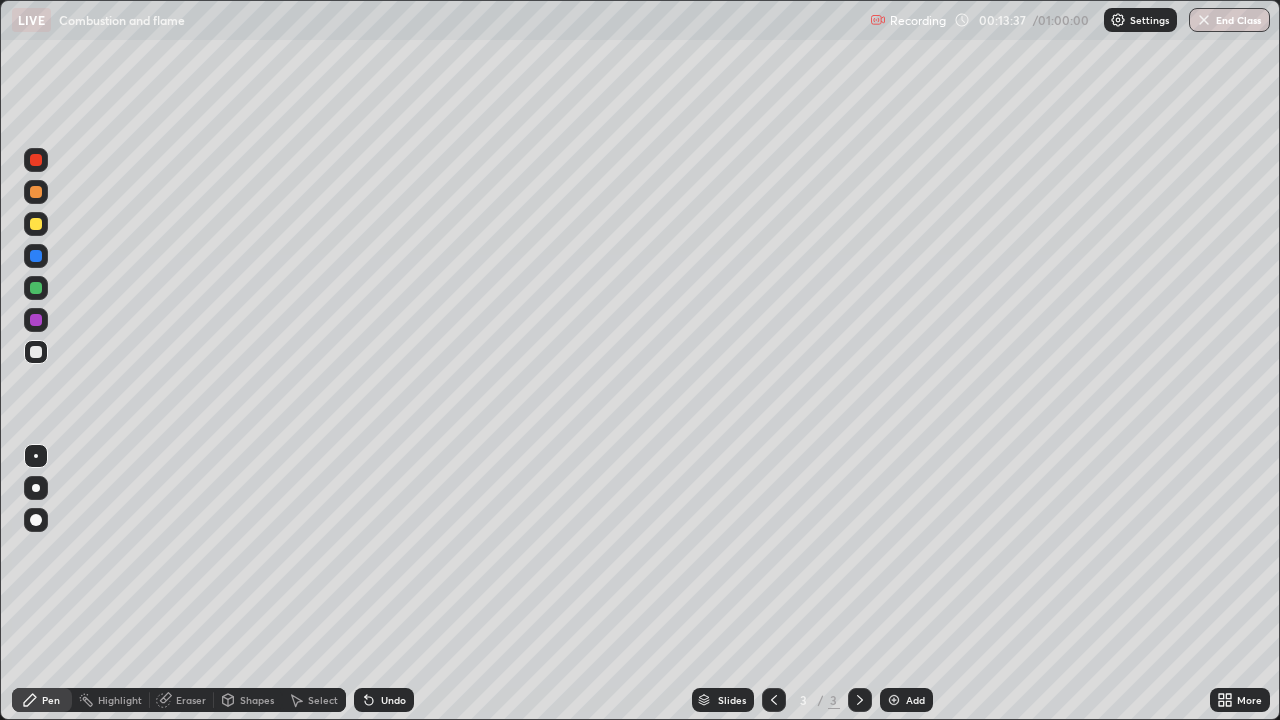 click on "Eraser" at bounding box center [191, 700] 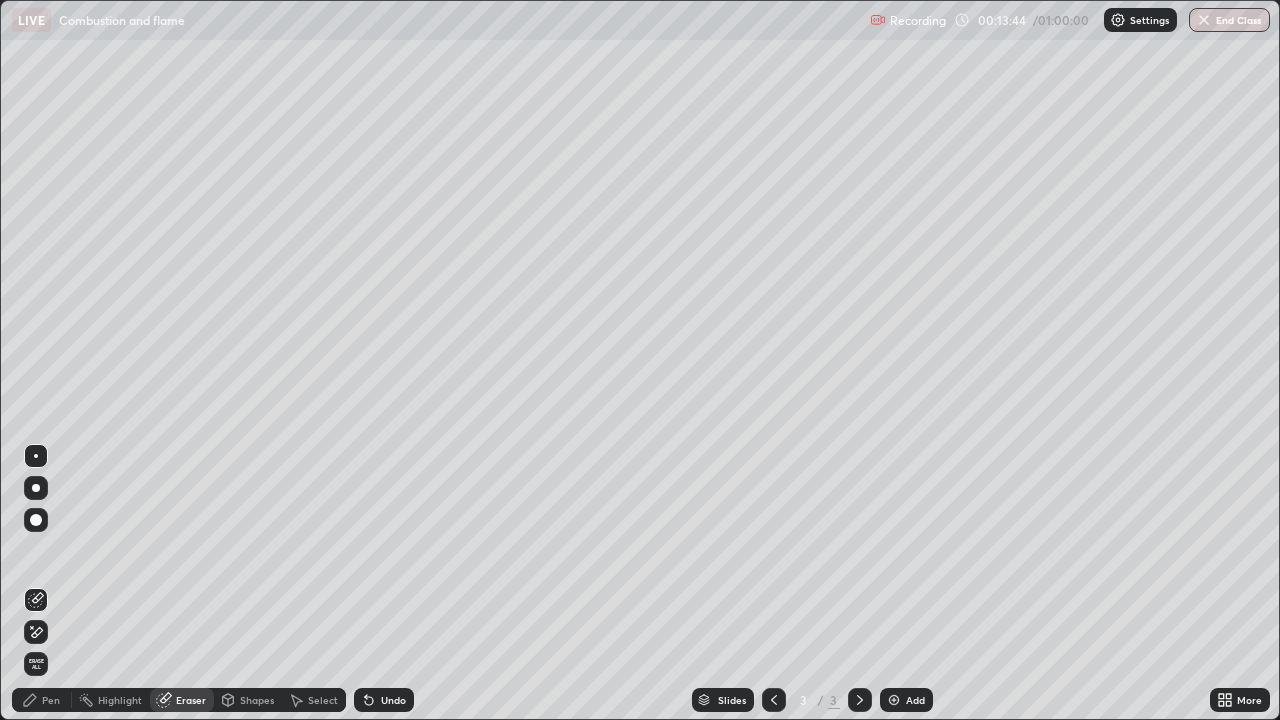 click on "Pen" at bounding box center [51, 700] 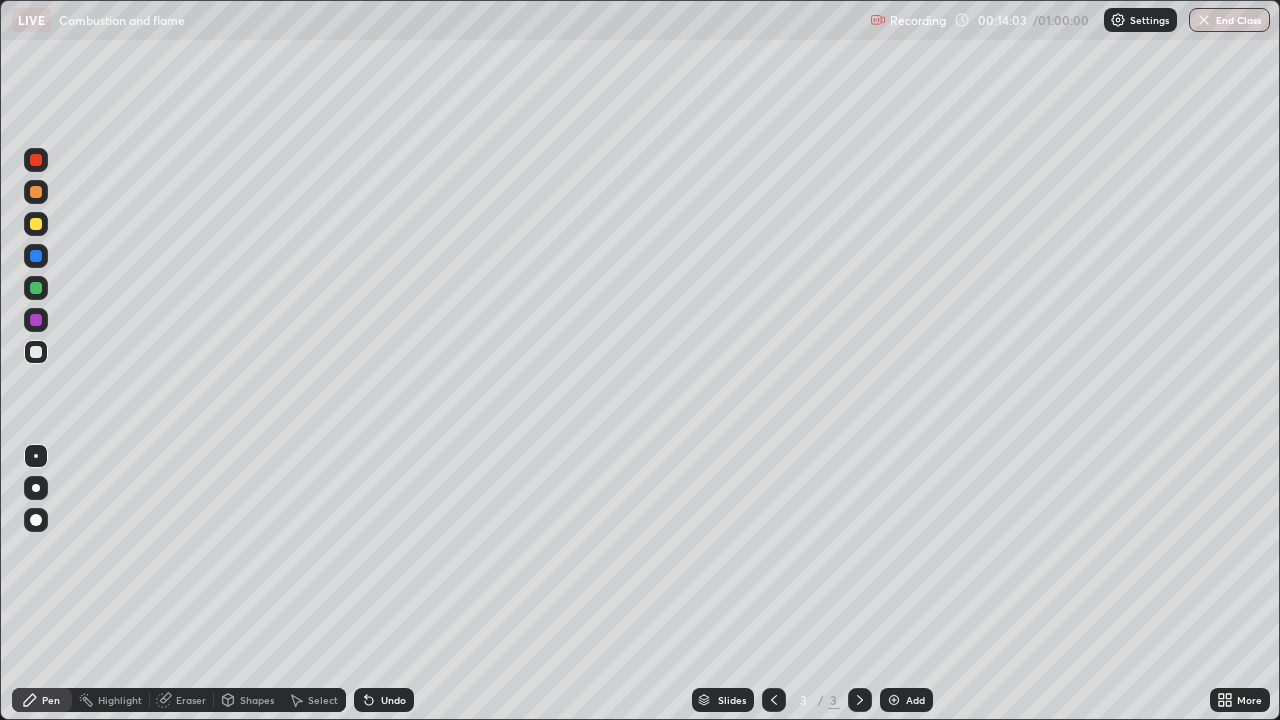 click on "Pen Highlight Eraser Shapes Select Undo Slides 3 / 3 Add More" at bounding box center (640, 700) 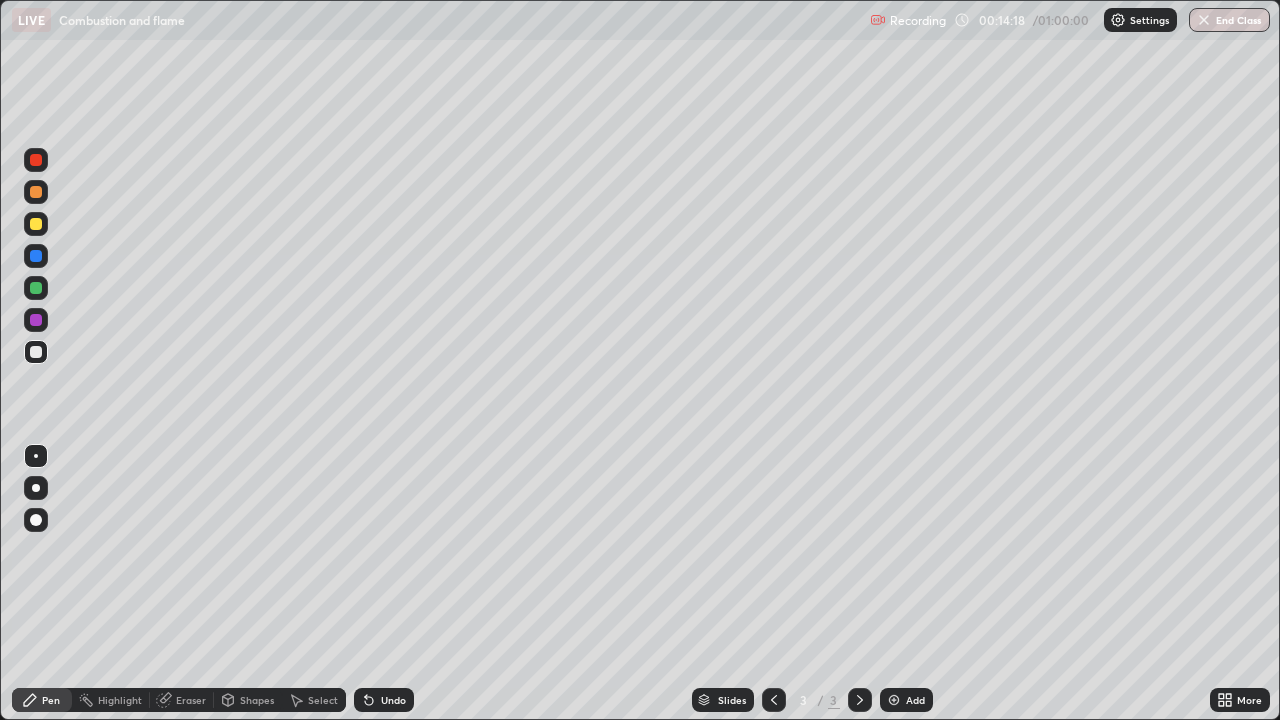 click on "Eraser" at bounding box center (191, 700) 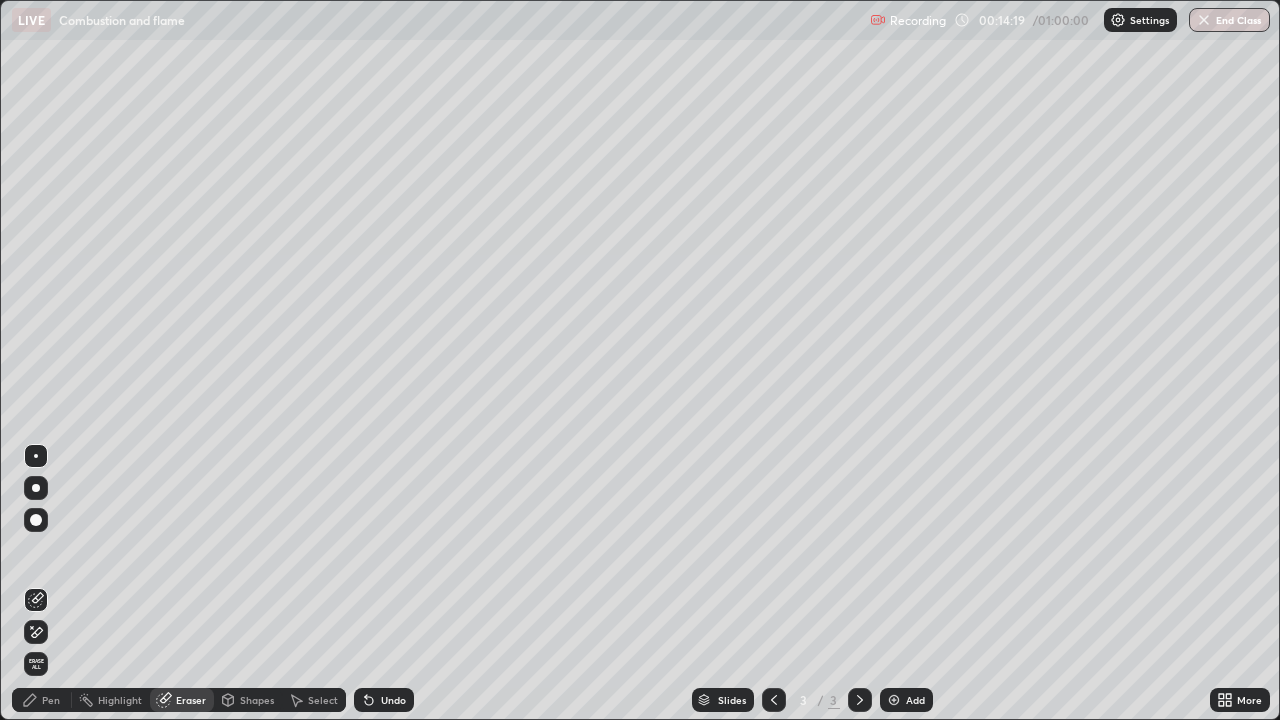 click on "Undo" at bounding box center (384, 700) 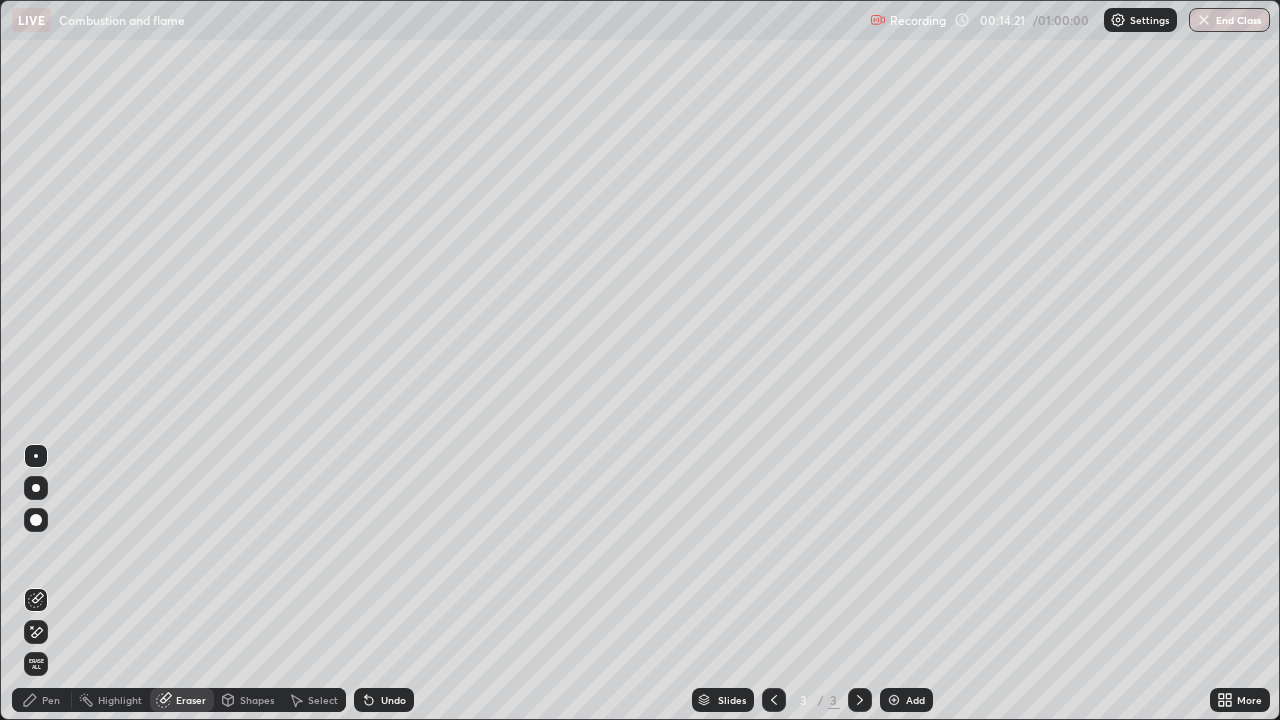 click on "Shapes" at bounding box center (257, 700) 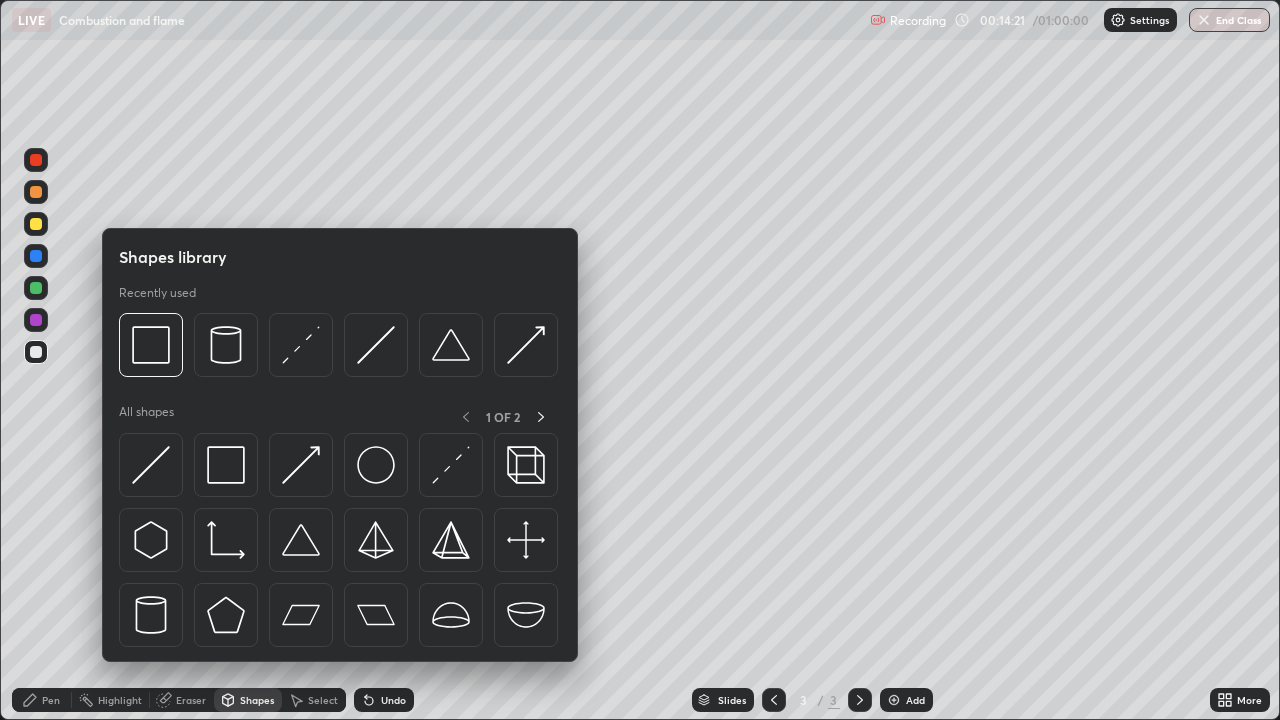 click on "Pen" at bounding box center [51, 700] 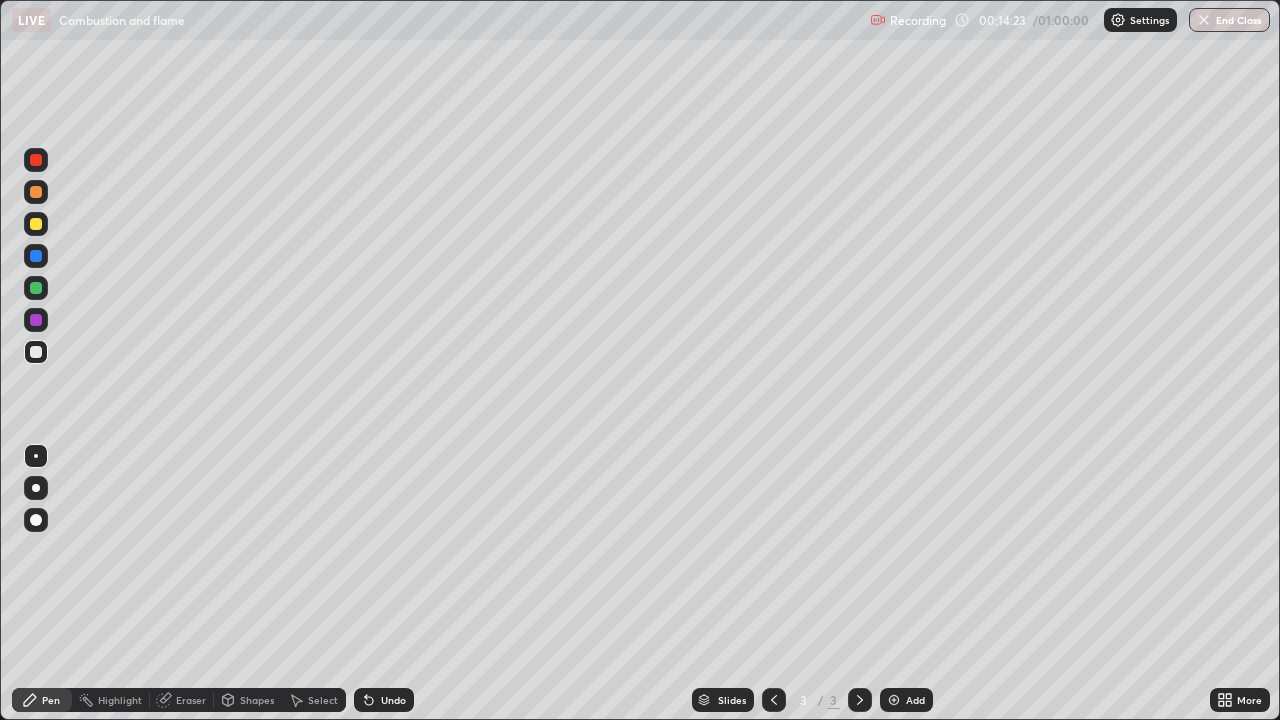click on "Shapes" at bounding box center (248, 700) 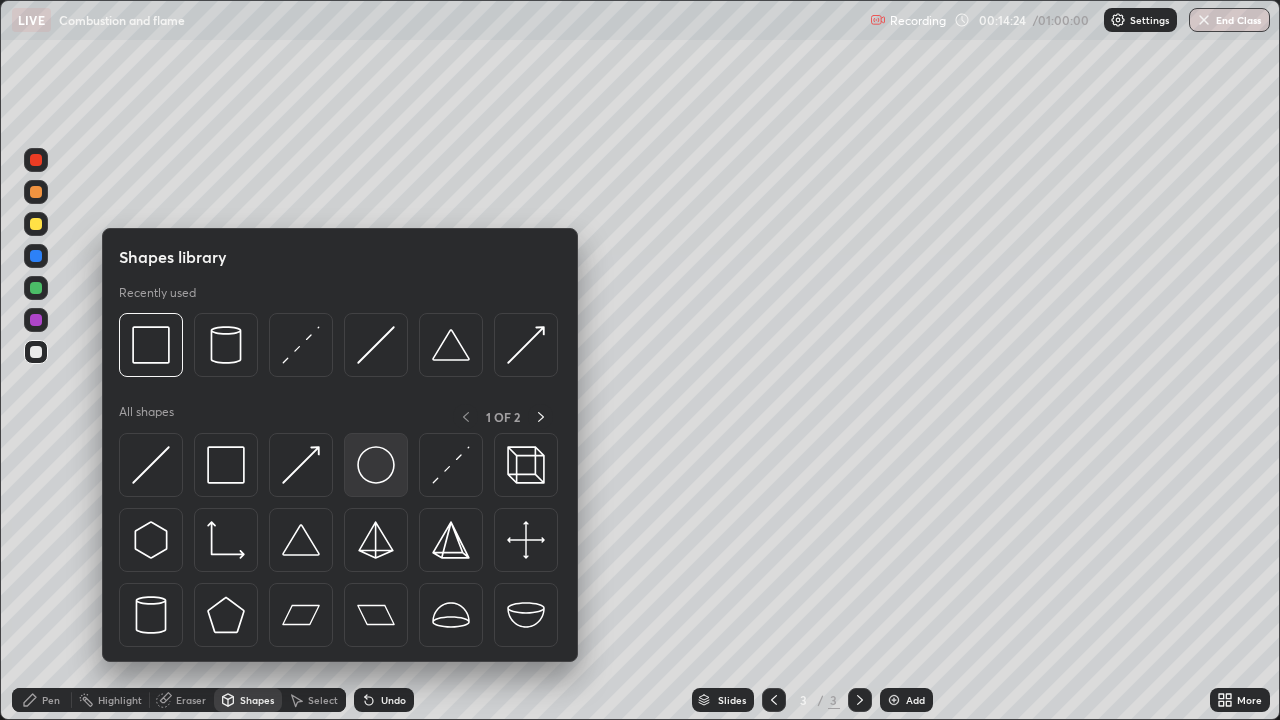 click at bounding box center [376, 465] 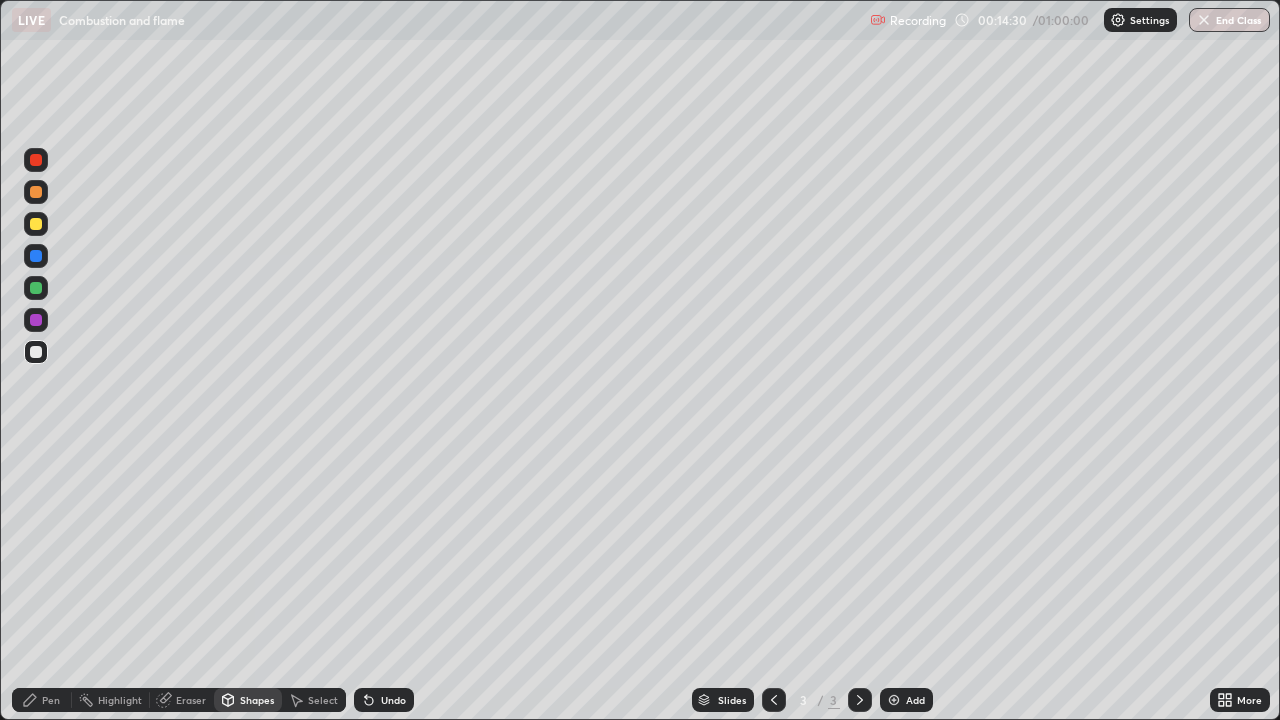 click on "Pen" at bounding box center [42, 700] 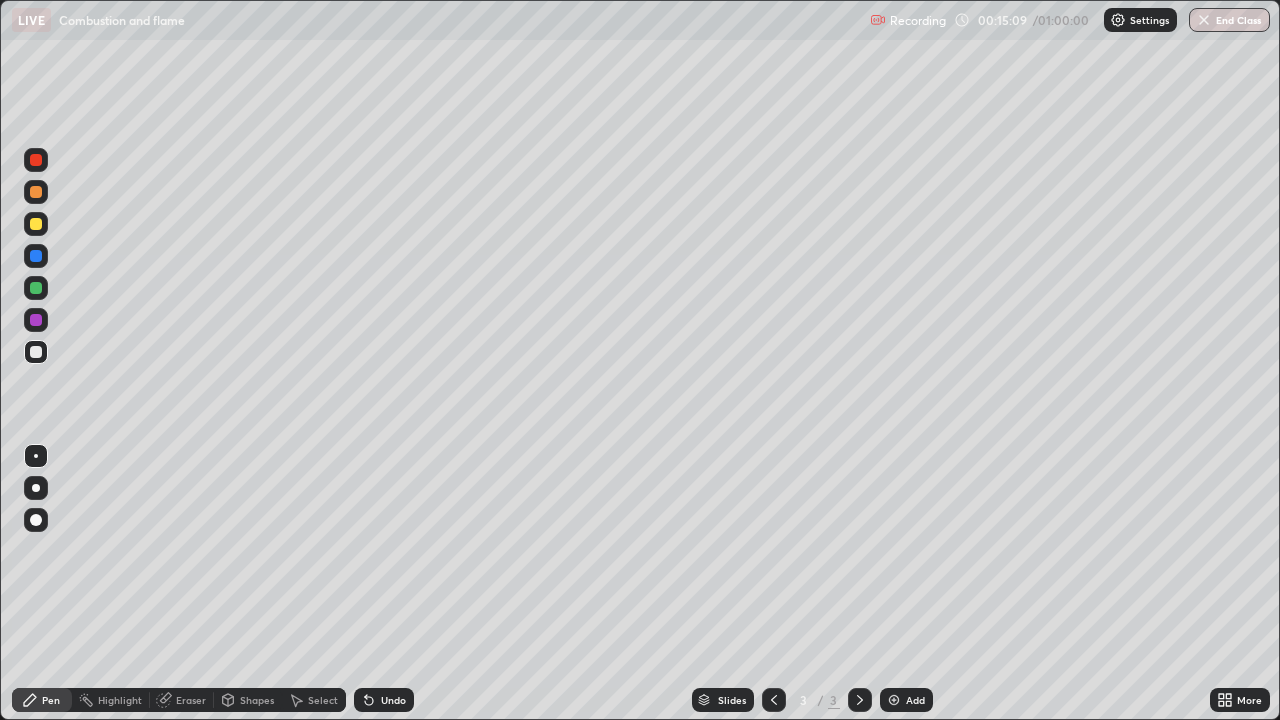 click on "Undo" at bounding box center (393, 700) 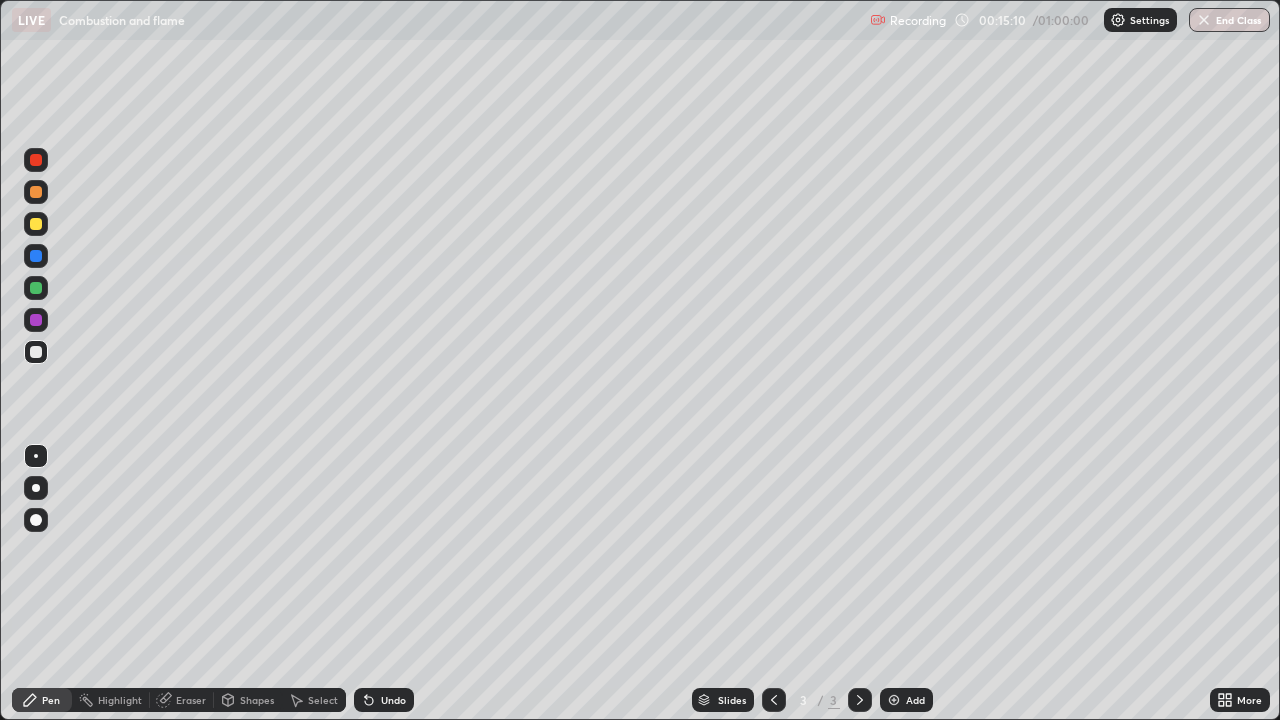 click on "Undo" at bounding box center [393, 700] 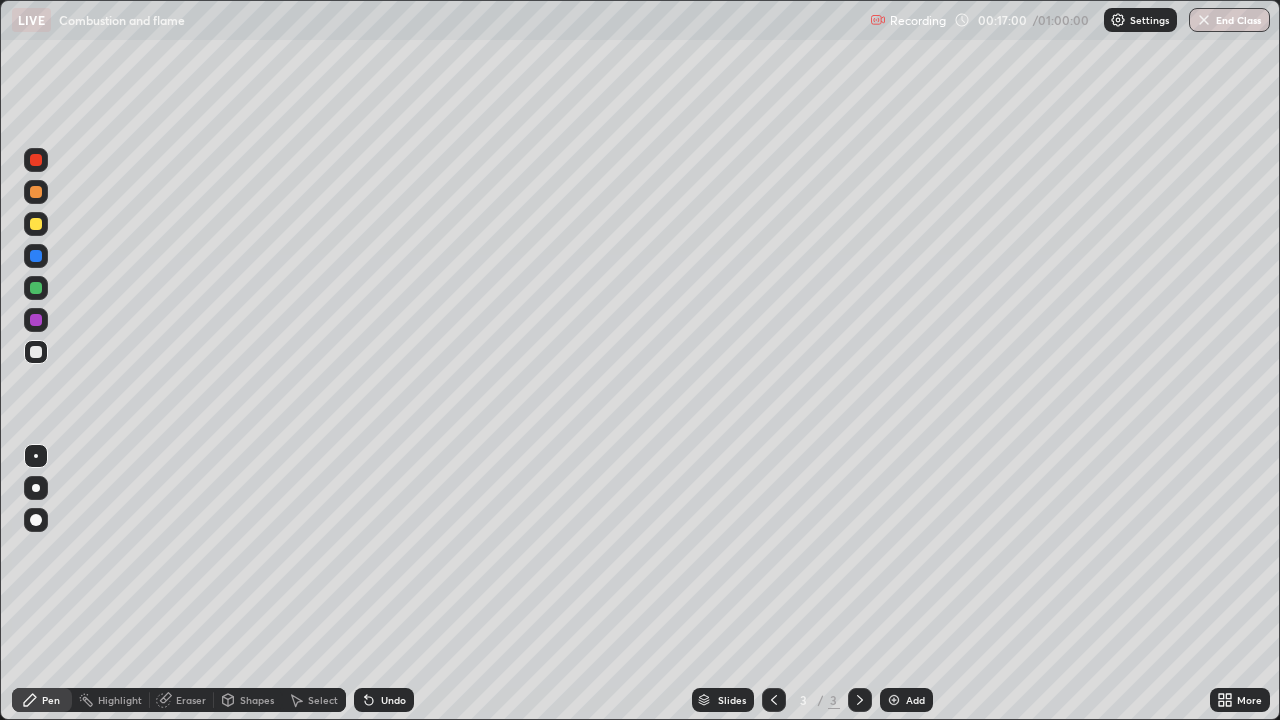 click on "Undo" at bounding box center (393, 700) 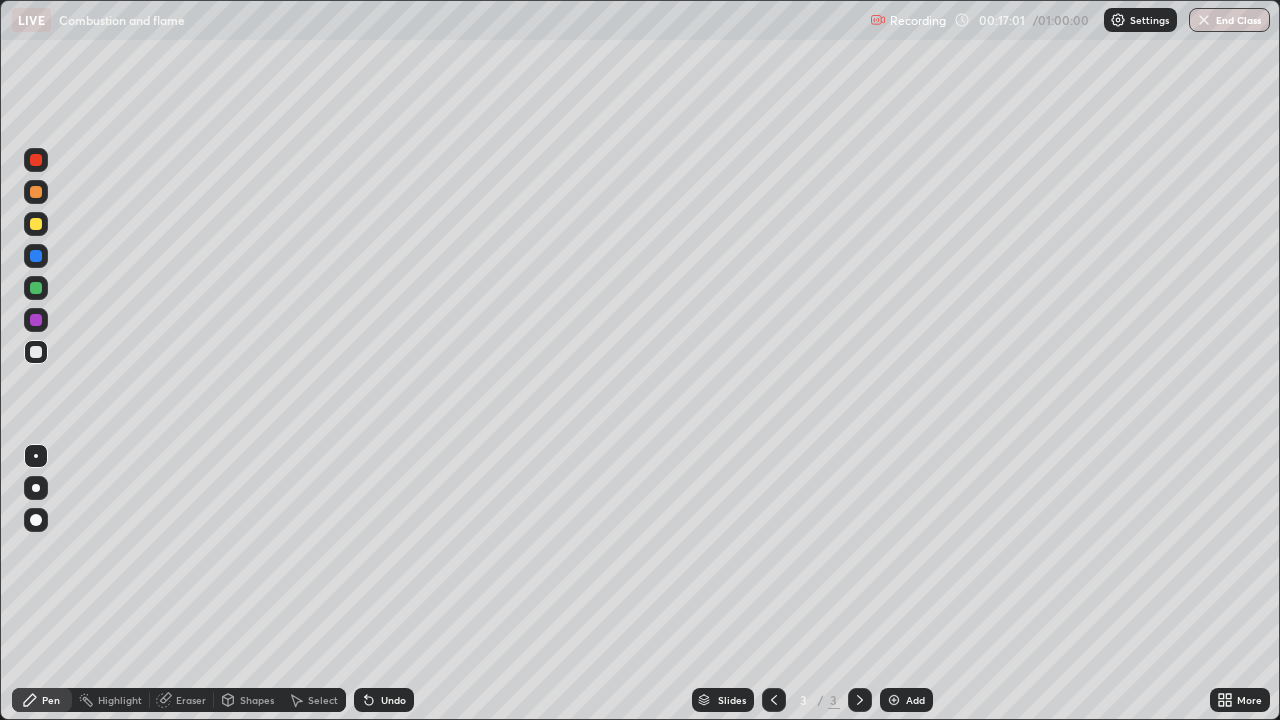 click on "Undo" at bounding box center (393, 700) 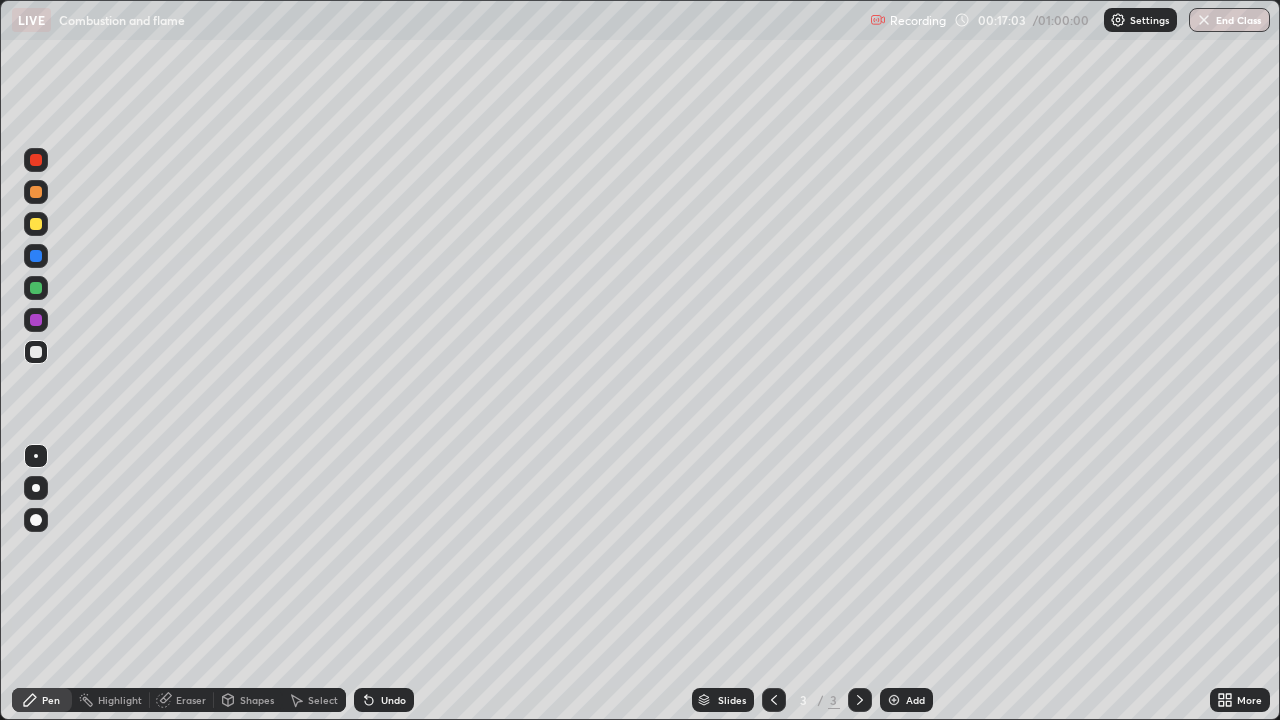click on "Undo" at bounding box center (384, 700) 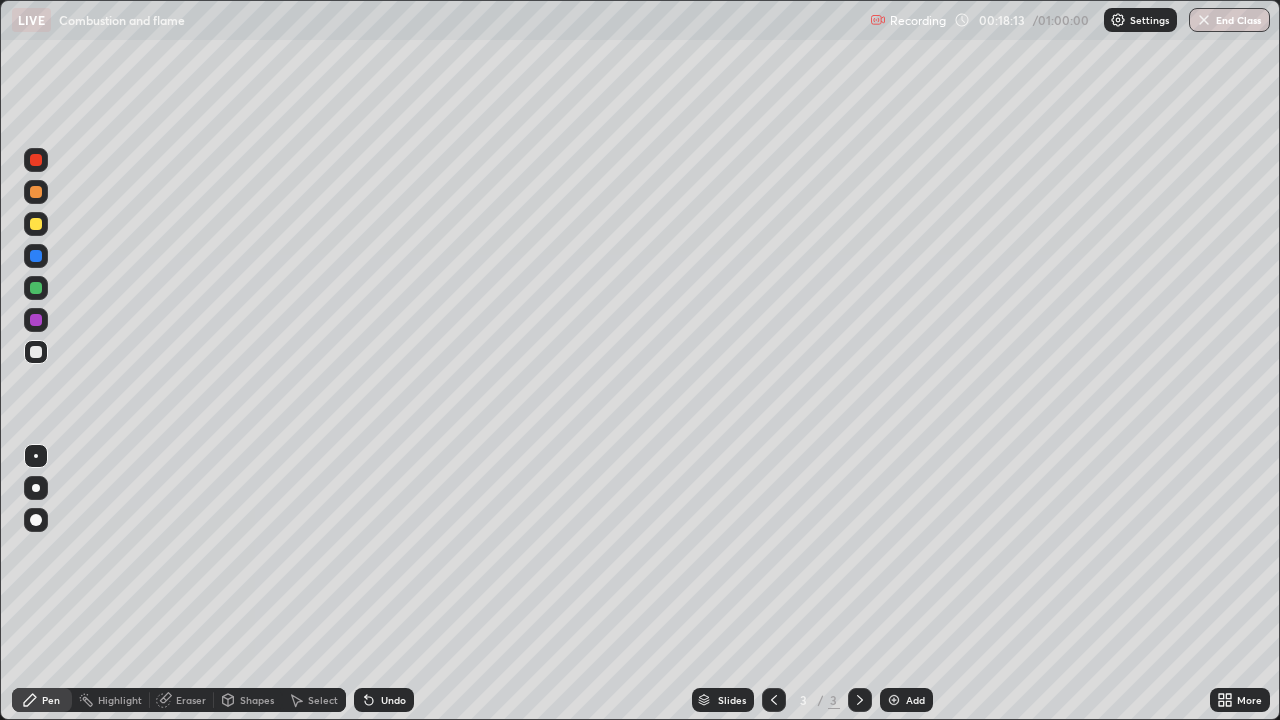click on "Undo" at bounding box center [384, 700] 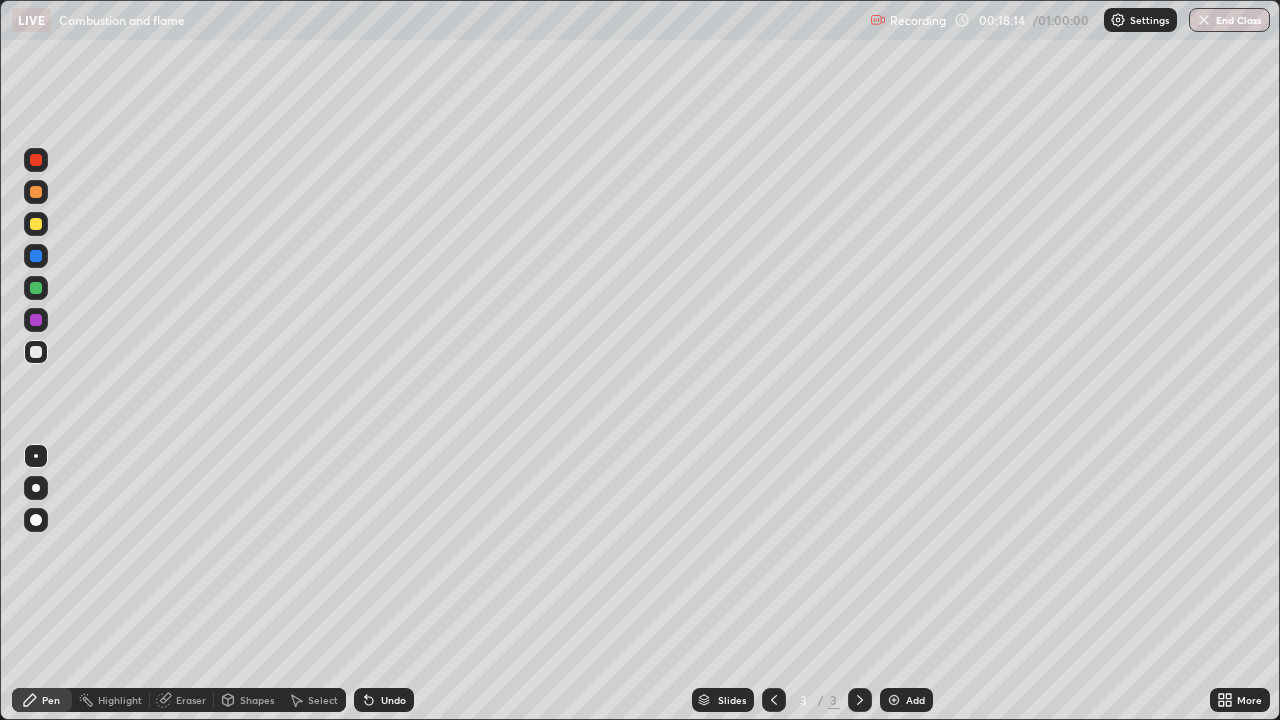 click on "Undo" at bounding box center [384, 700] 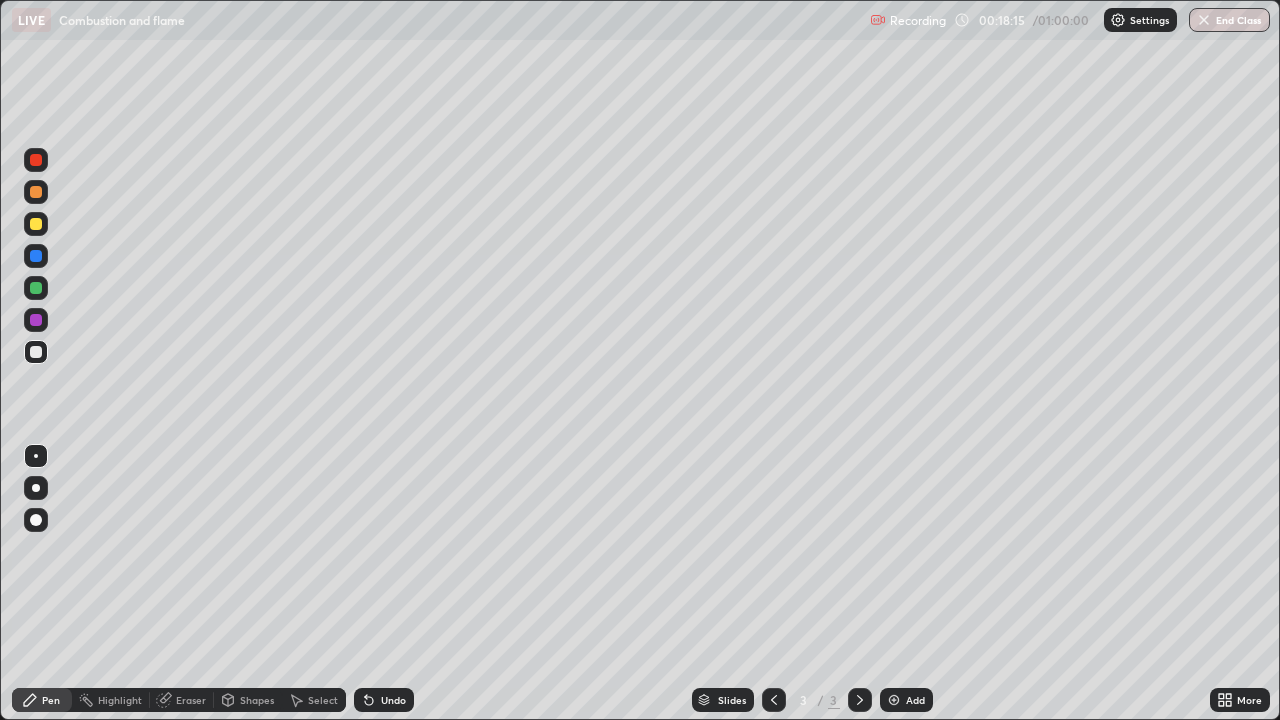 click on "Undo" at bounding box center [393, 700] 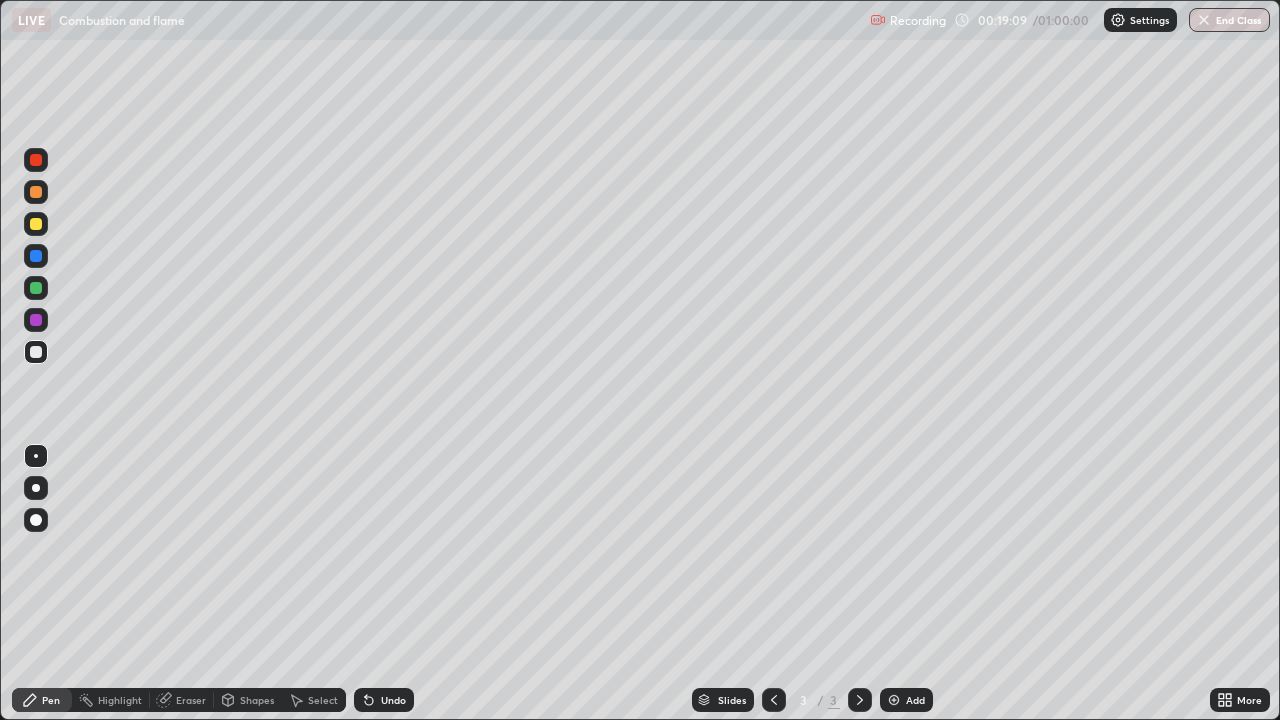 click on "Undo" at bounding box center (393, 700) 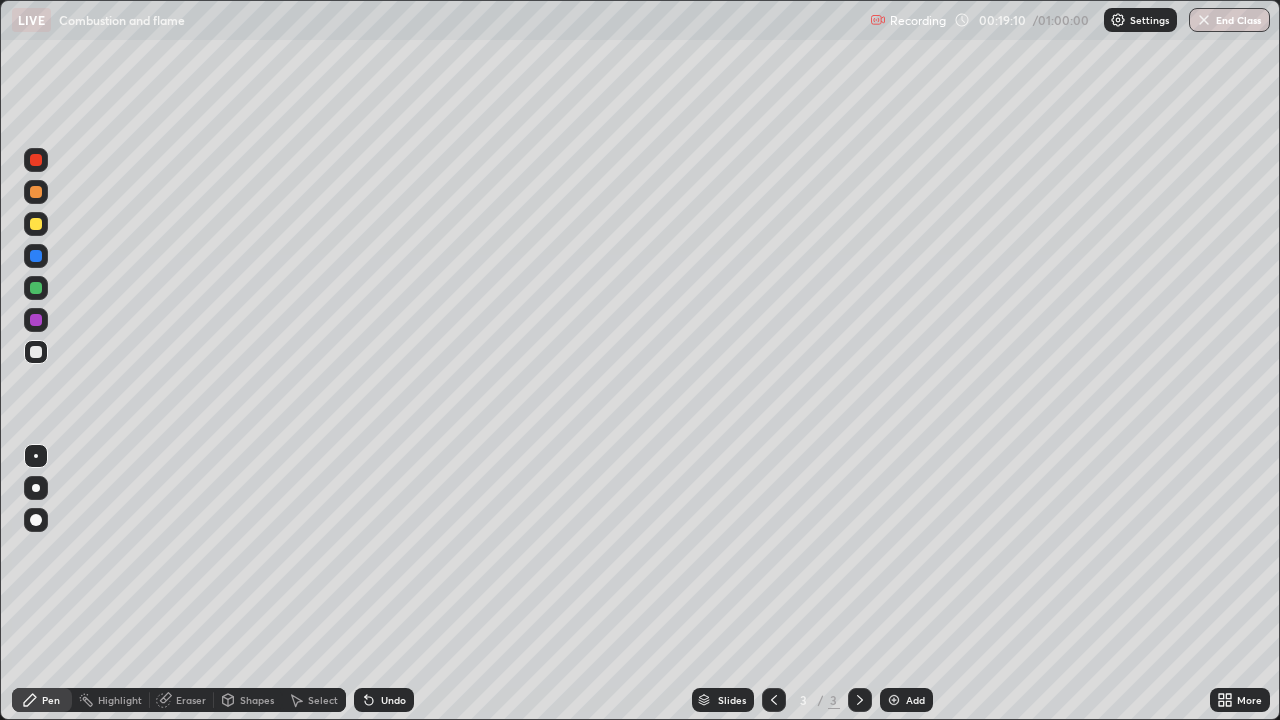 click on "Undo" at bounding box center [393, 700] 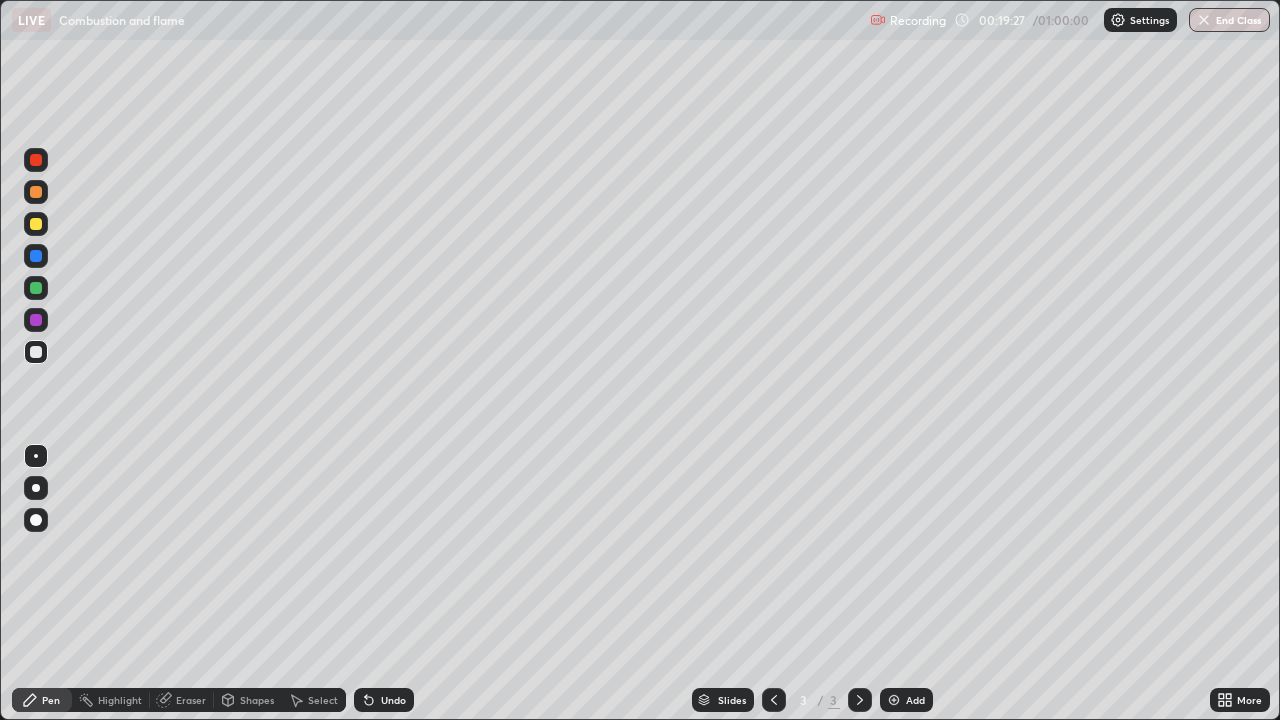 click on "Undo" at bounding box center (393, 700) 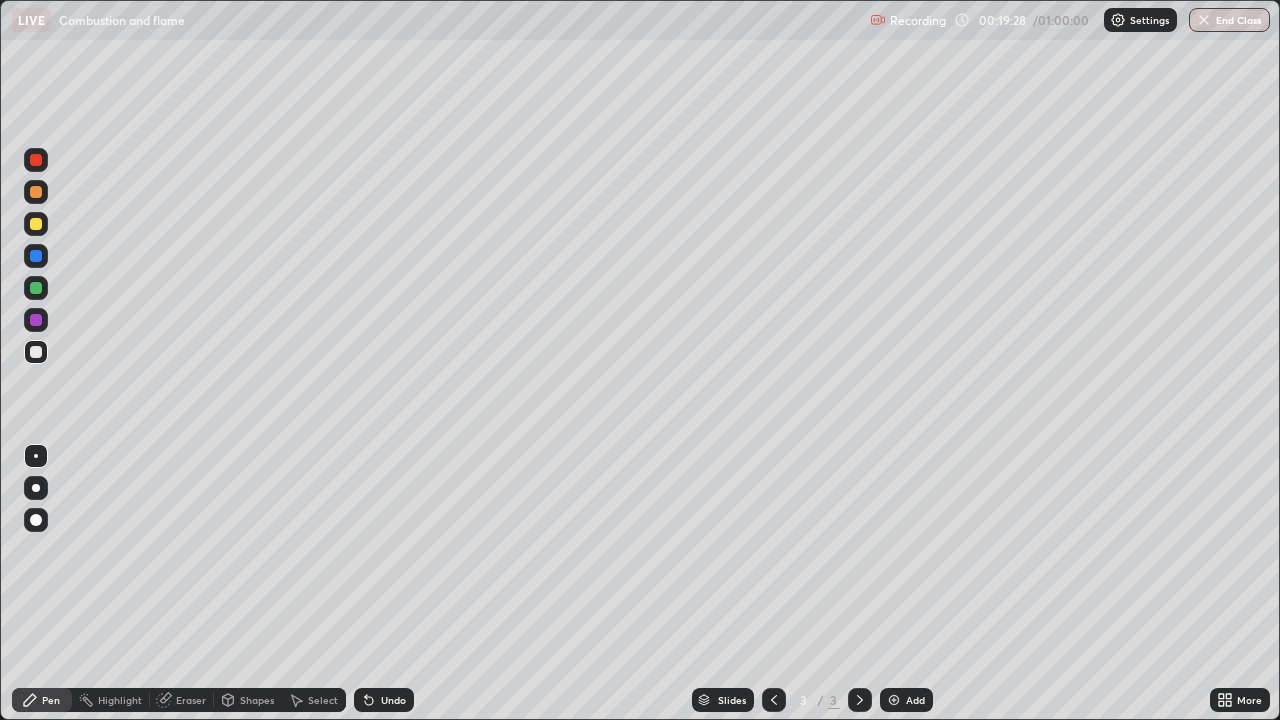 click on "Undo" at bounding box center (384, 700) 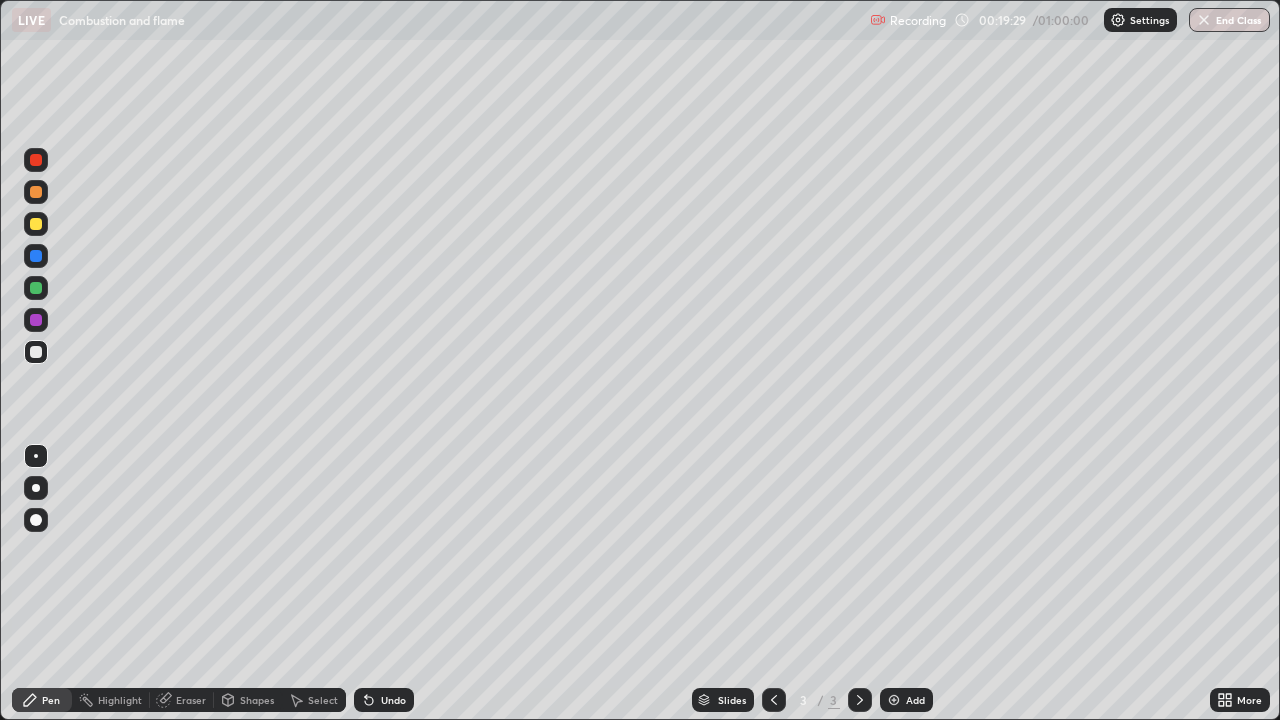 click on "Undo" at bounding box center [393, 700] 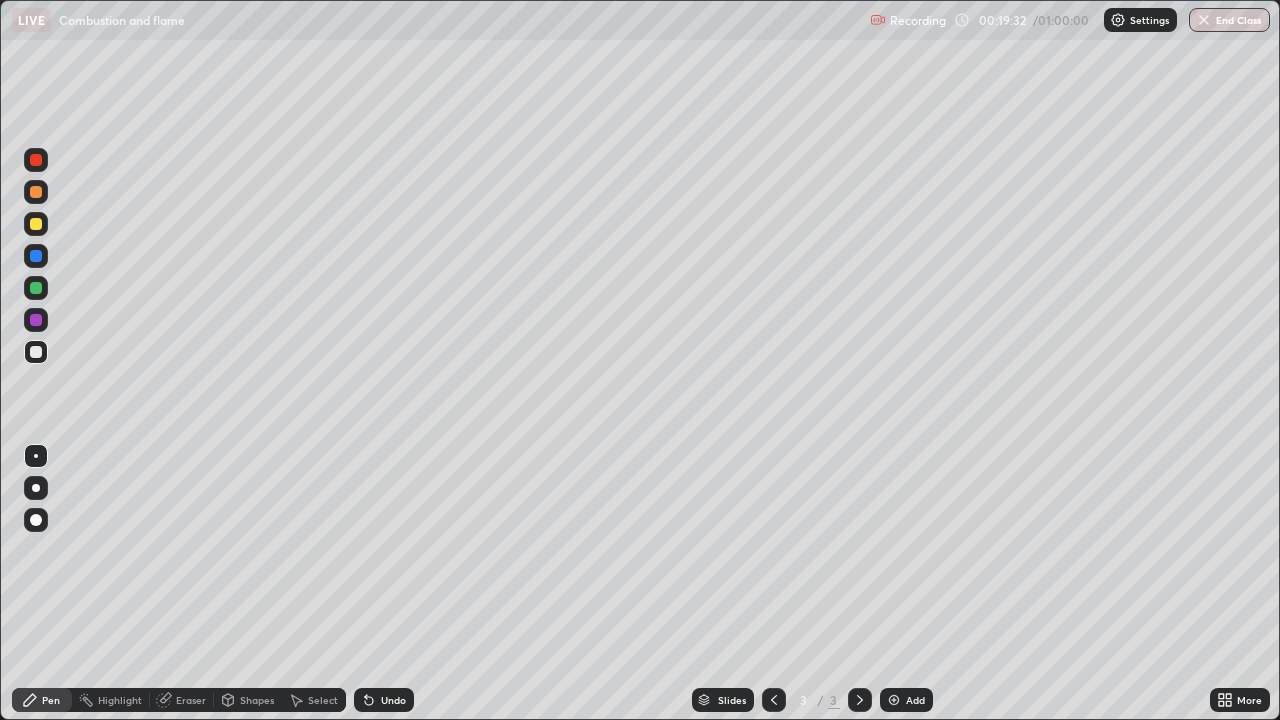 click on "Undo" at bounding box center [393, 700] 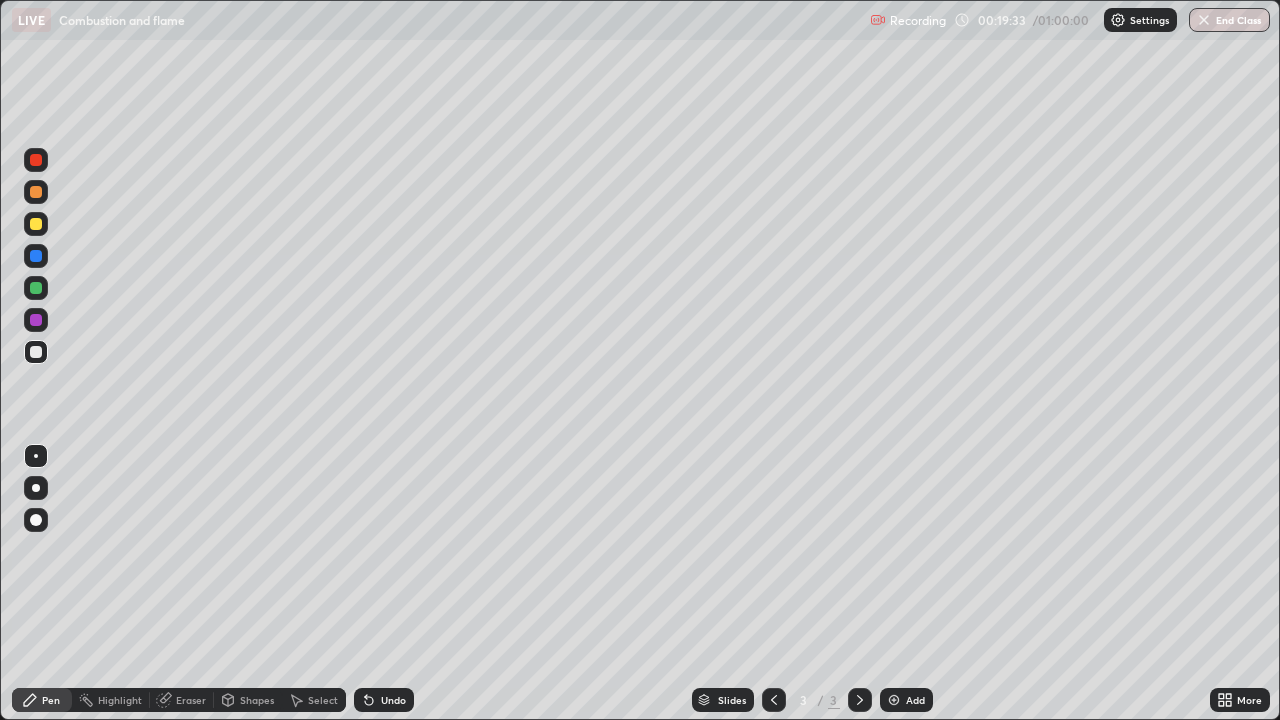 click on "Undo" at bounding box center [384, 700] 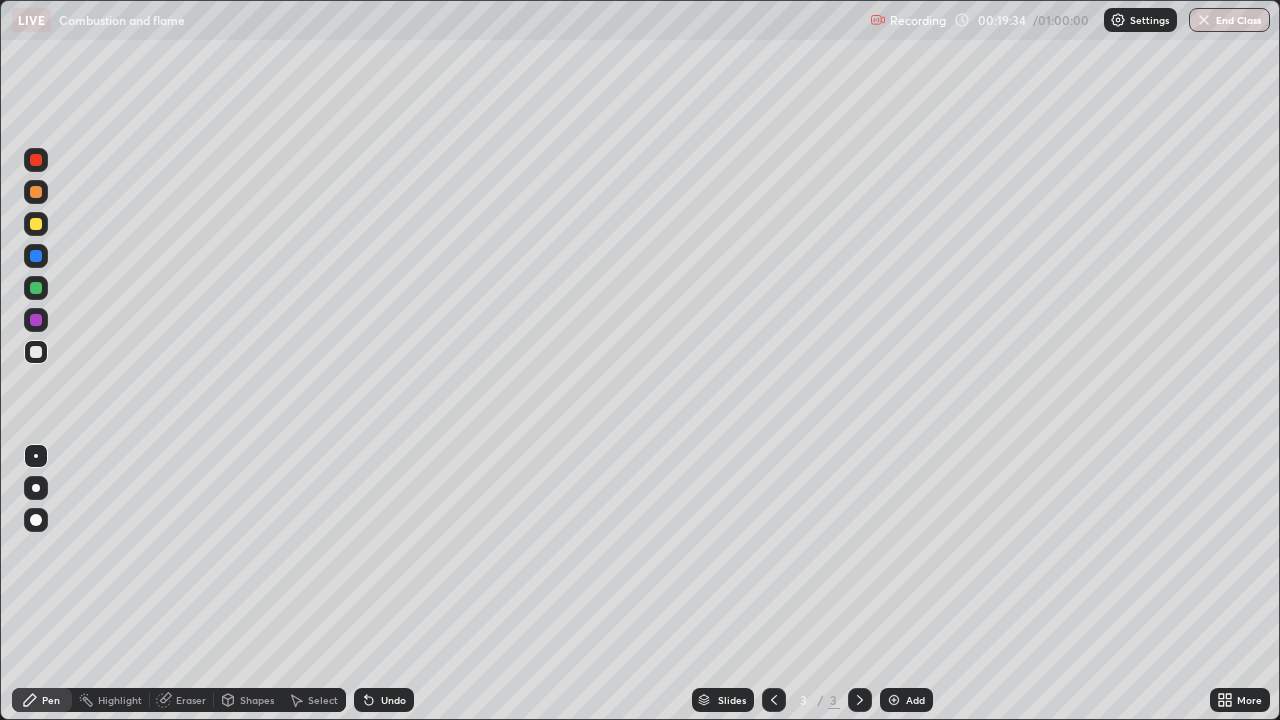 click on "Undo" at bounding box center (384, 700) 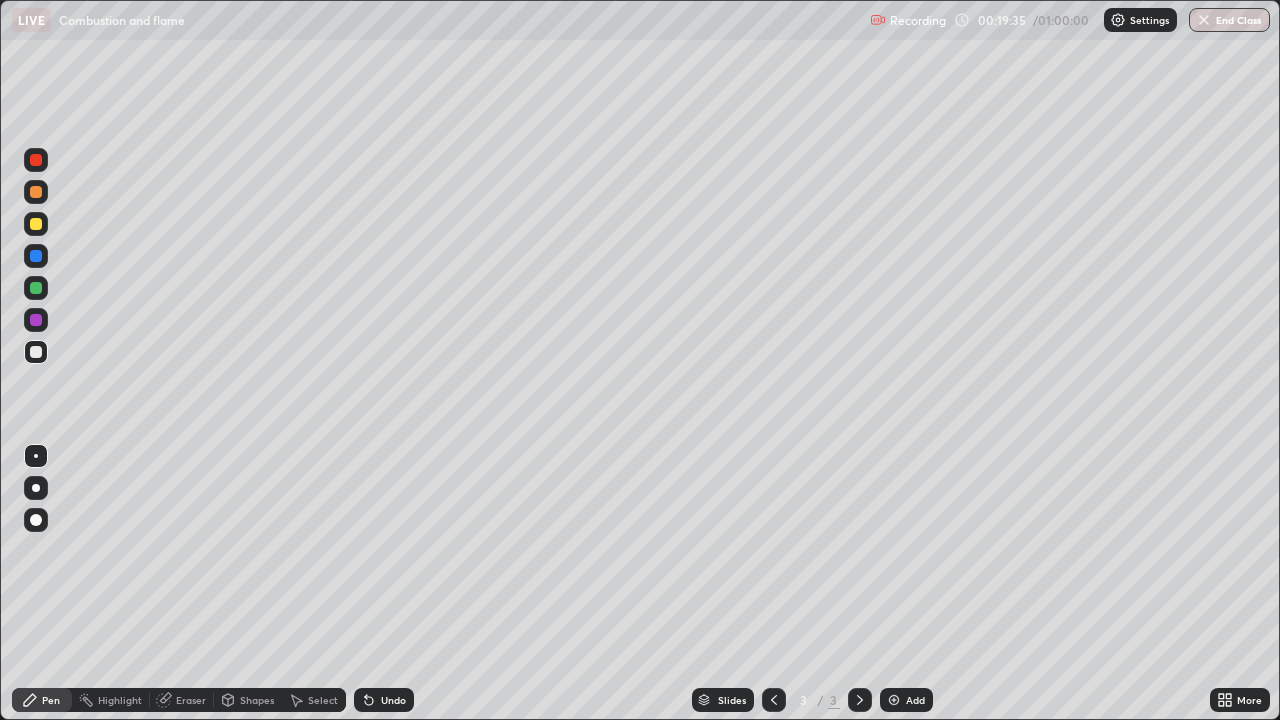 click on "Undo" at bounding box center [384, 700] 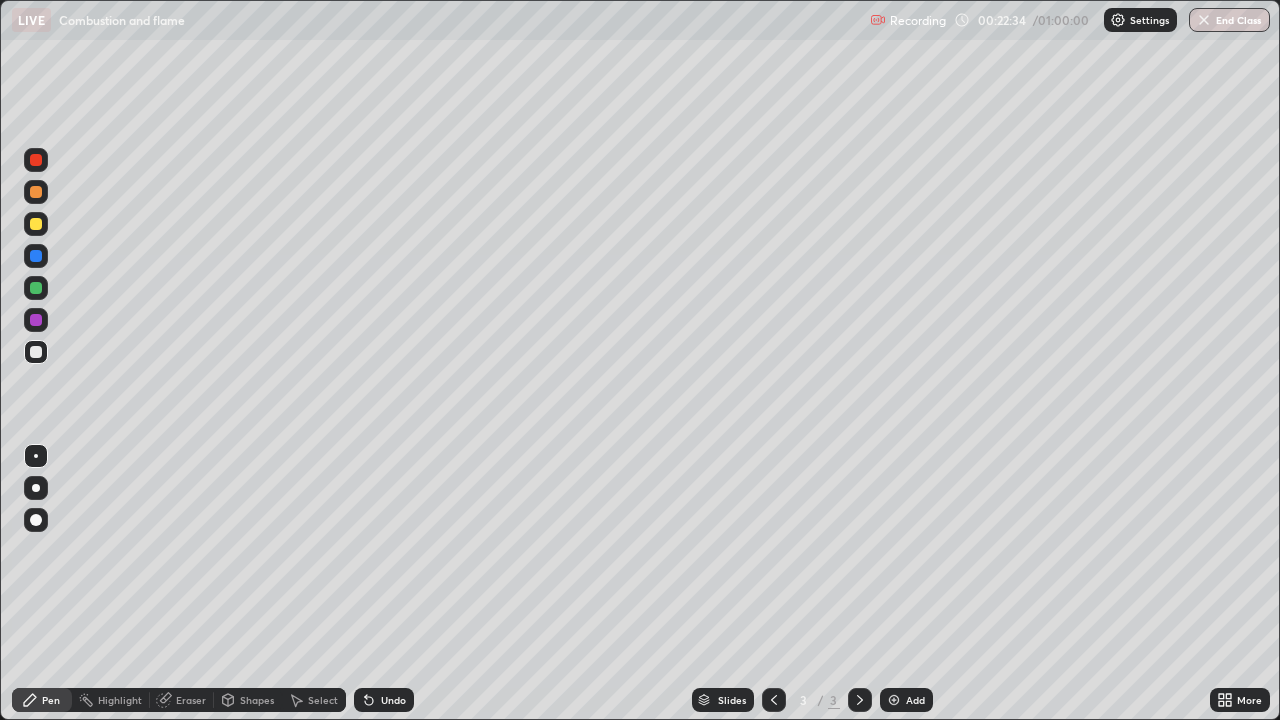 click on "Add" at bounding box center (915, 700) 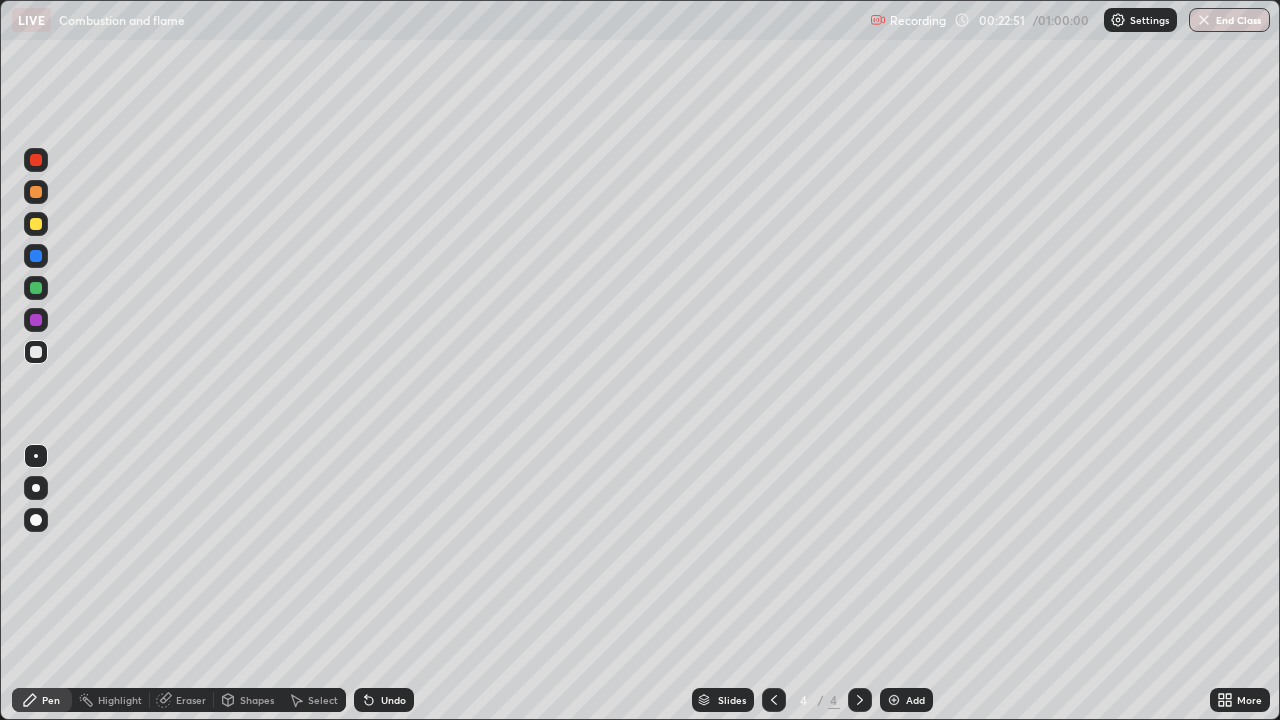 click on "4" at bounding box center (804, 700) 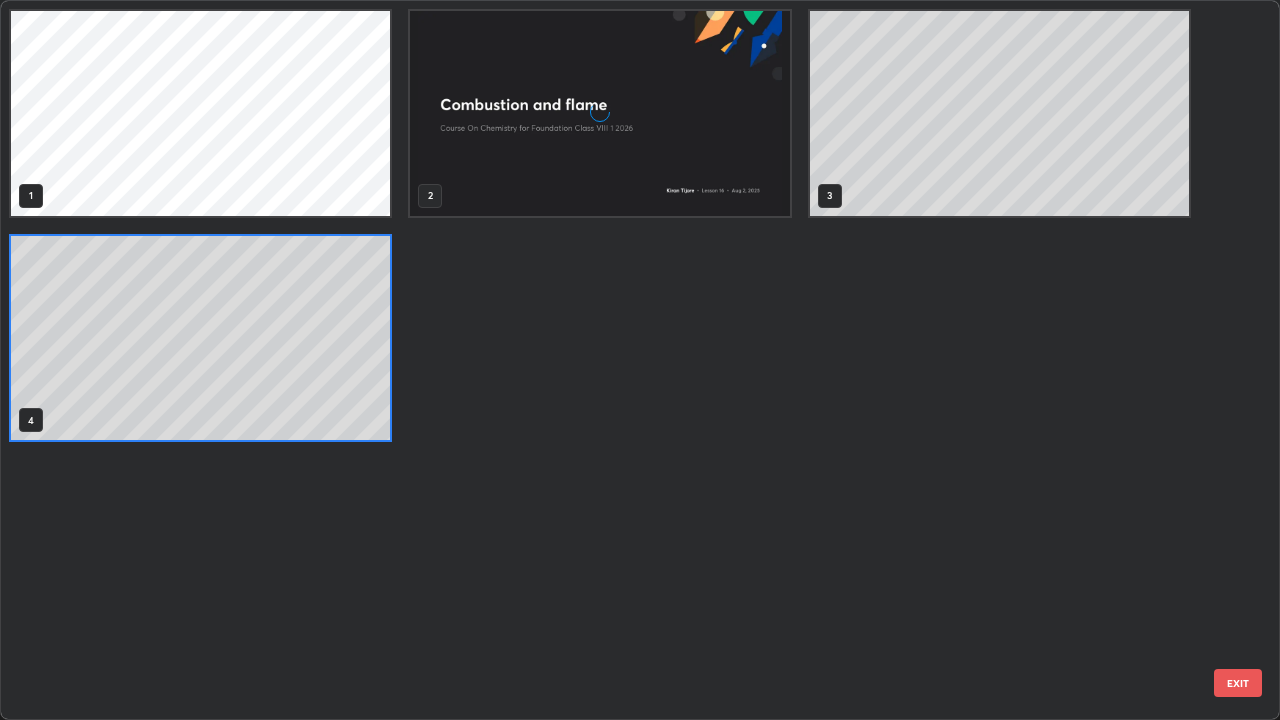 scroll, scrollTop: 7, scrollLeft: 11, axis: both 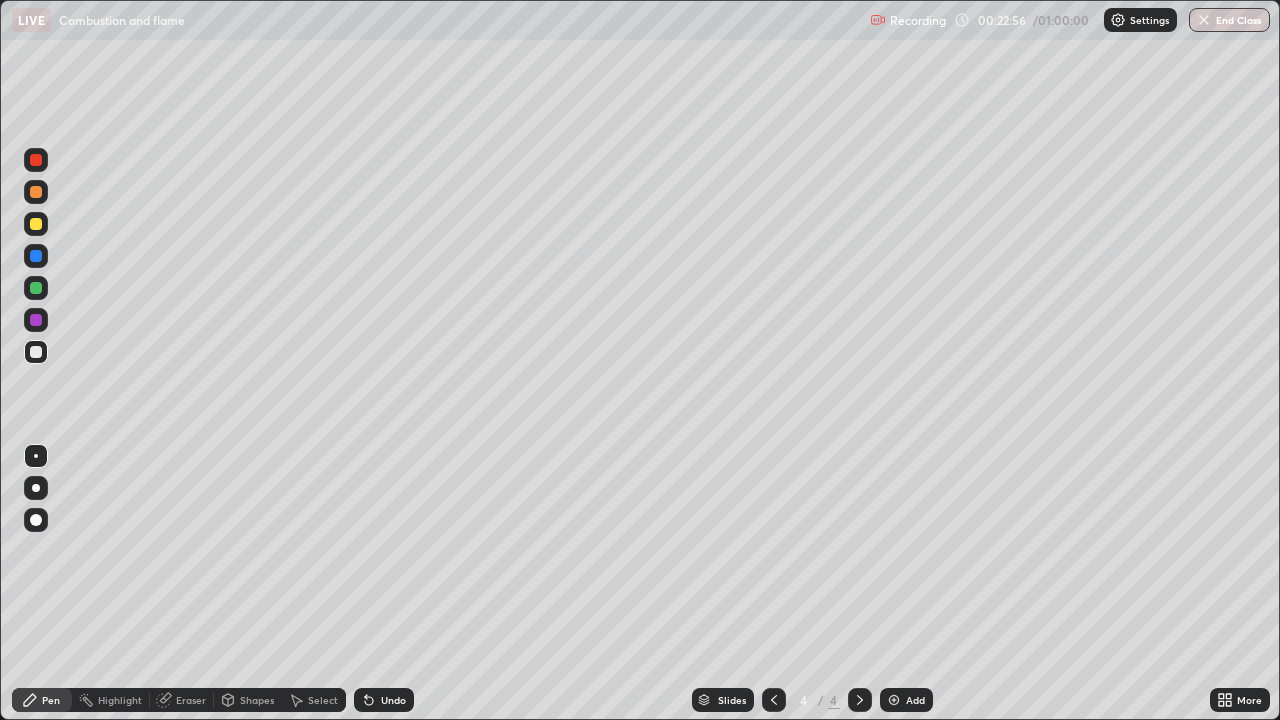 click 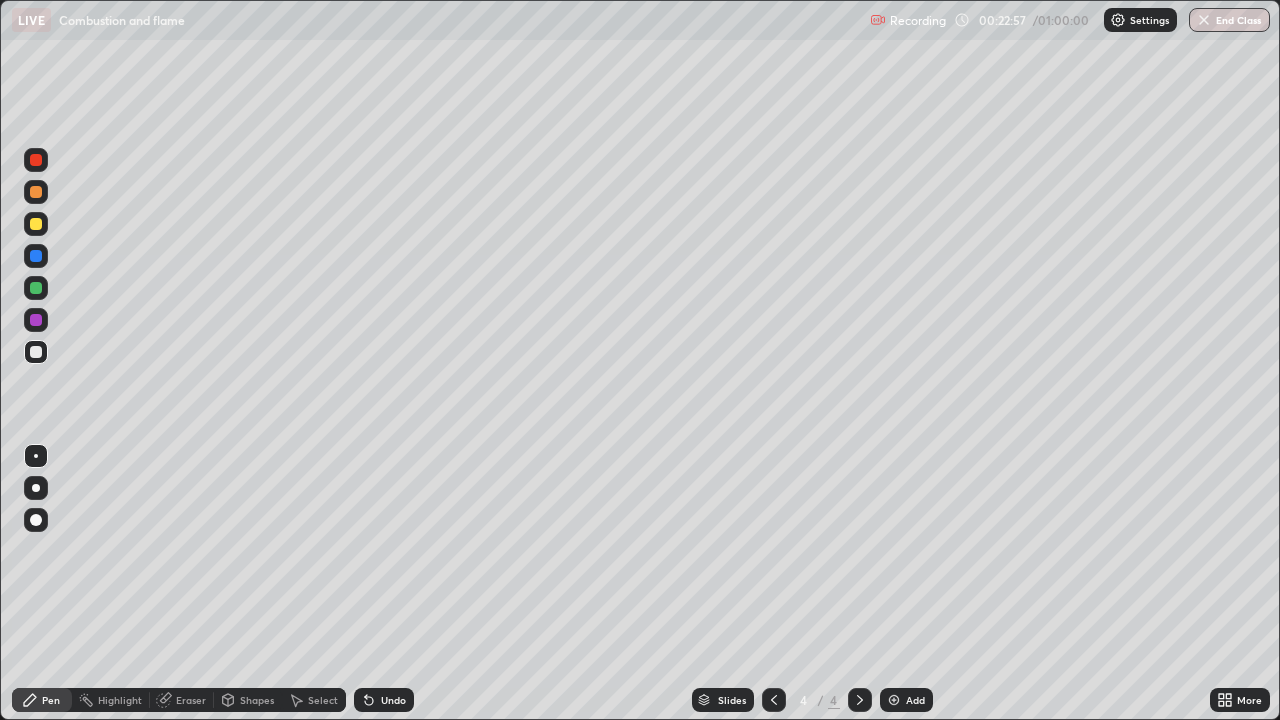 click 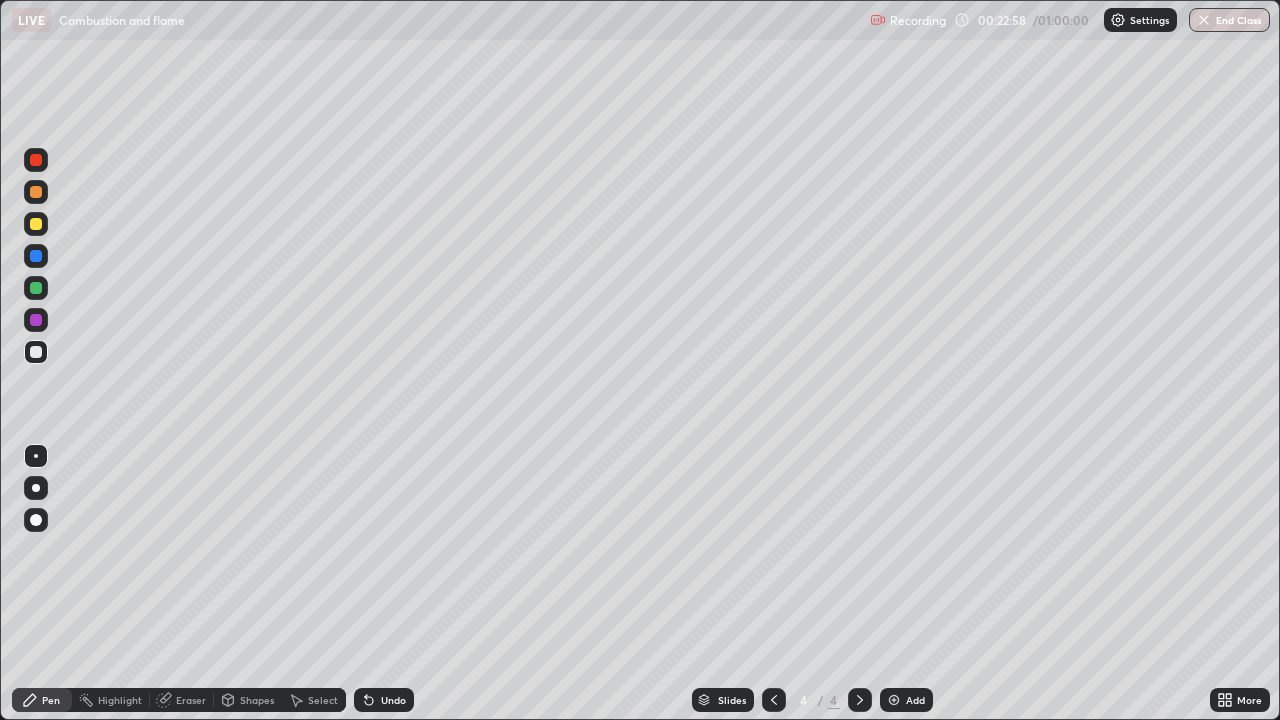 click on "Undo" at bounding box center (384, 700) 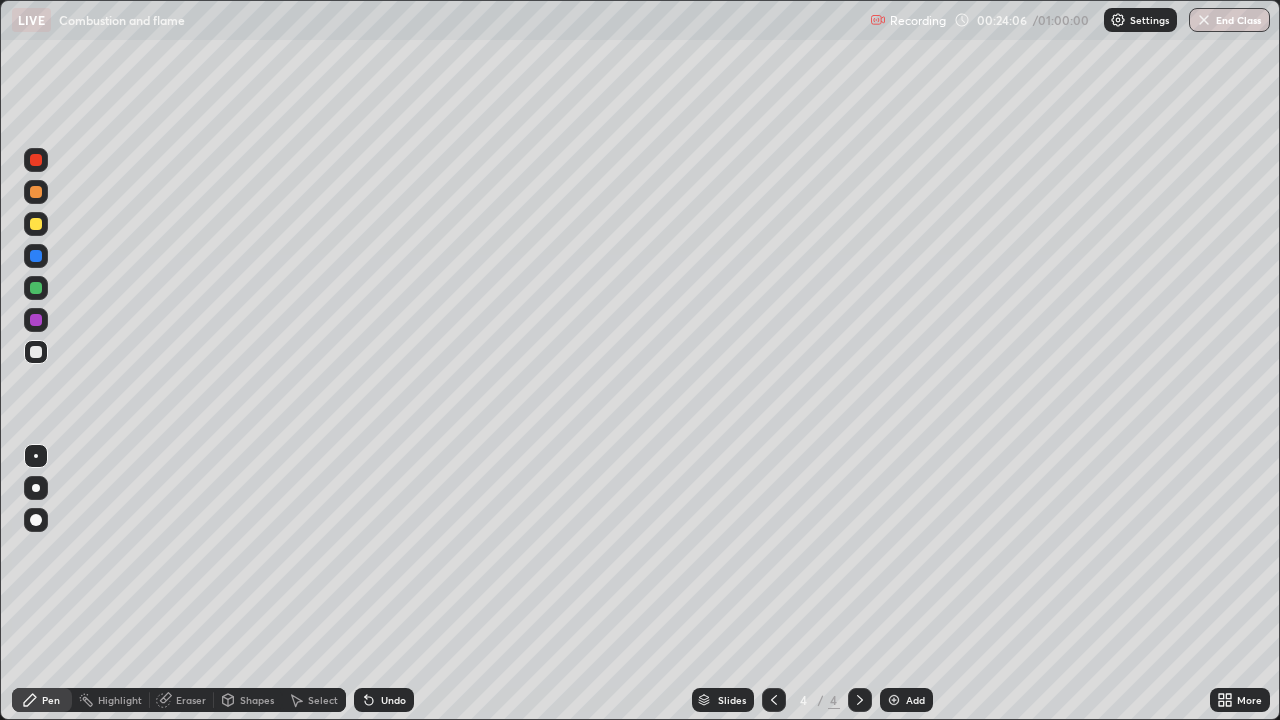 click on "Undo" at bounding box center [393, 700] 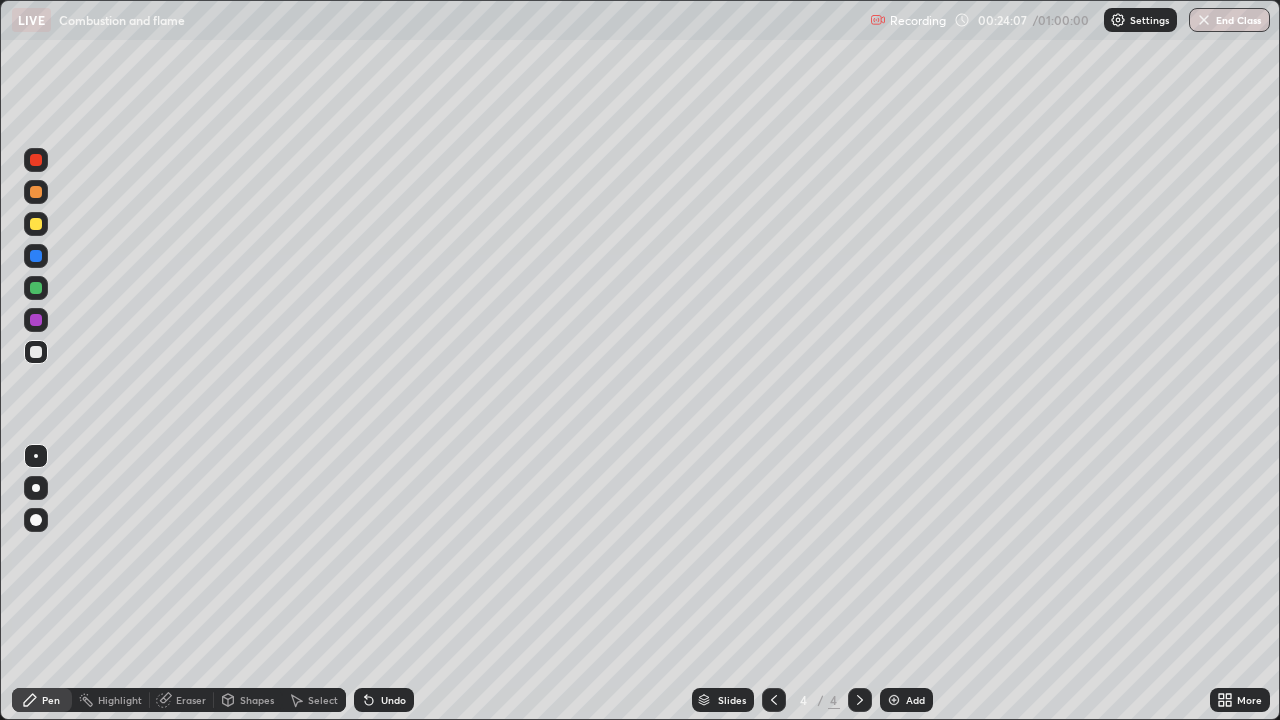 click on "Undo" at bounding box center [393, 700] 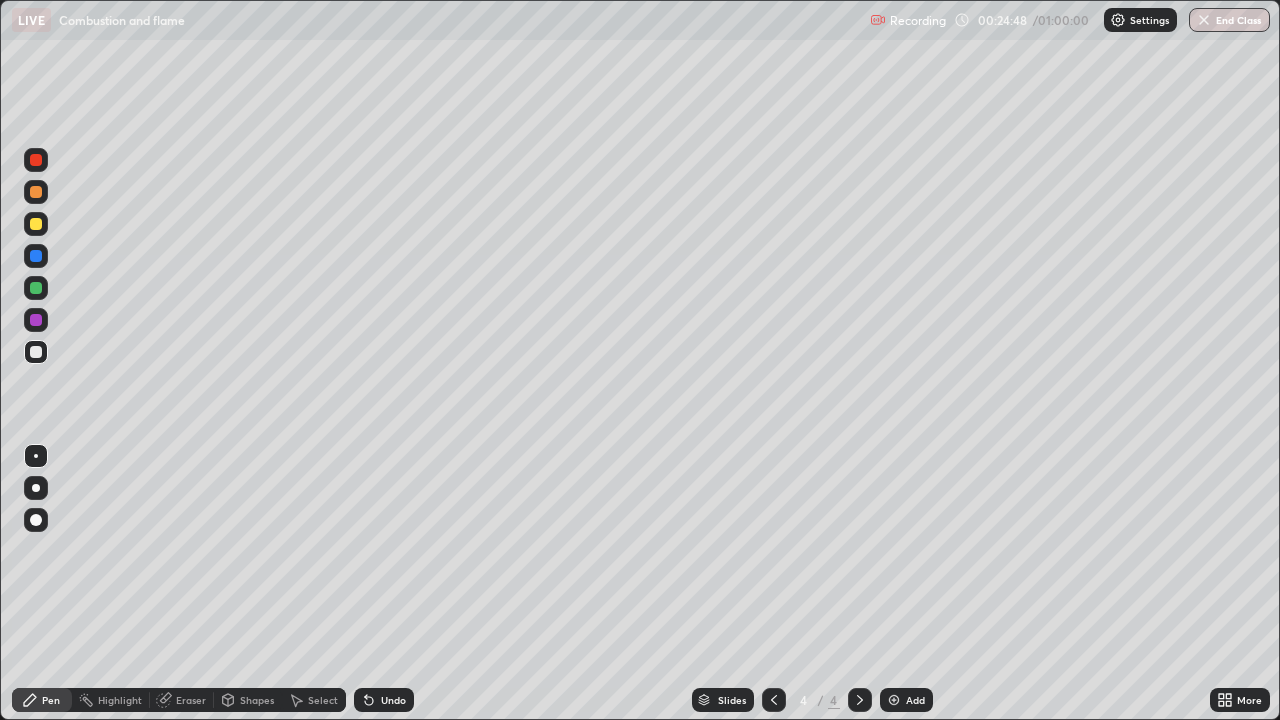 click on "Undo" at bounding box center [384, 700] 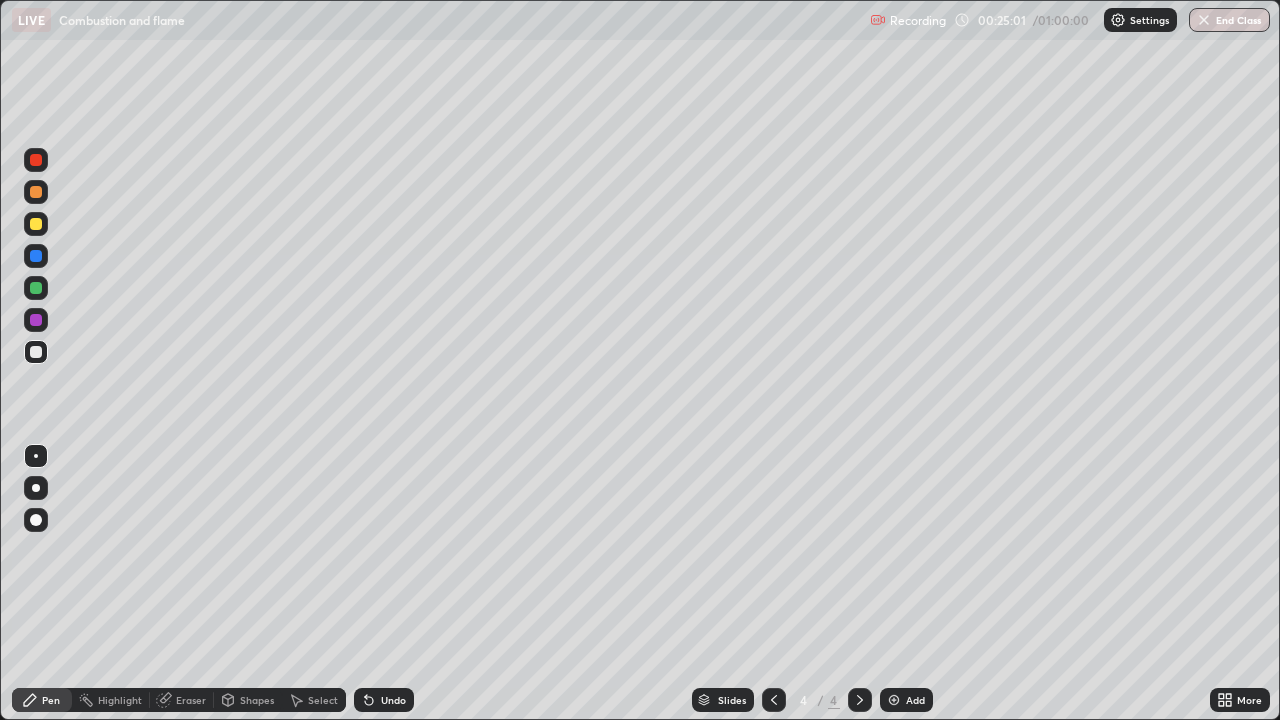 click 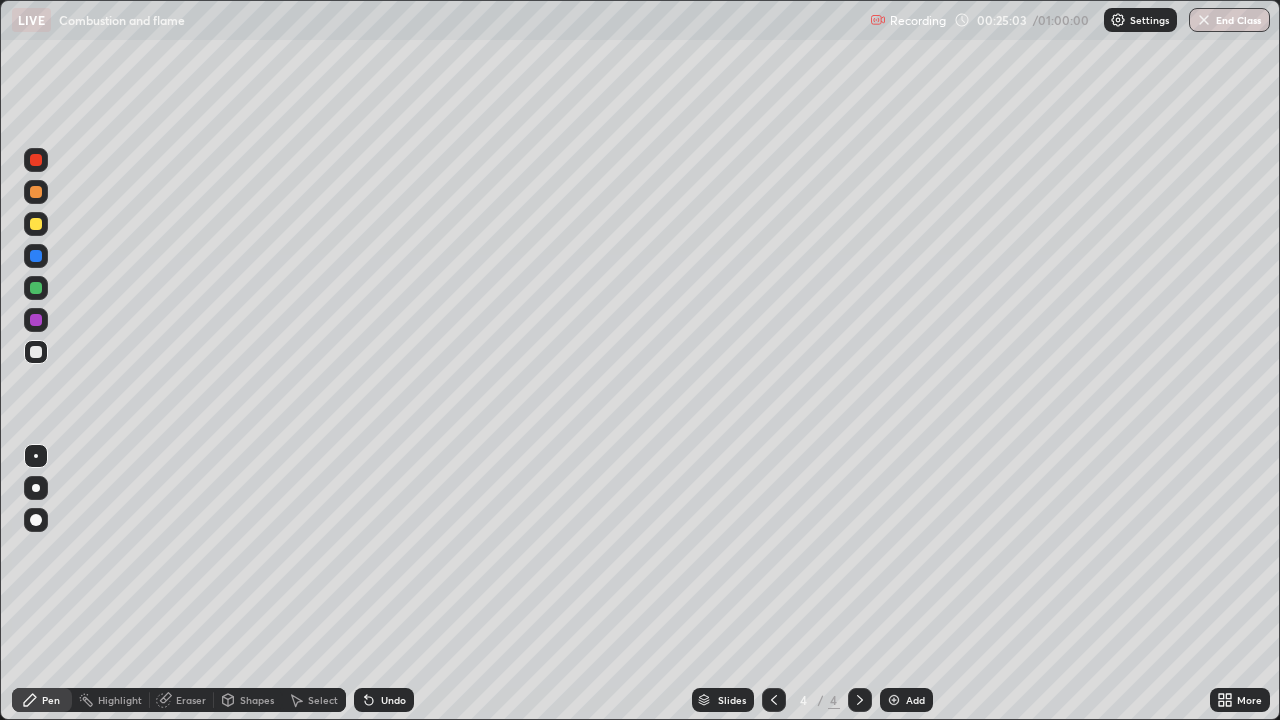 click on "Undo" at bounding box center (393, 700) 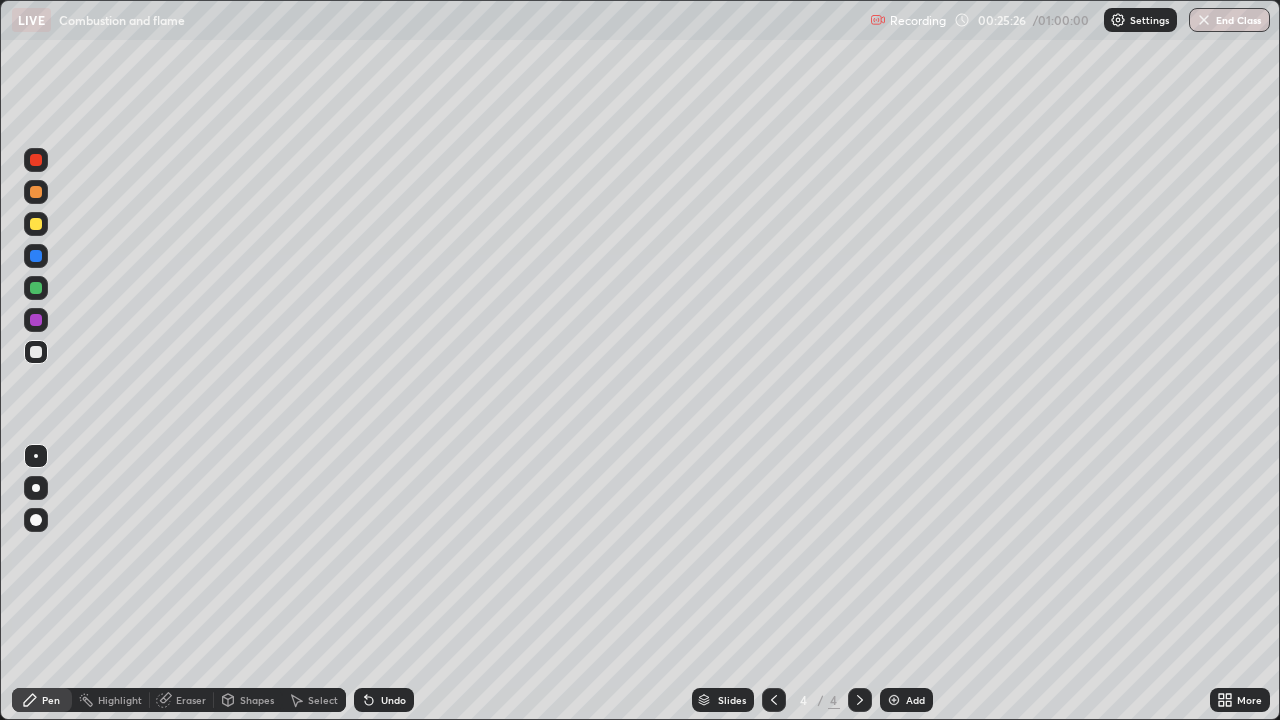 click on "Undo" at bounding box center (393, 700) 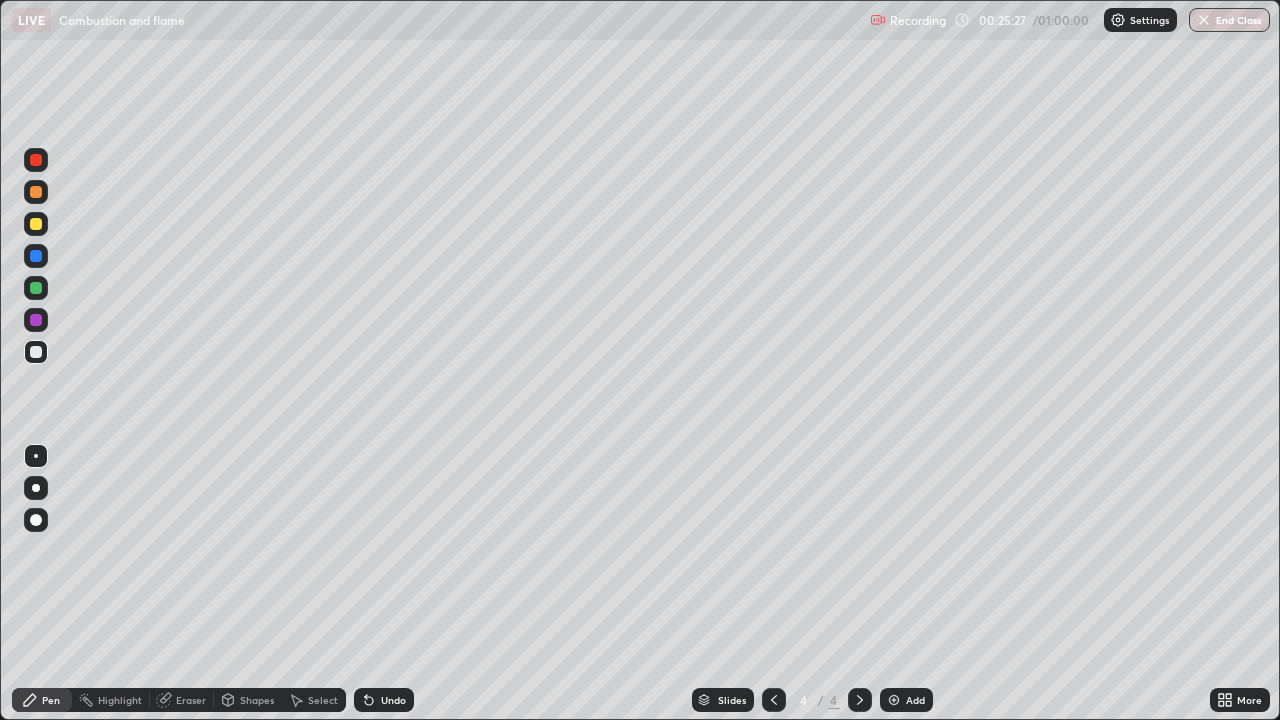 click on "Undo" at bounding box center [393, 700] 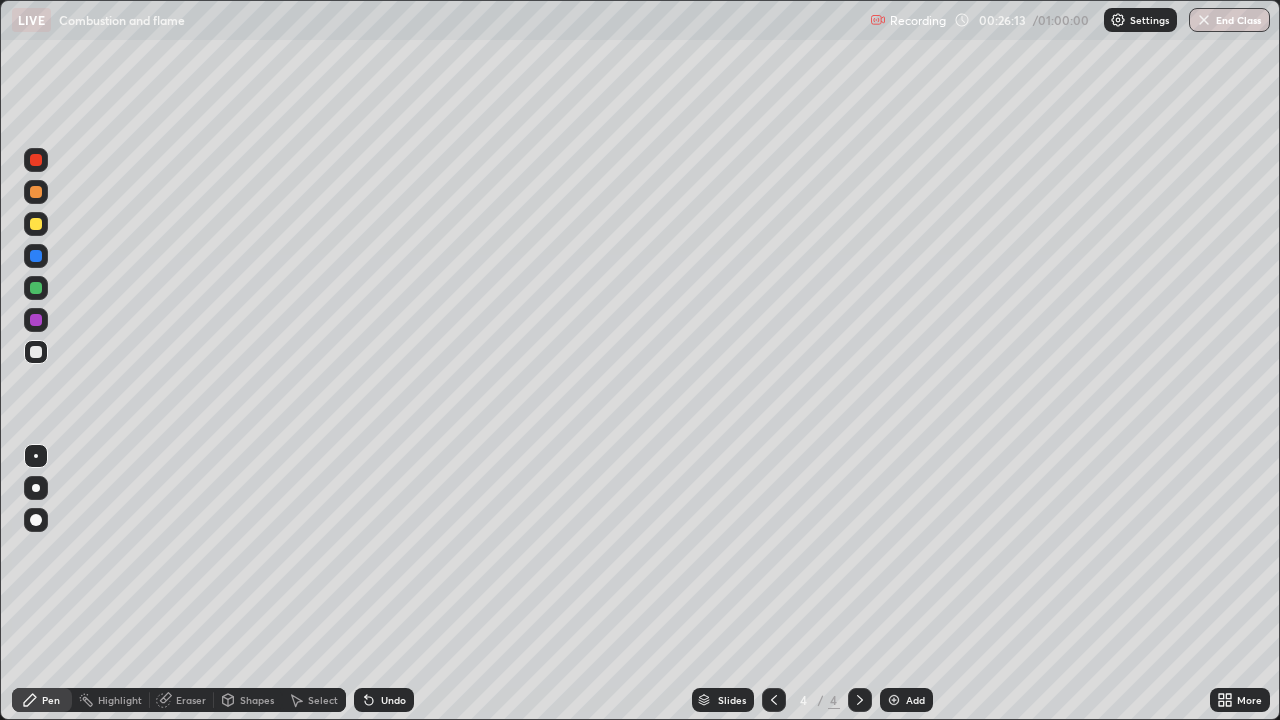 click on "Undo" at bounding box center (393, 700) 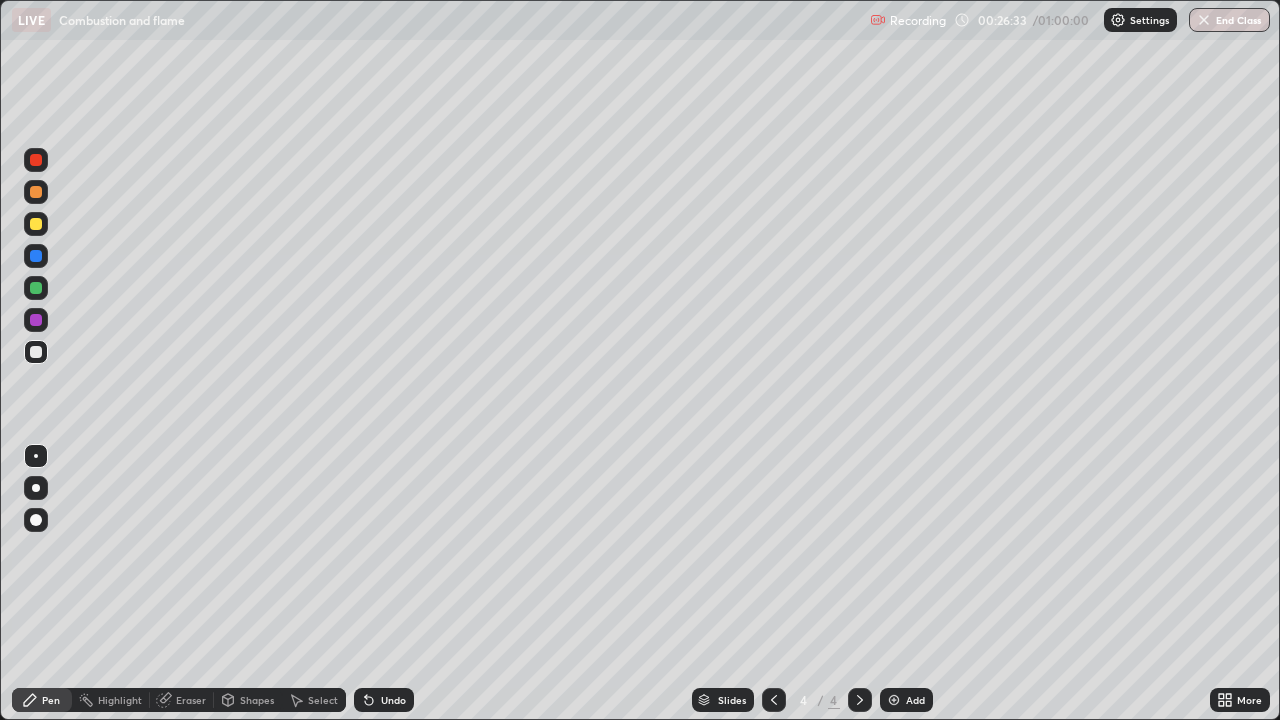 click 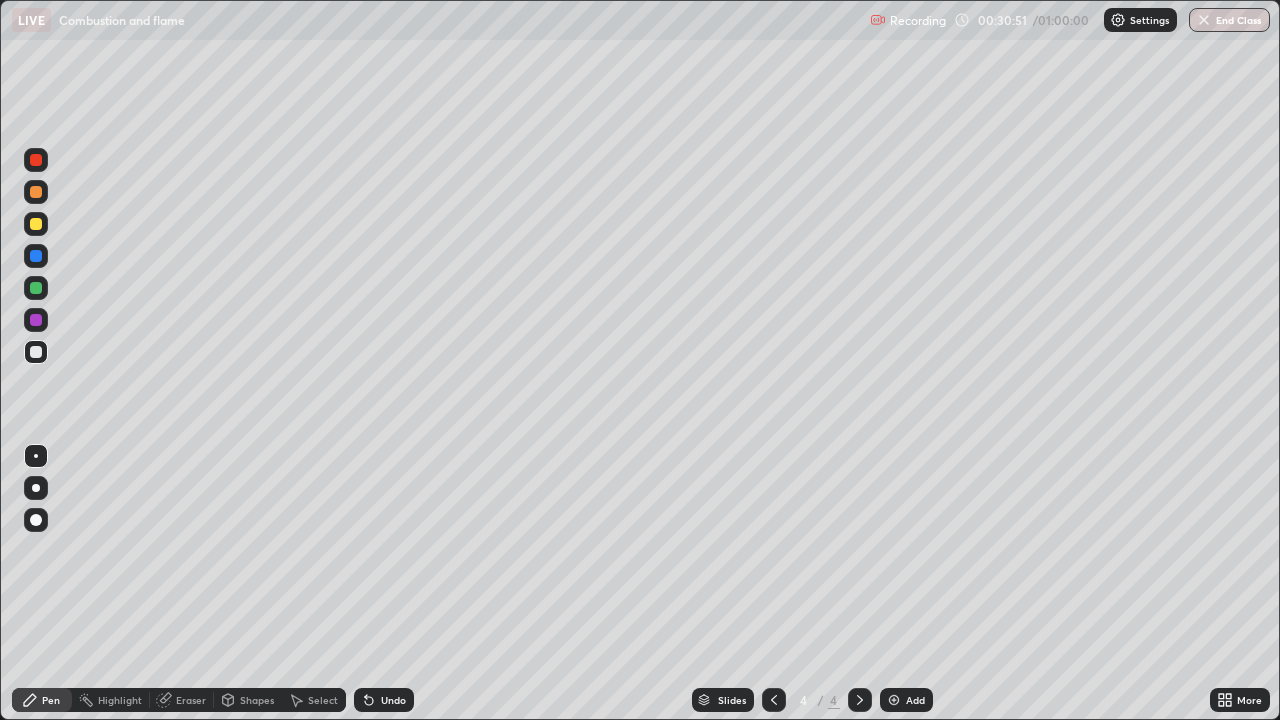 click at bounding box center (894, 700) 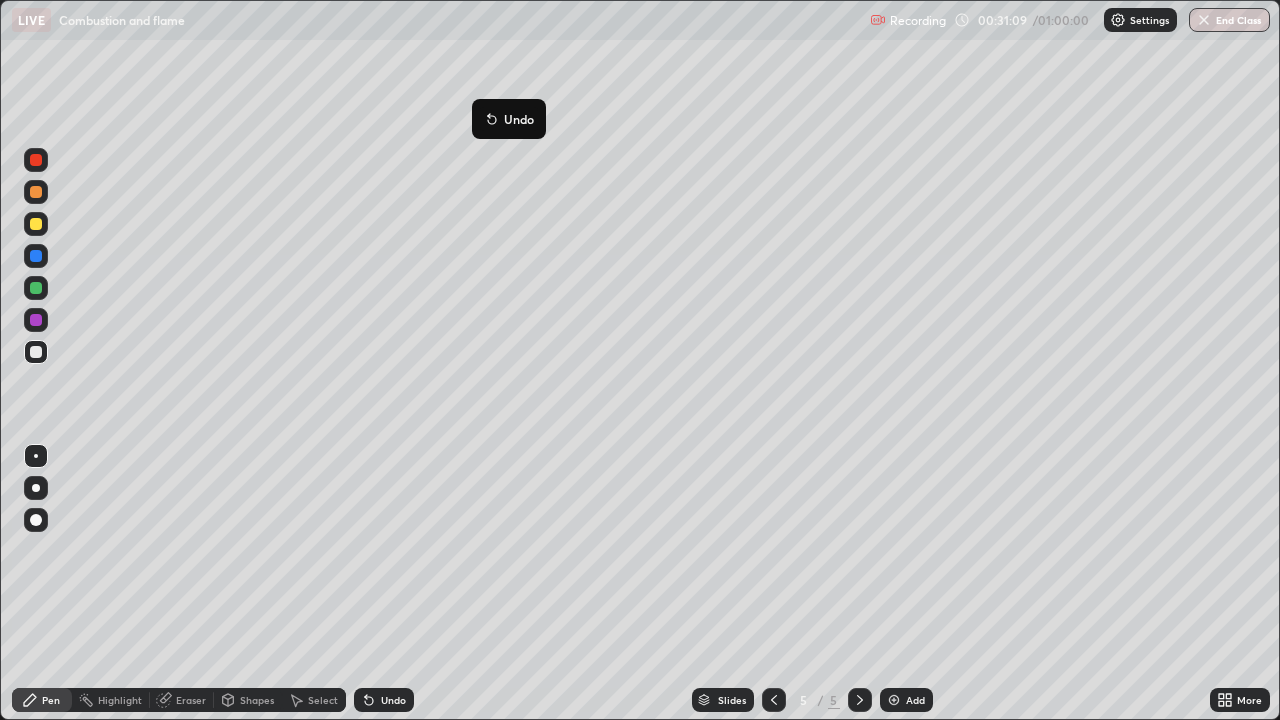 click 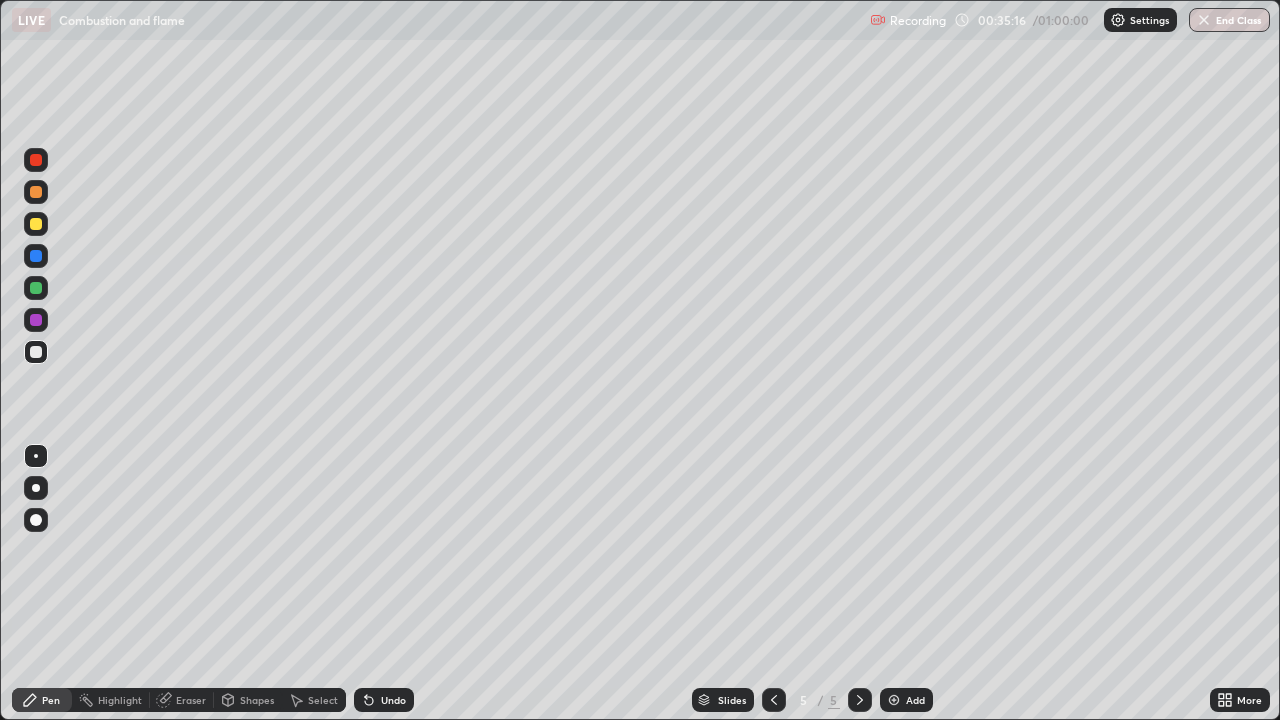 click 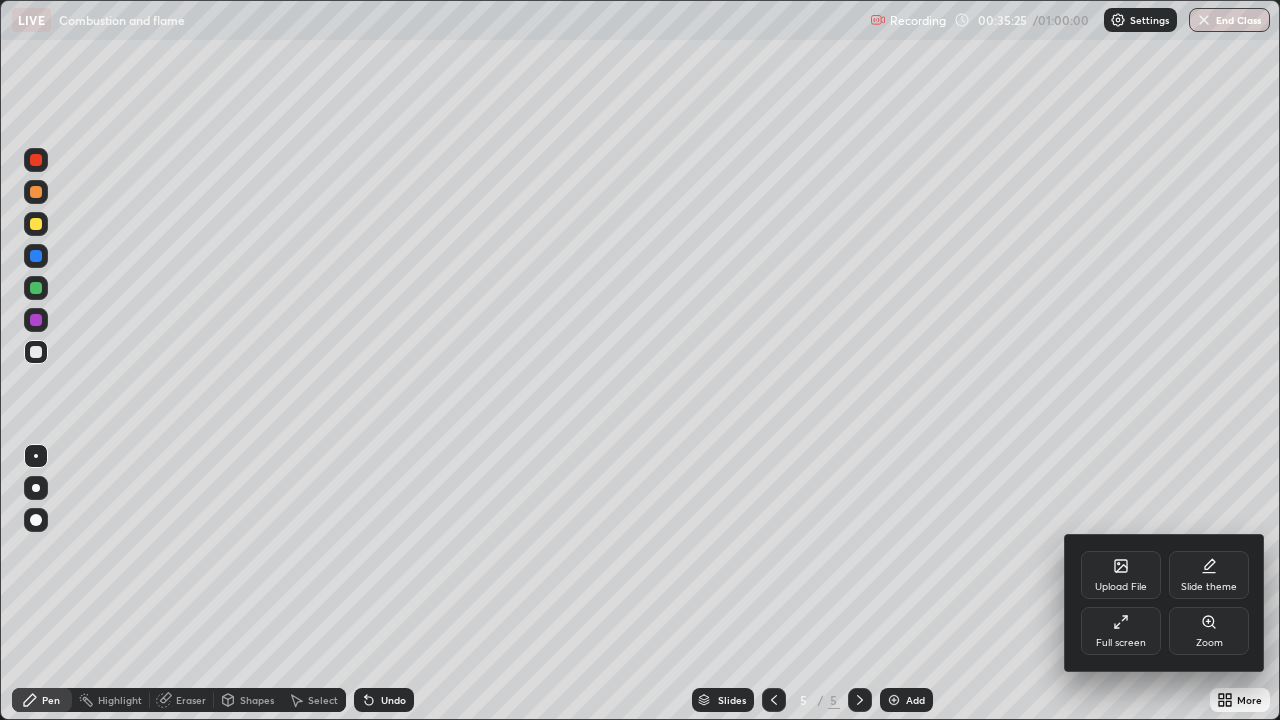 click on "Full screen" at bounding box center [1121, 643] 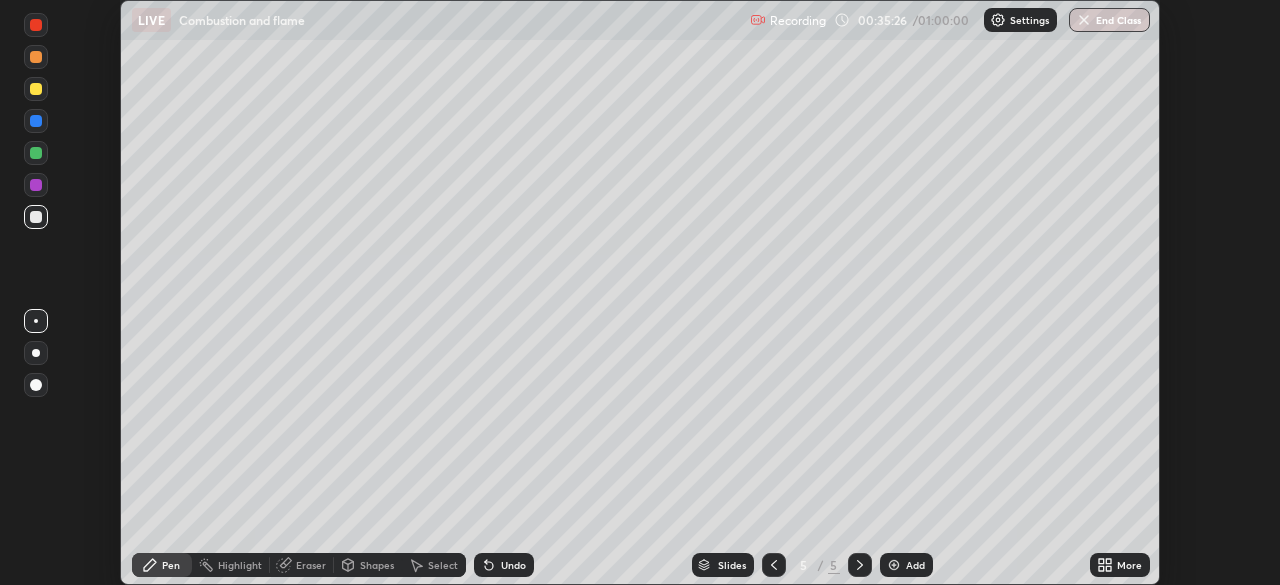 scroll, scrollTop: 585, scrollLeft: 1280, axis: both 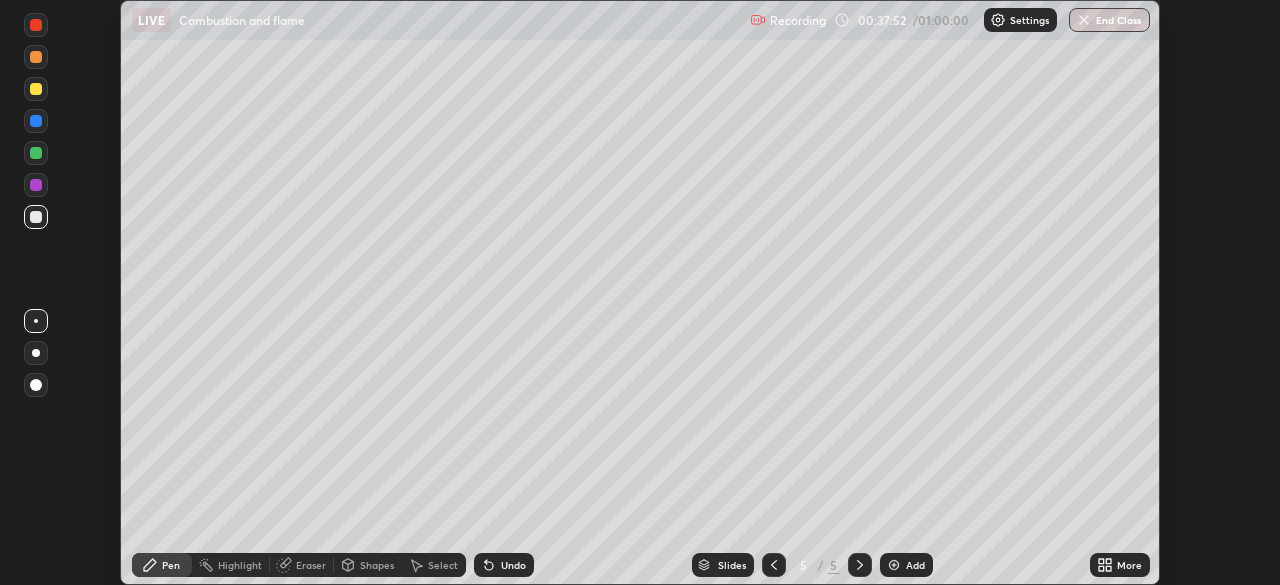 click on "More" at bounding box center [1129, 565] 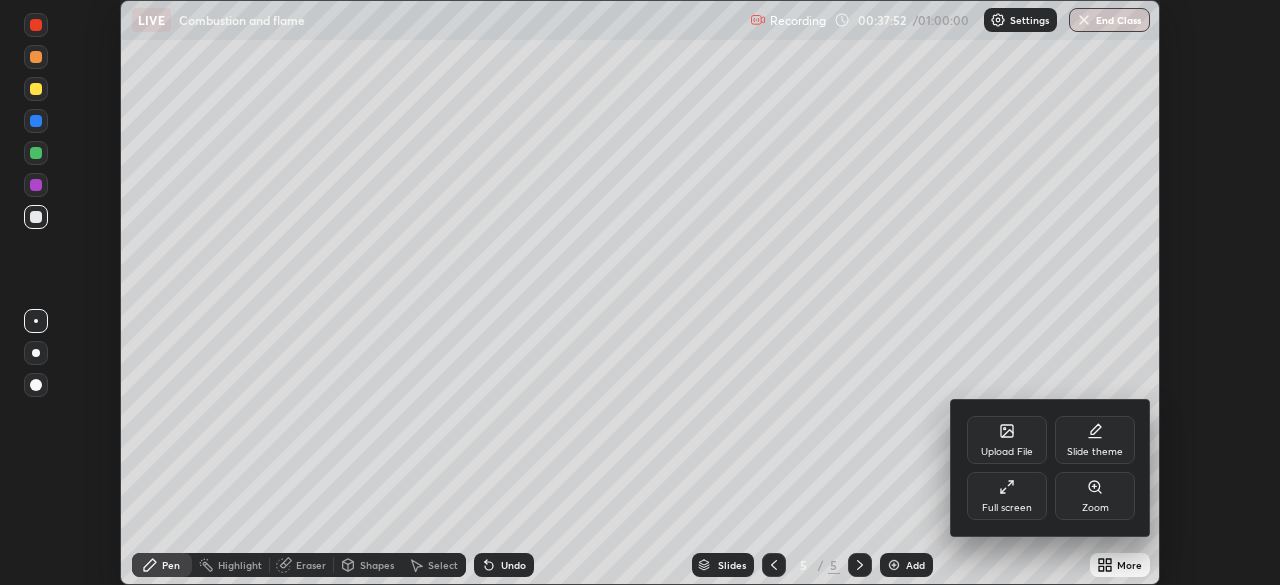 click on "Full screen" at bounding box center (1007, 508) 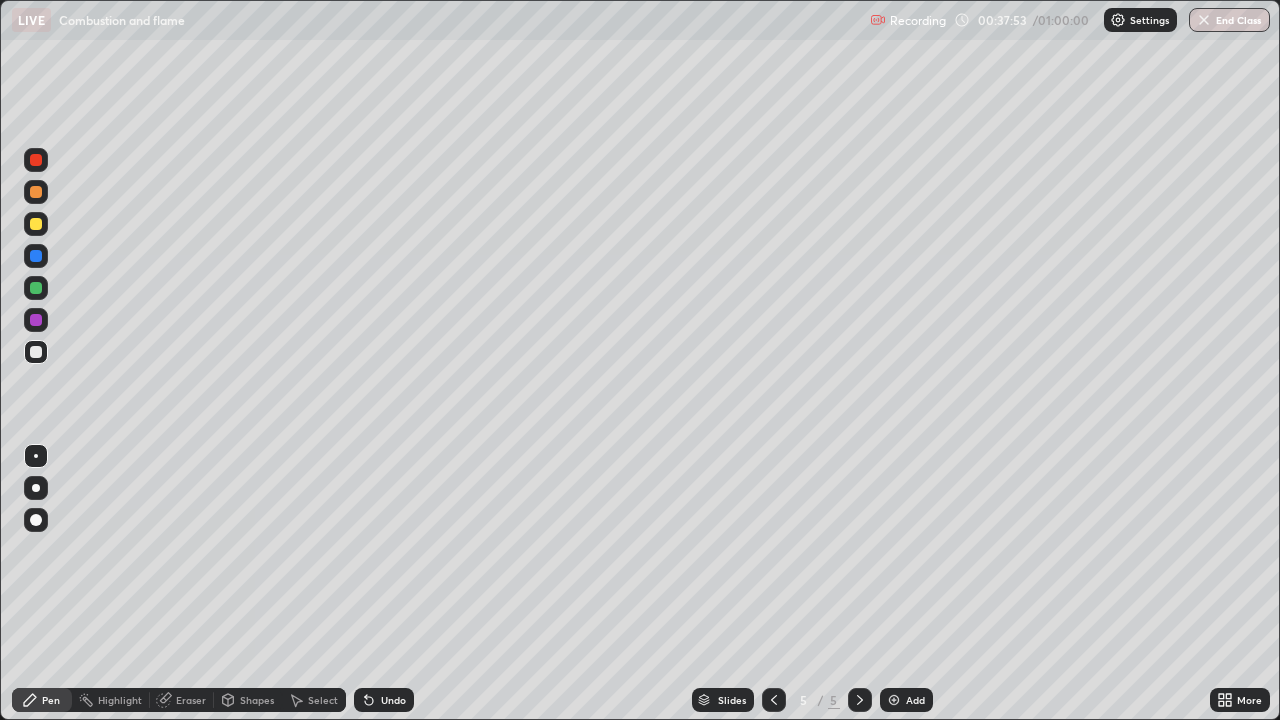 scroll, scrollTop: 99280, scrollLeft: 98720, axis: both 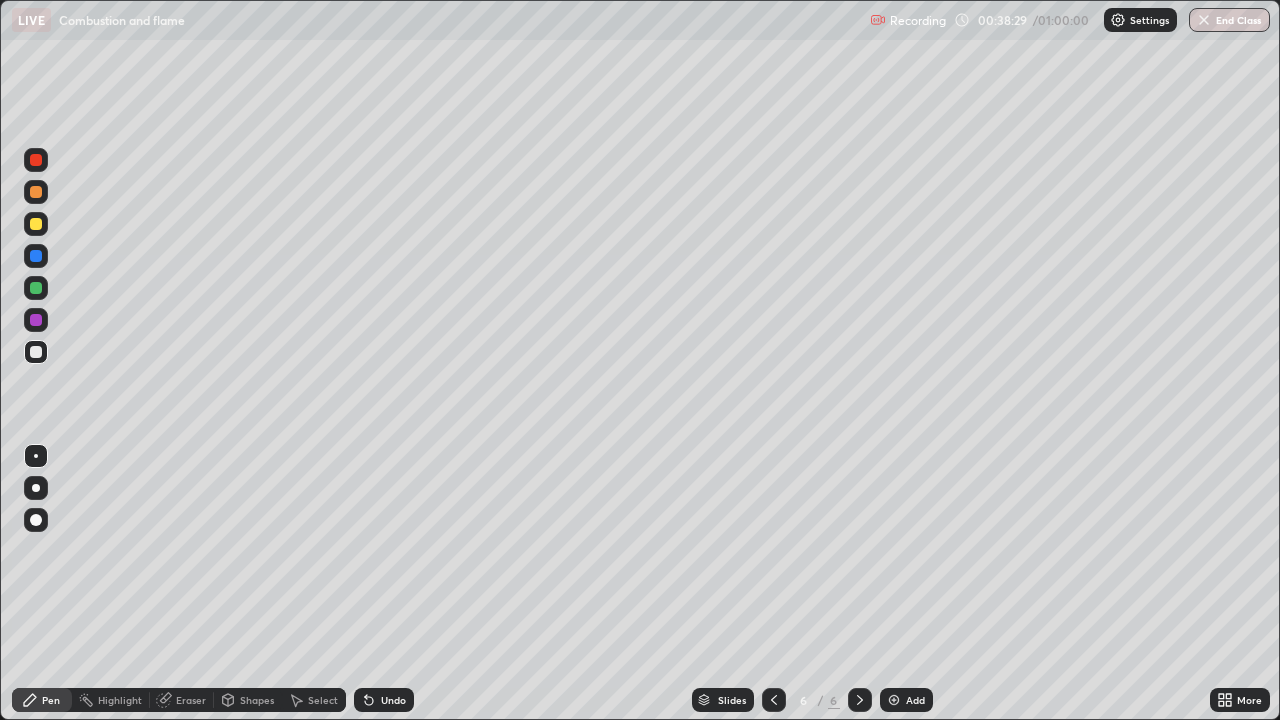 click on "LIVE Combustion and flame" at bounding box center [437, 20] 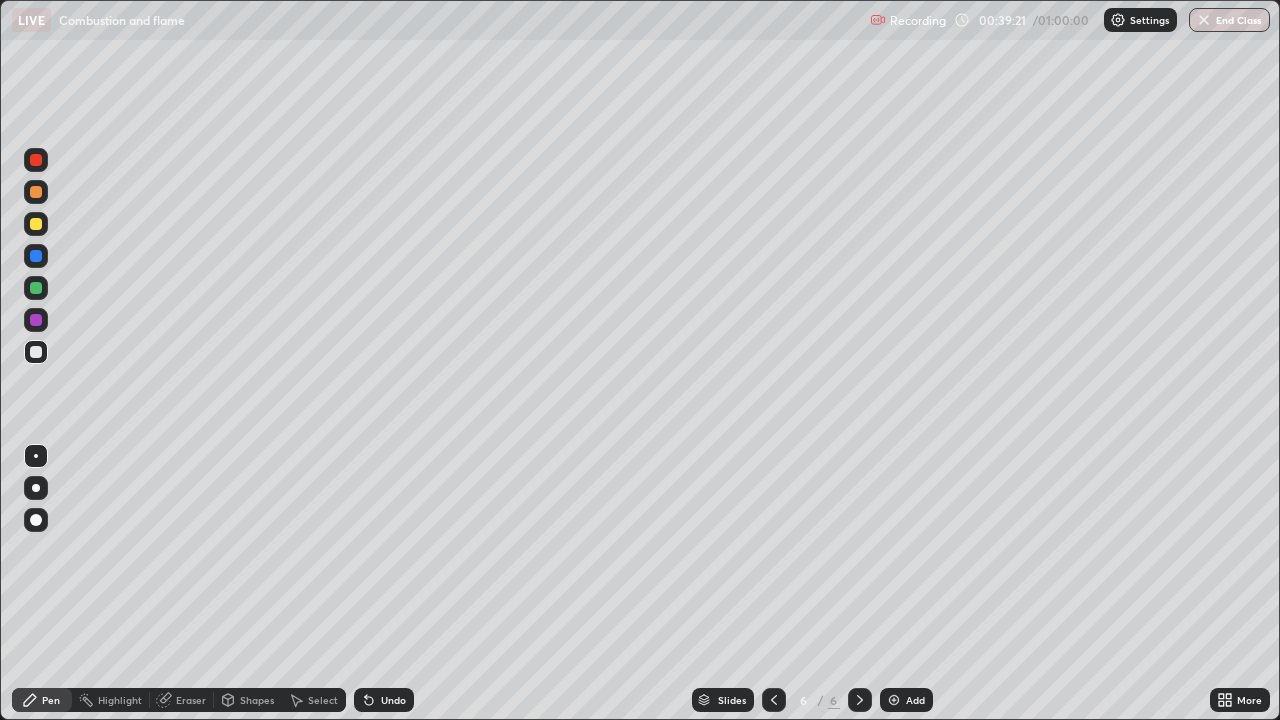 click at bounding box center (36, 192) 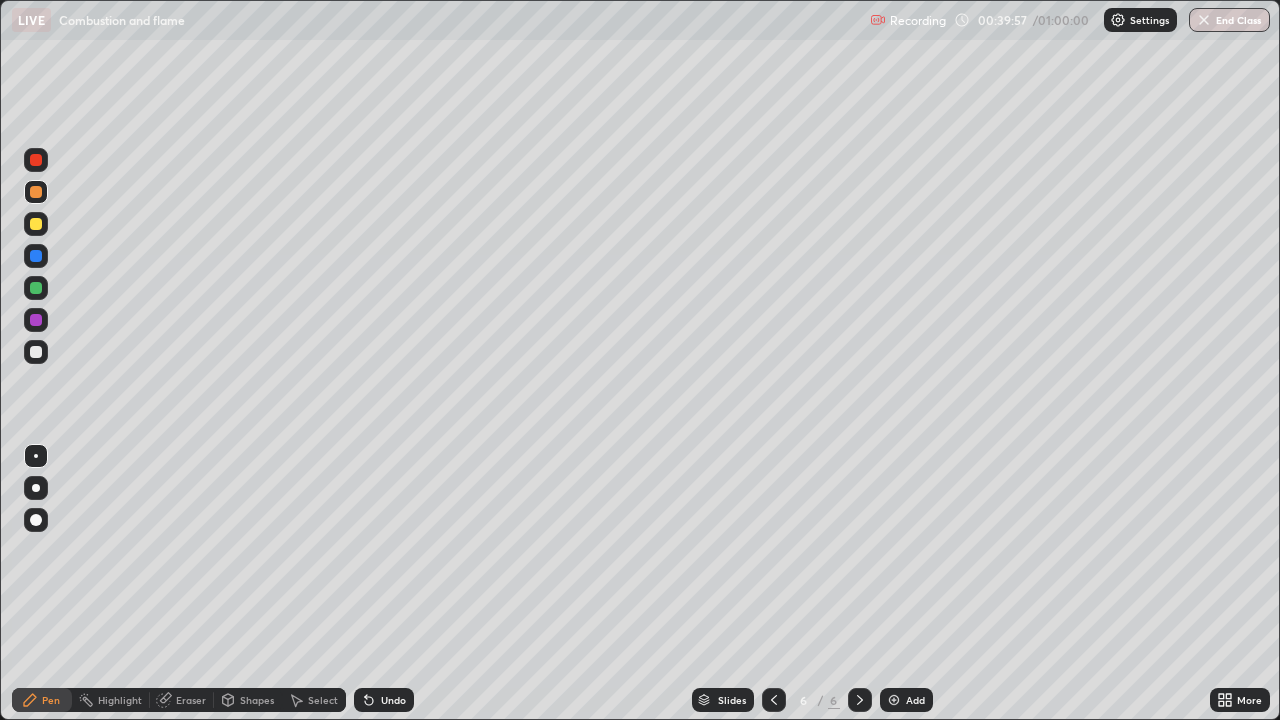 click at bounding box center [36, 224] 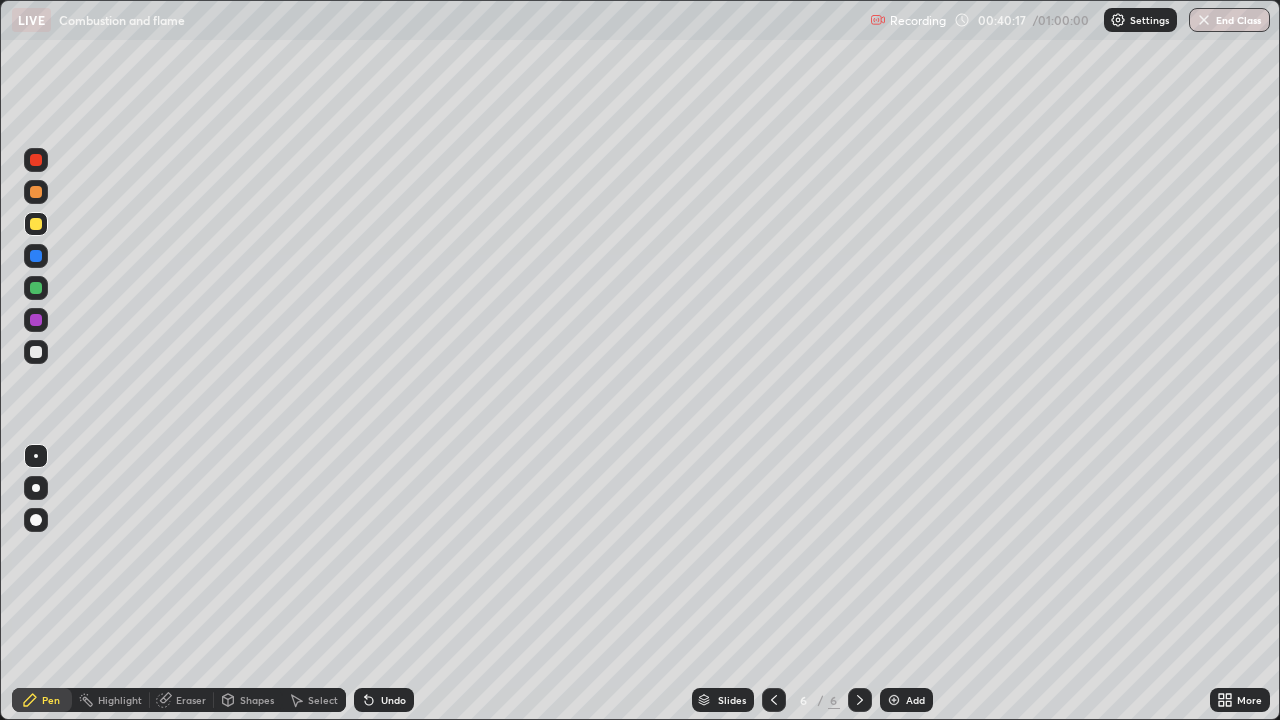click on "Eraser" at bounding box center [191, 700] 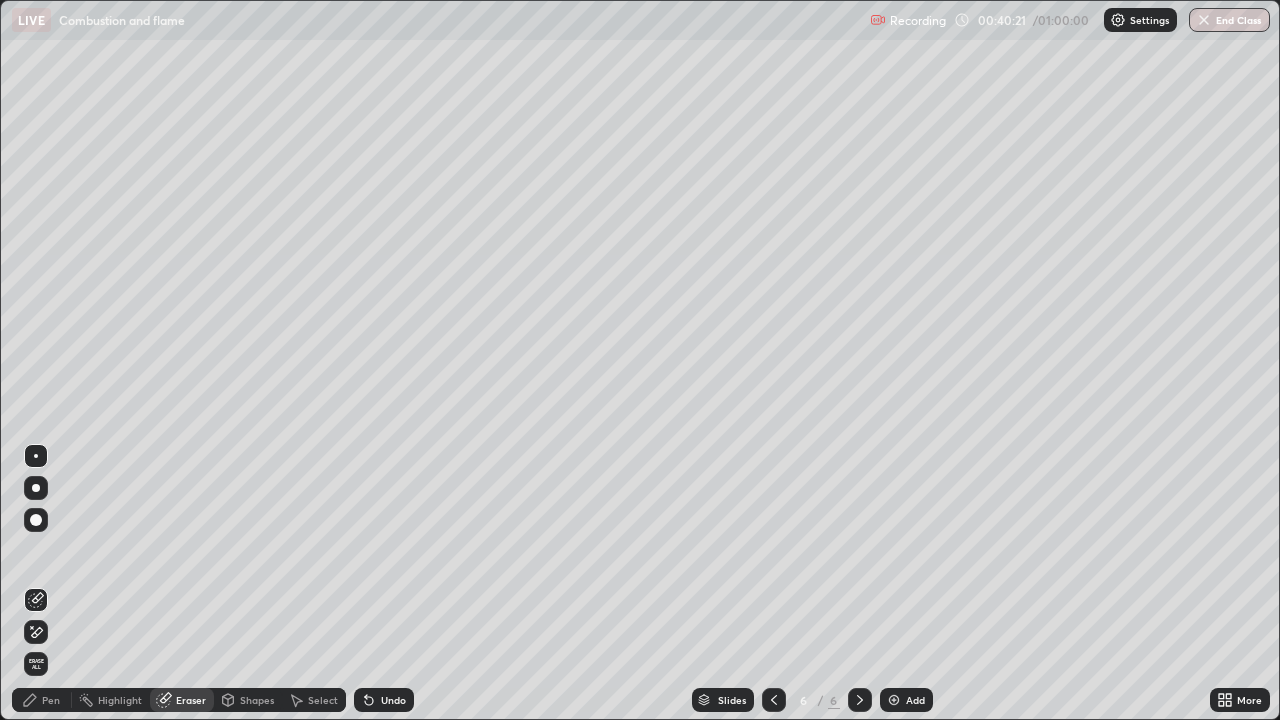 click on "Pen" at bounding box center [42, 700] 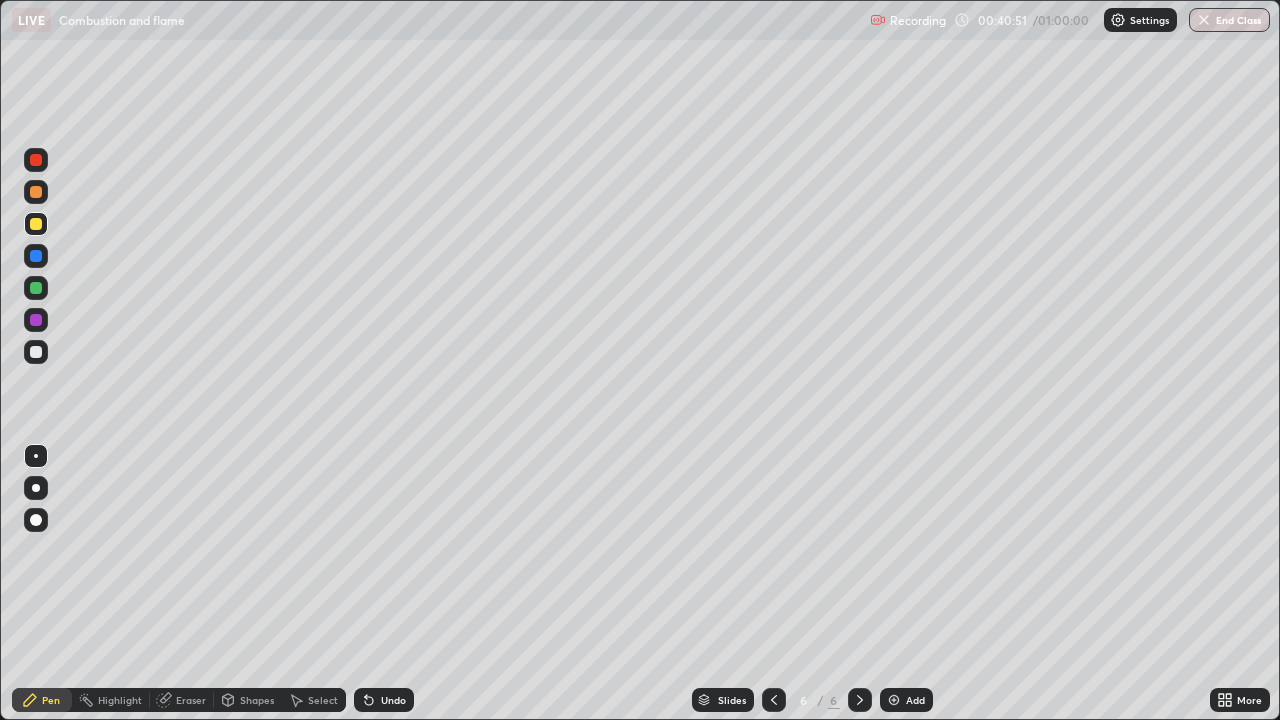 click on "Eraser" at bounding box center (191, 700) 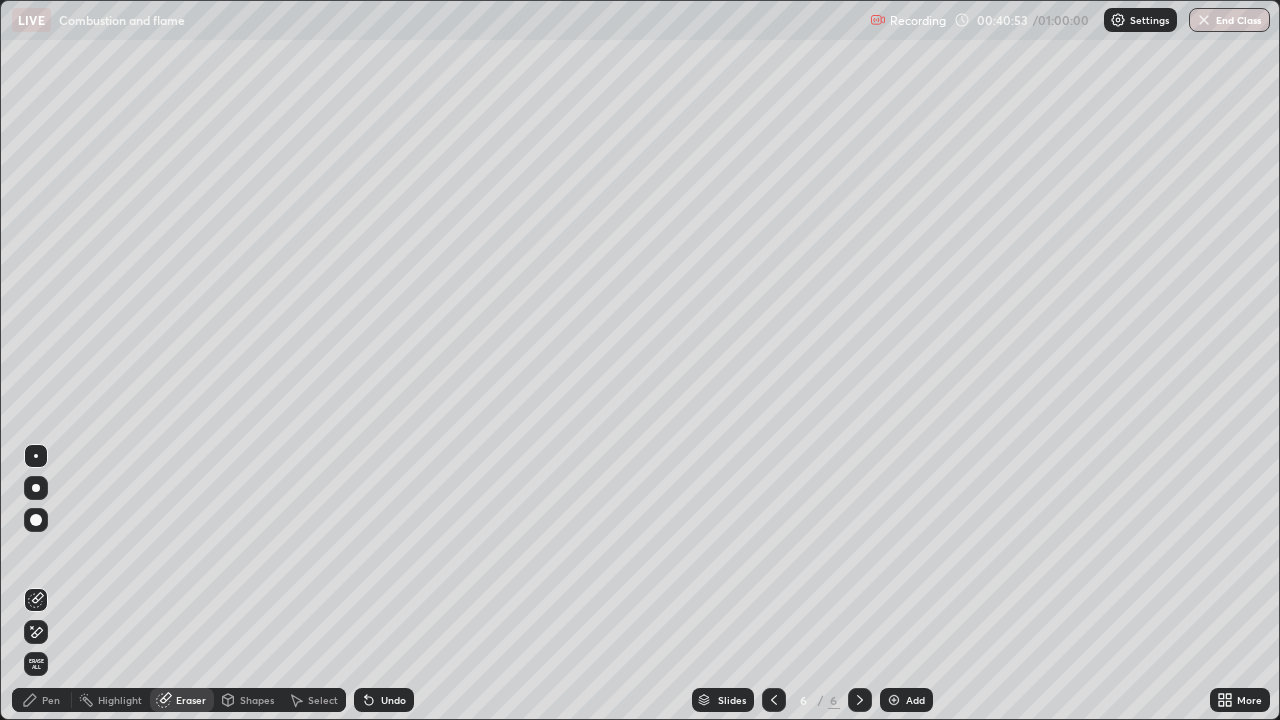 click on "Pen" at bounding box center [51, 700] 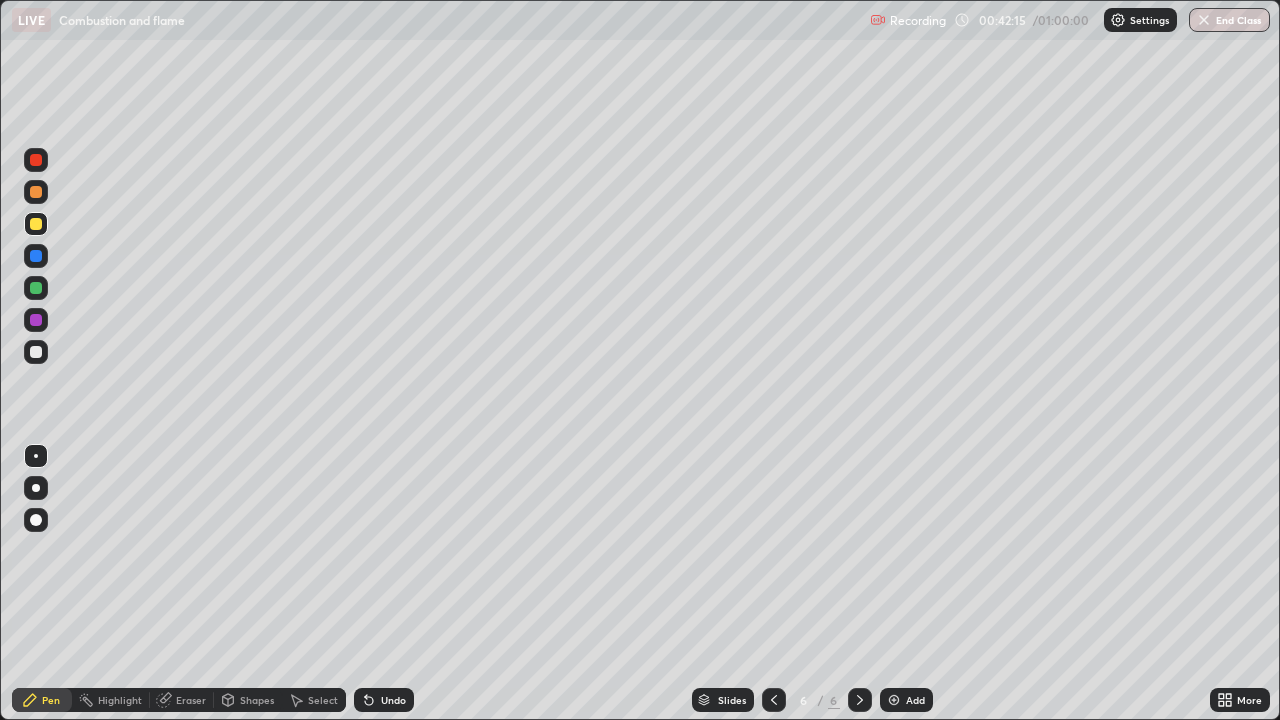 click at bounding box center [36, 160] 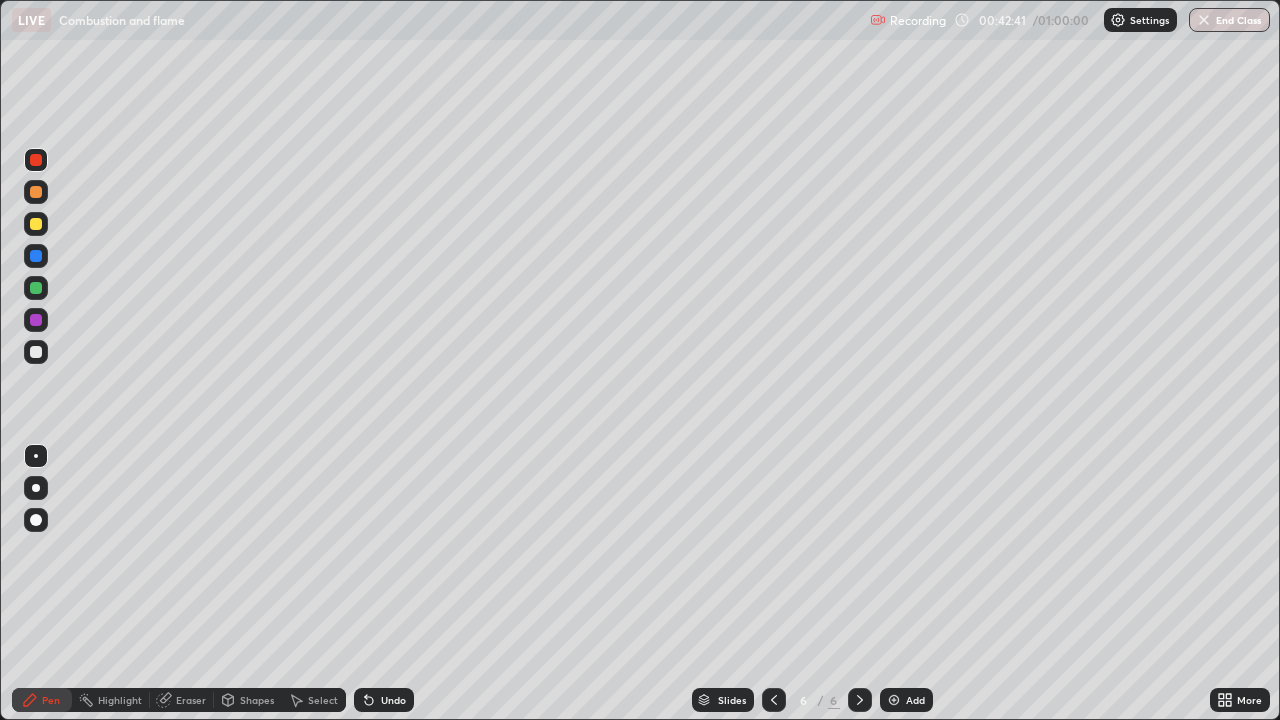 click on "Eraser" at bounding box center (191, 700) 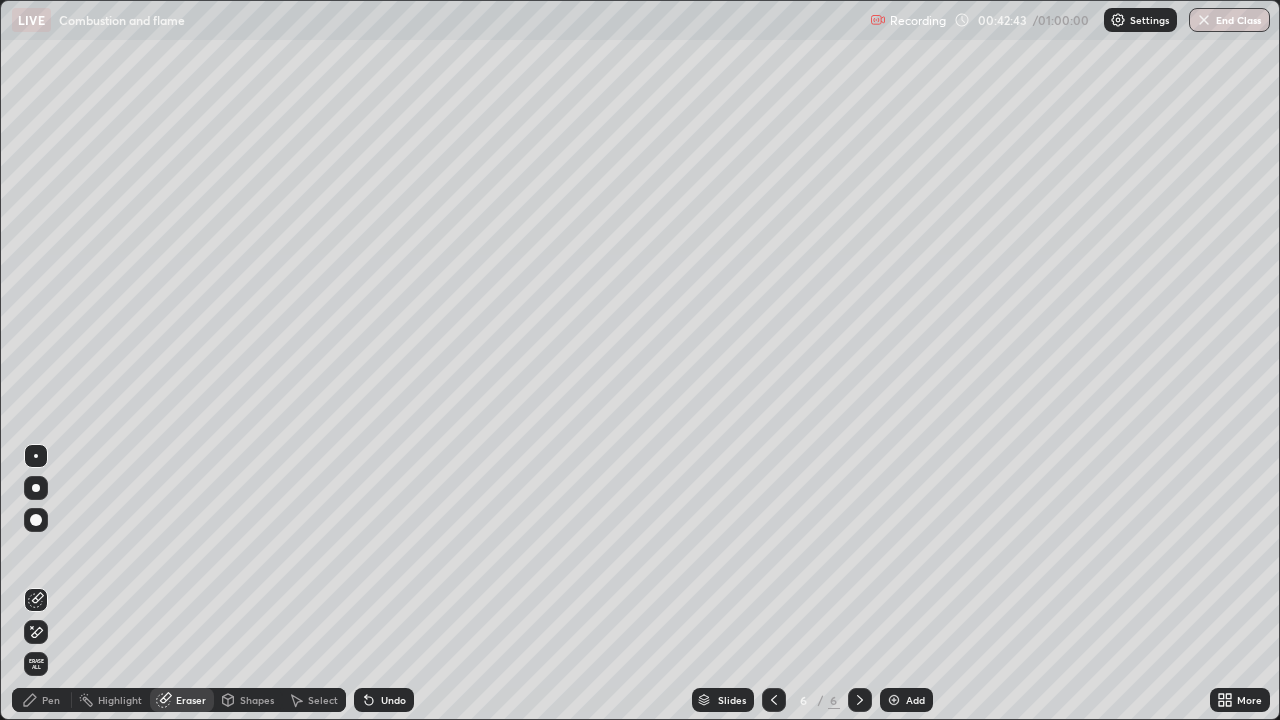 click on "Pen" at bounding box center (51, 700) 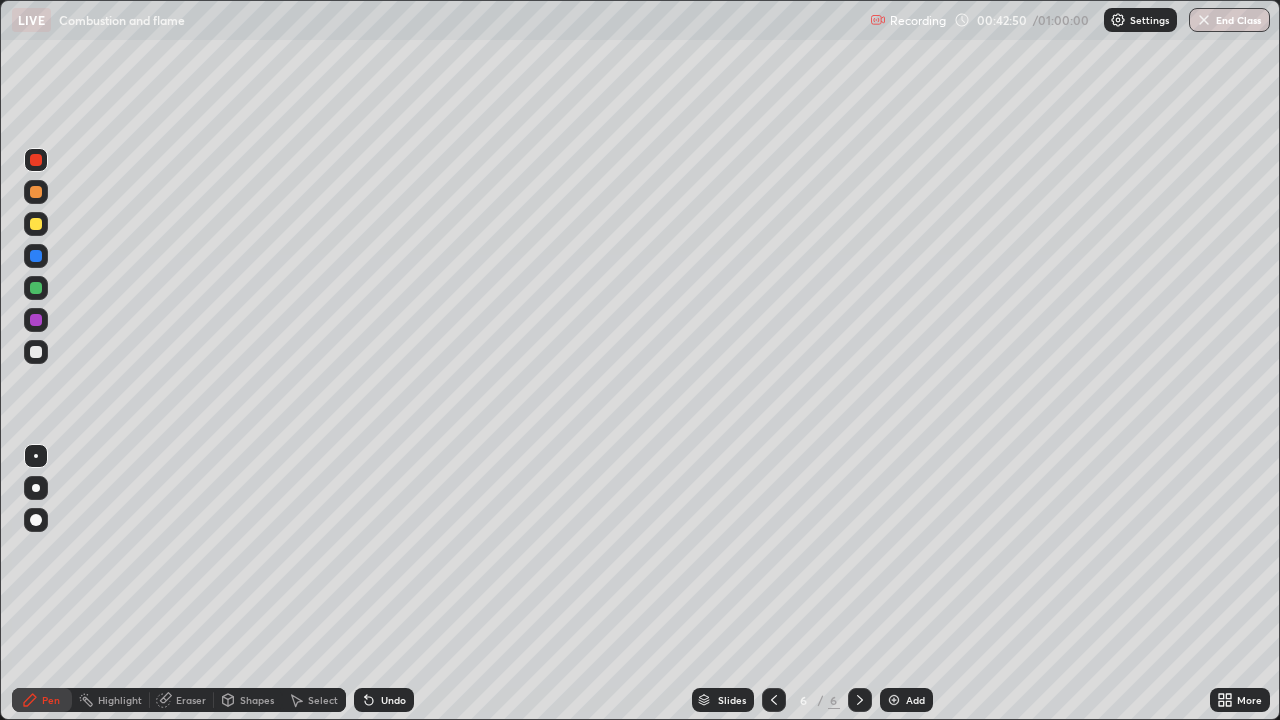 click on "Shapes" at bounding box center [257, 700] 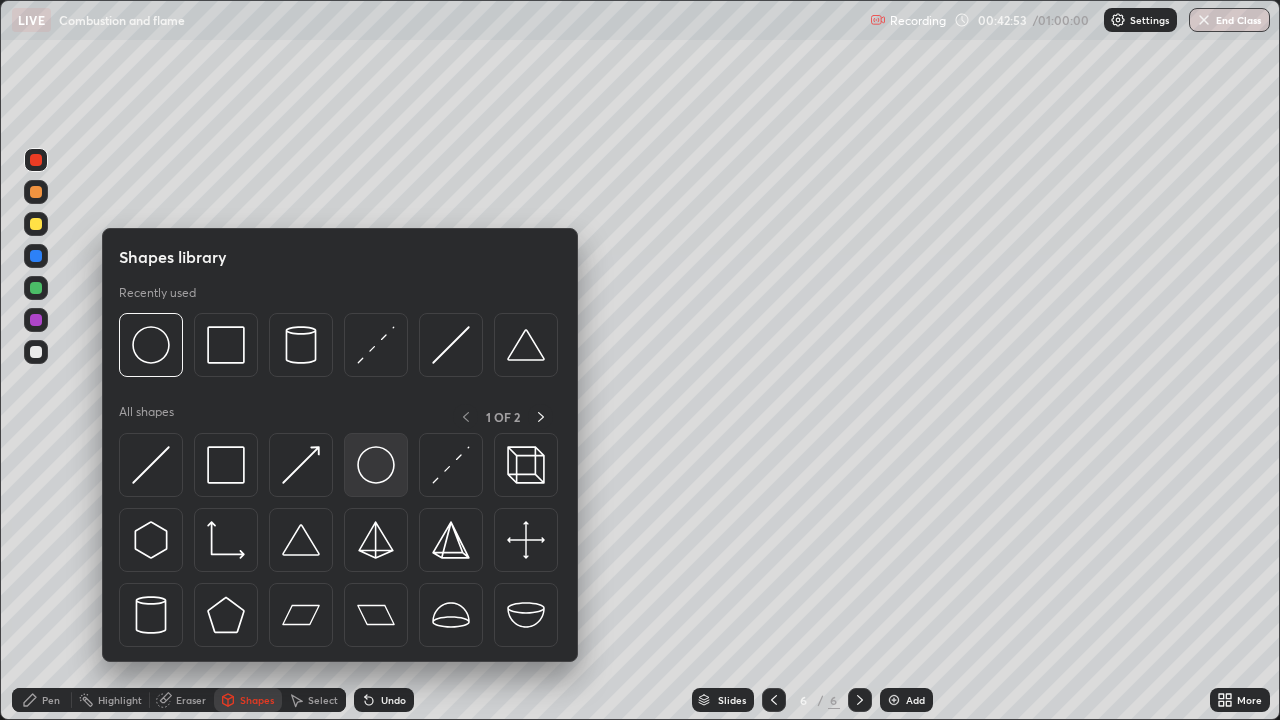 click at bounding box center [376, 465] 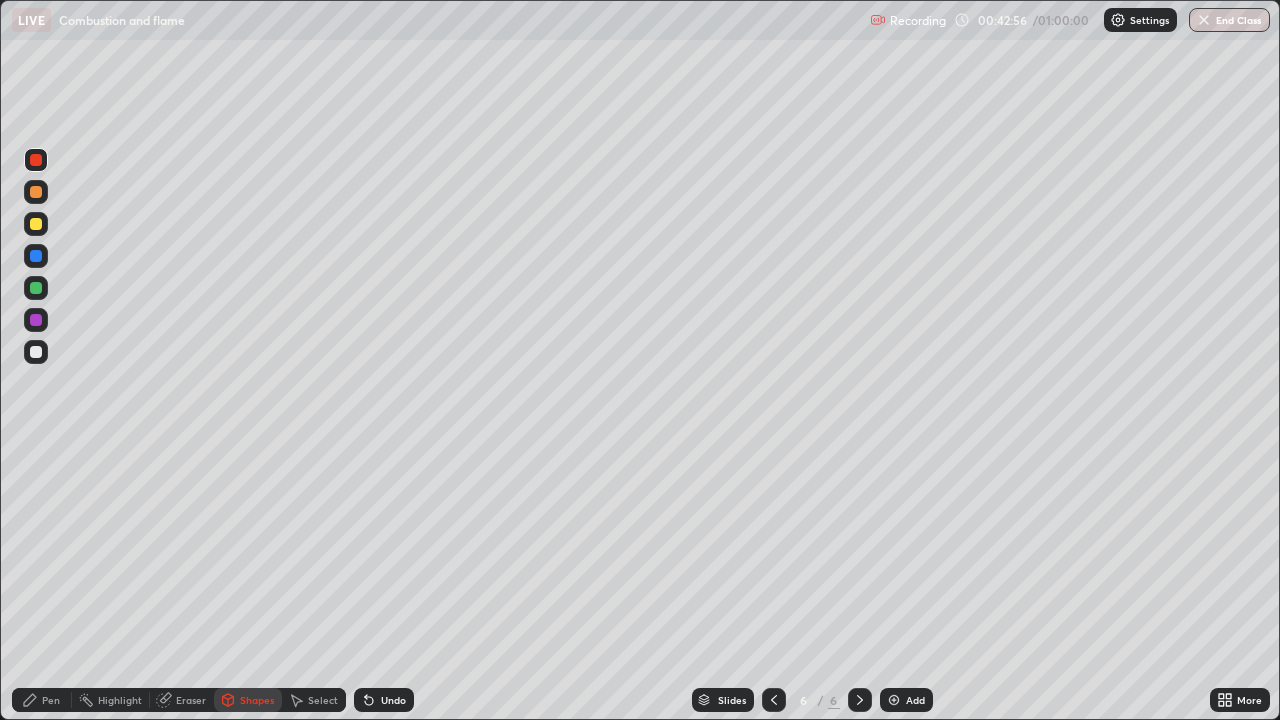 click at bounding box center (36, 224) 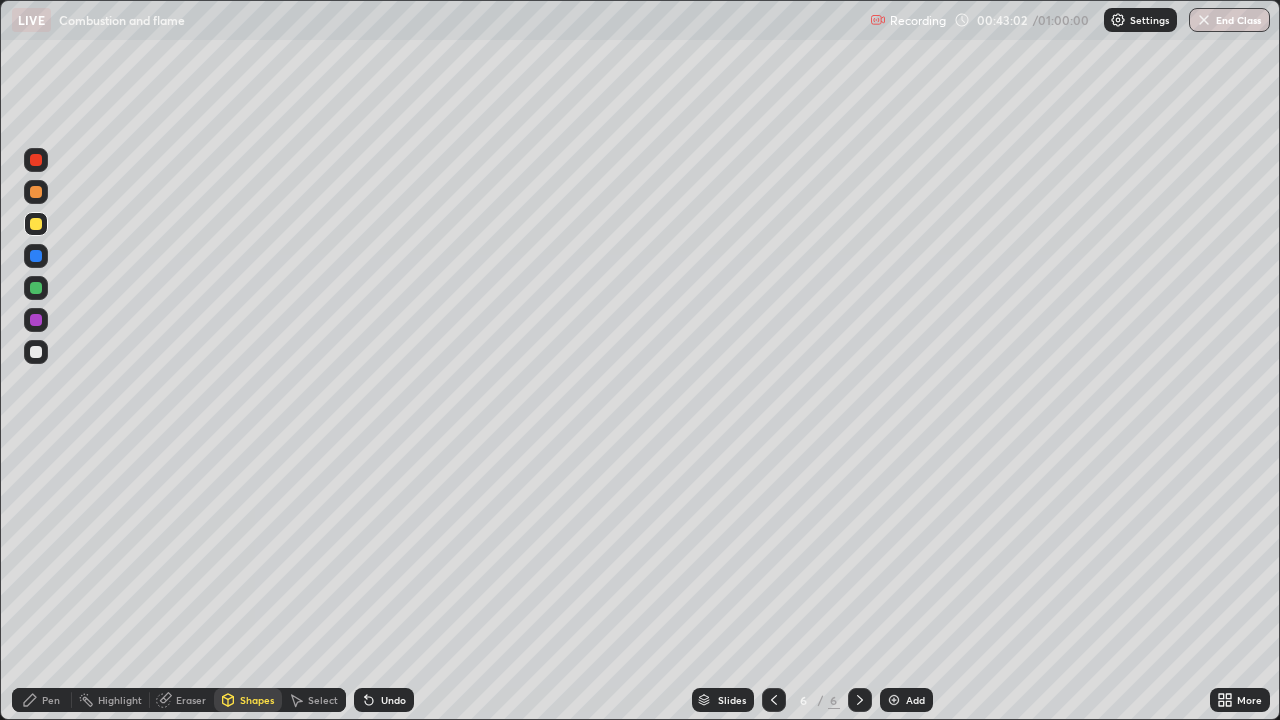 click on "Pen" at bounding box center (51, 700) 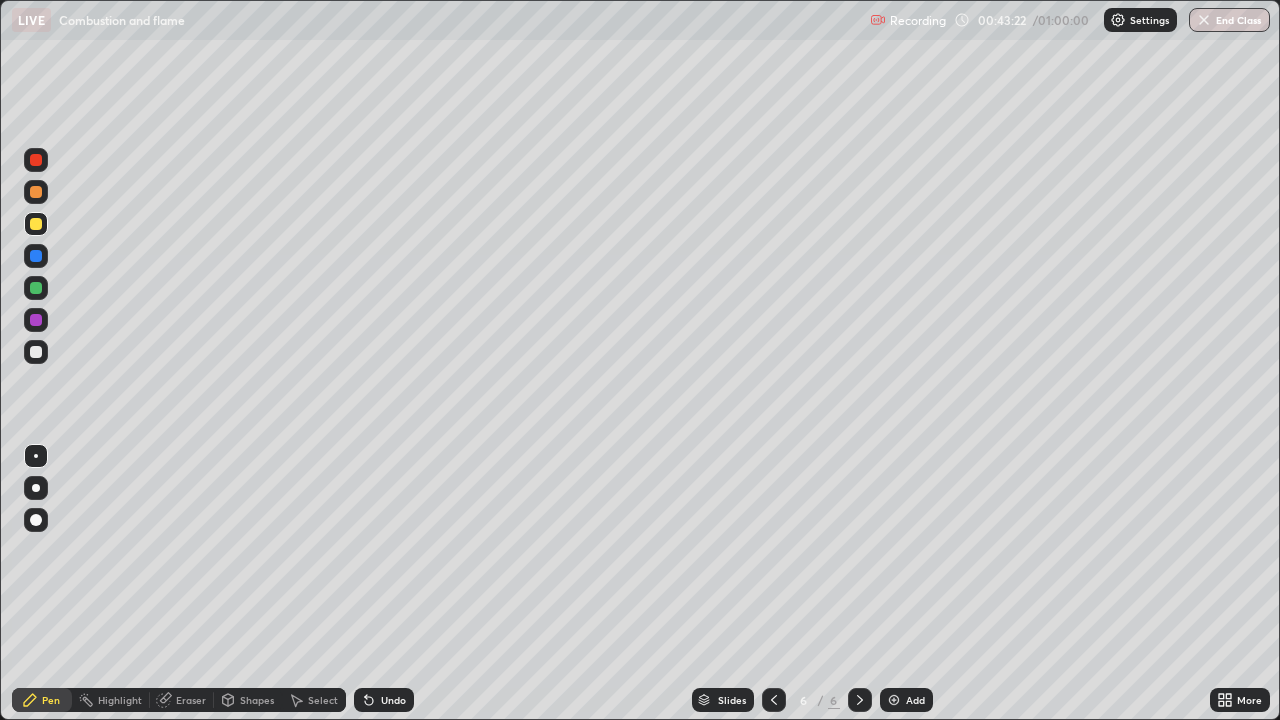 click at bounding box center (36, 320) 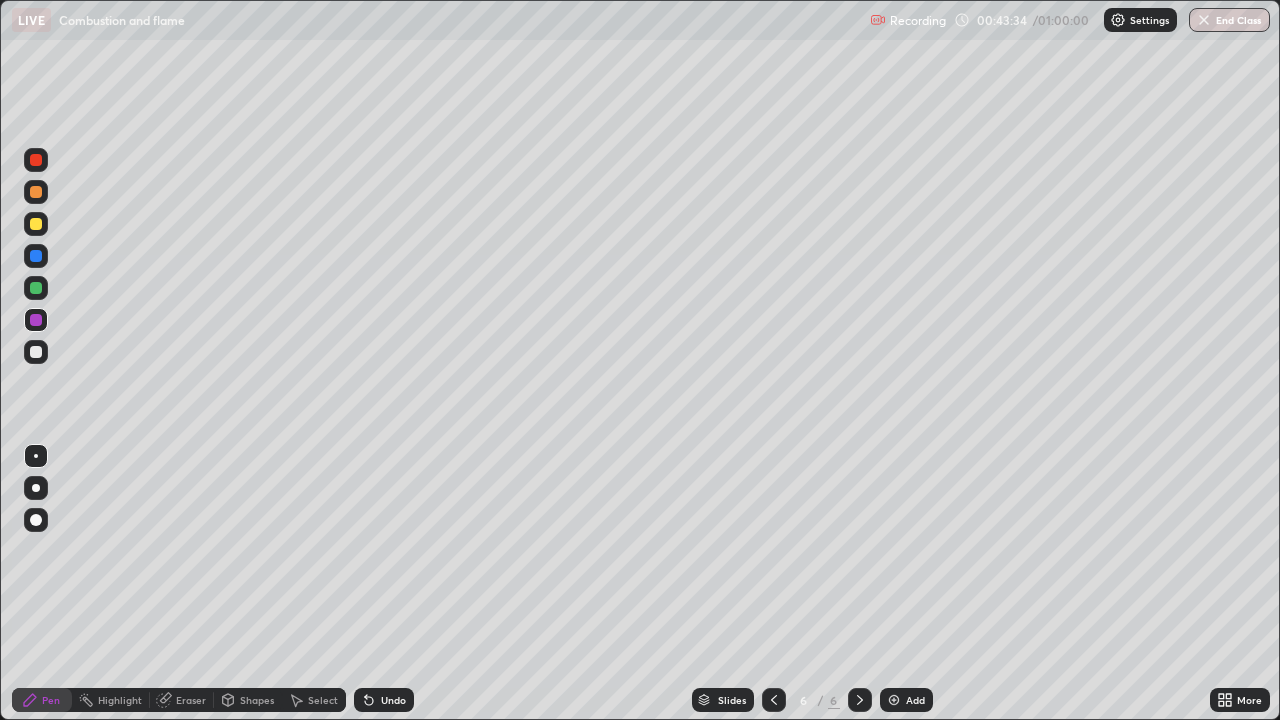 click on "Eraser" at bounding box center (191, 700) 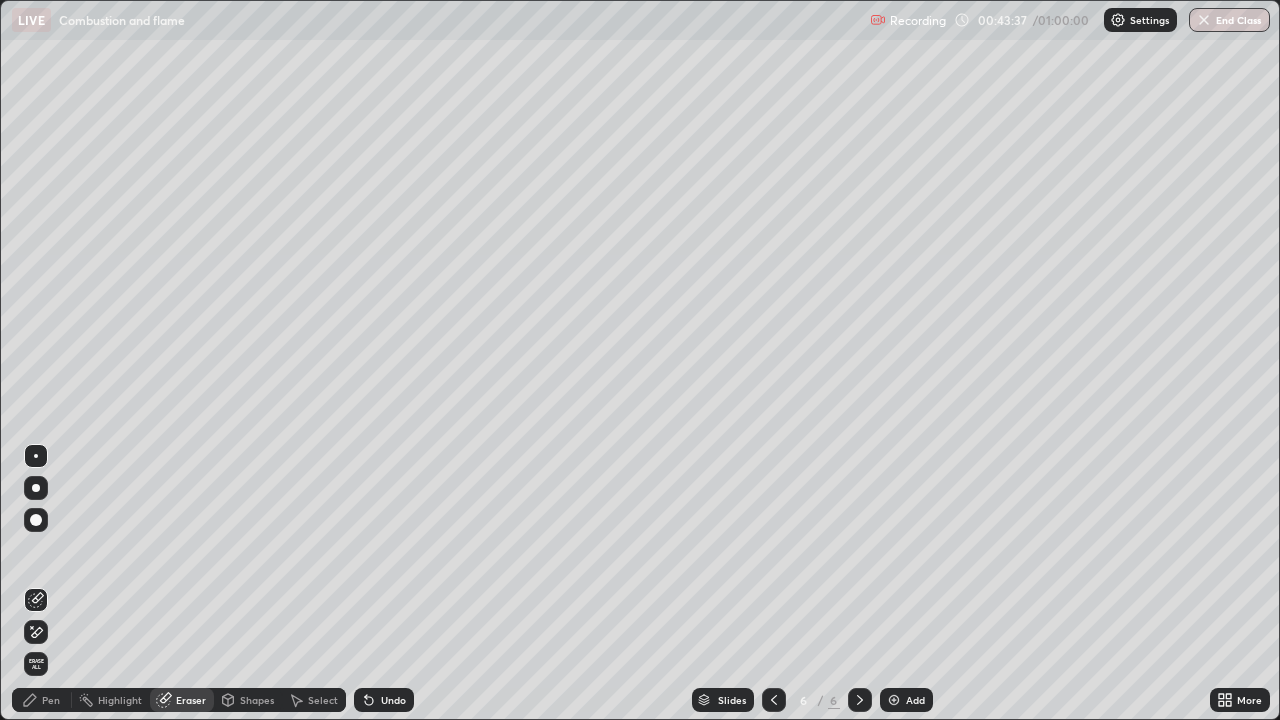 click on "Pen" at bounding box center [51, 700] 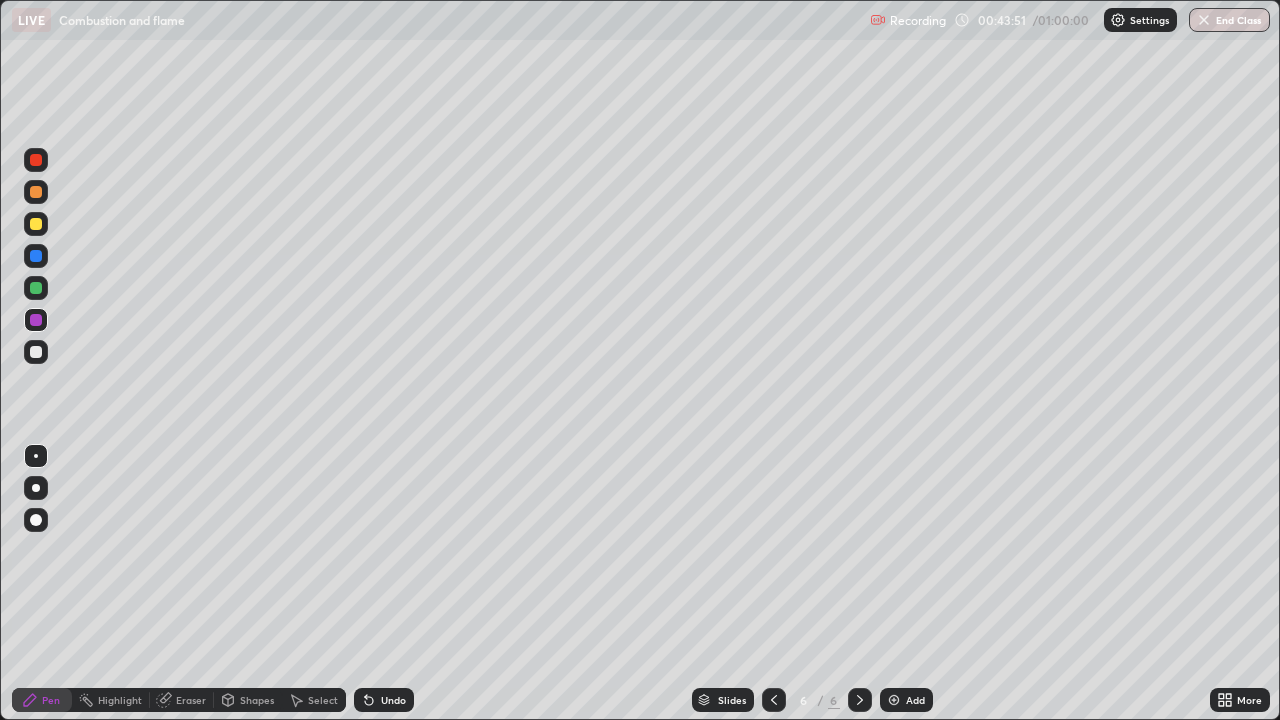 click at bounding box center (36, 160) 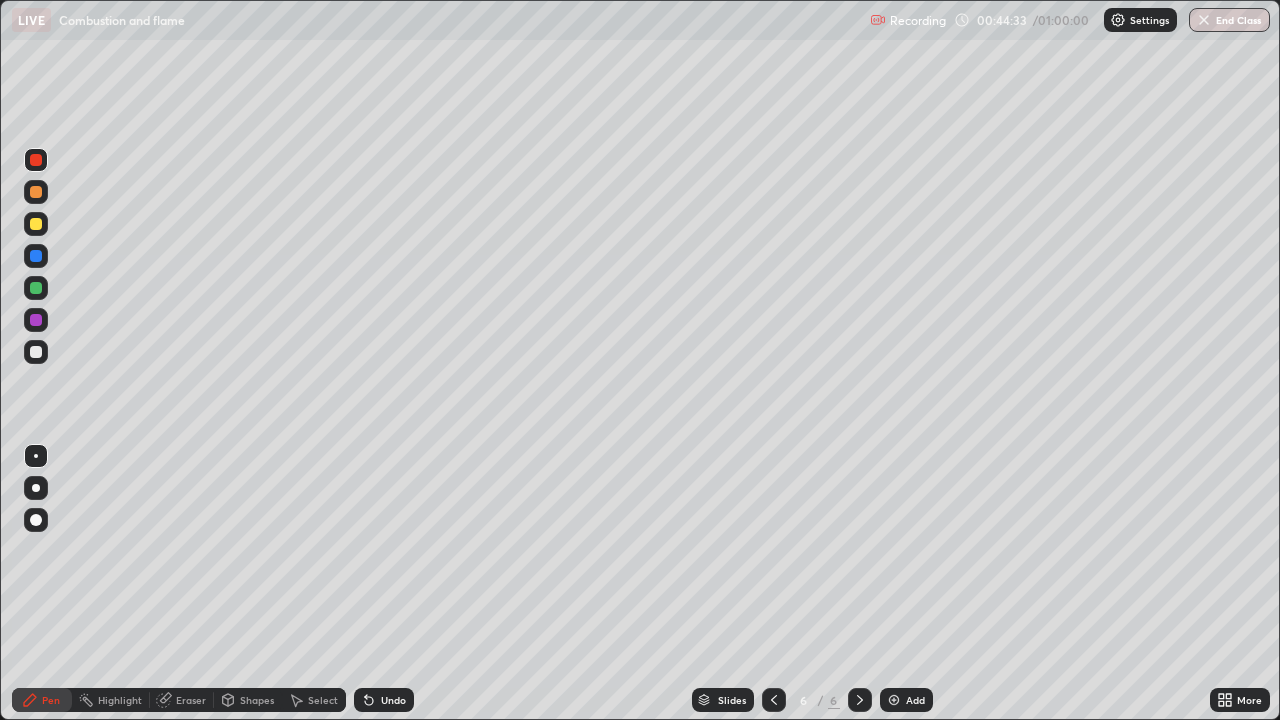 click on "Eraser" at bounding box center [191, 700] 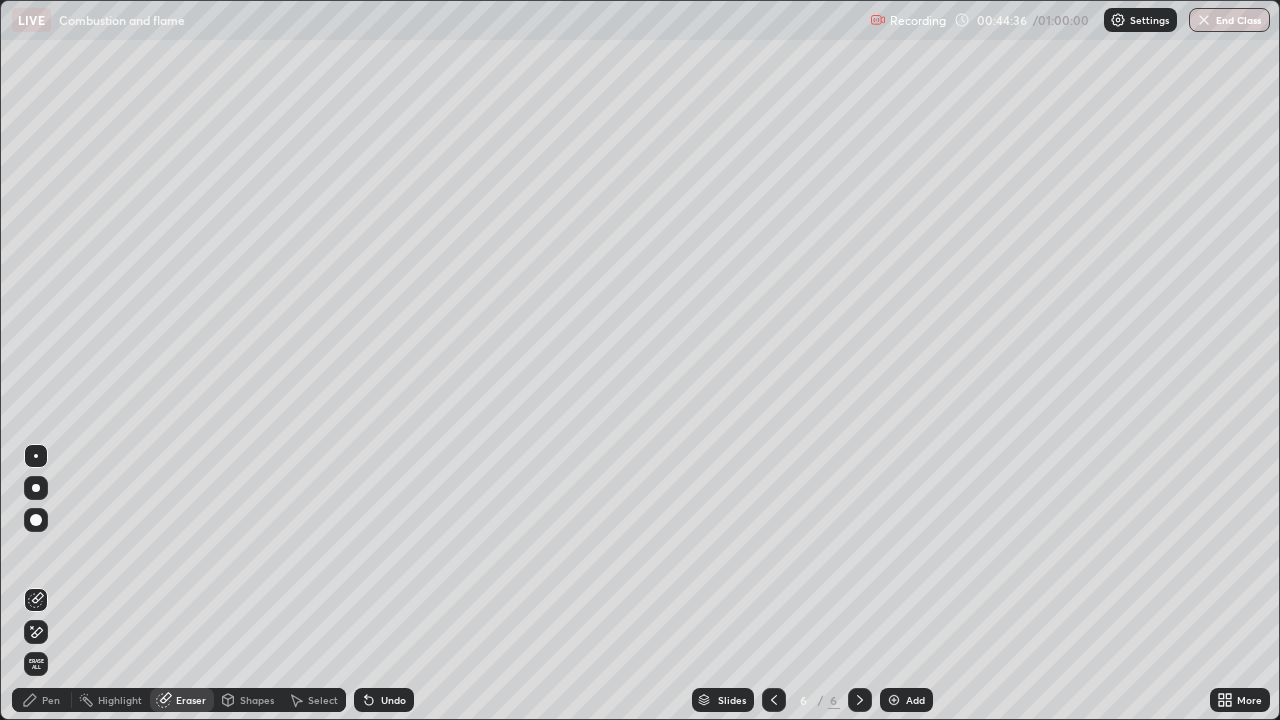 click on "Pen" at bounding box center [51, 700] 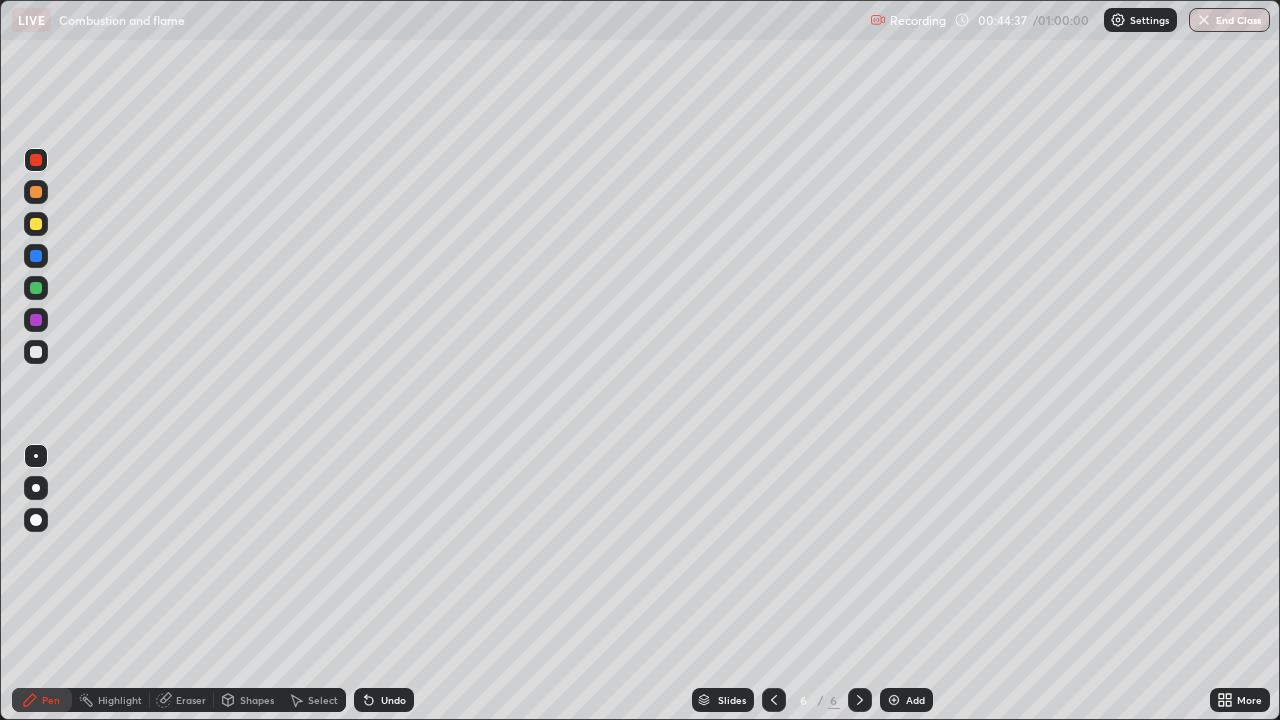 click at bounding box center [36, 352] 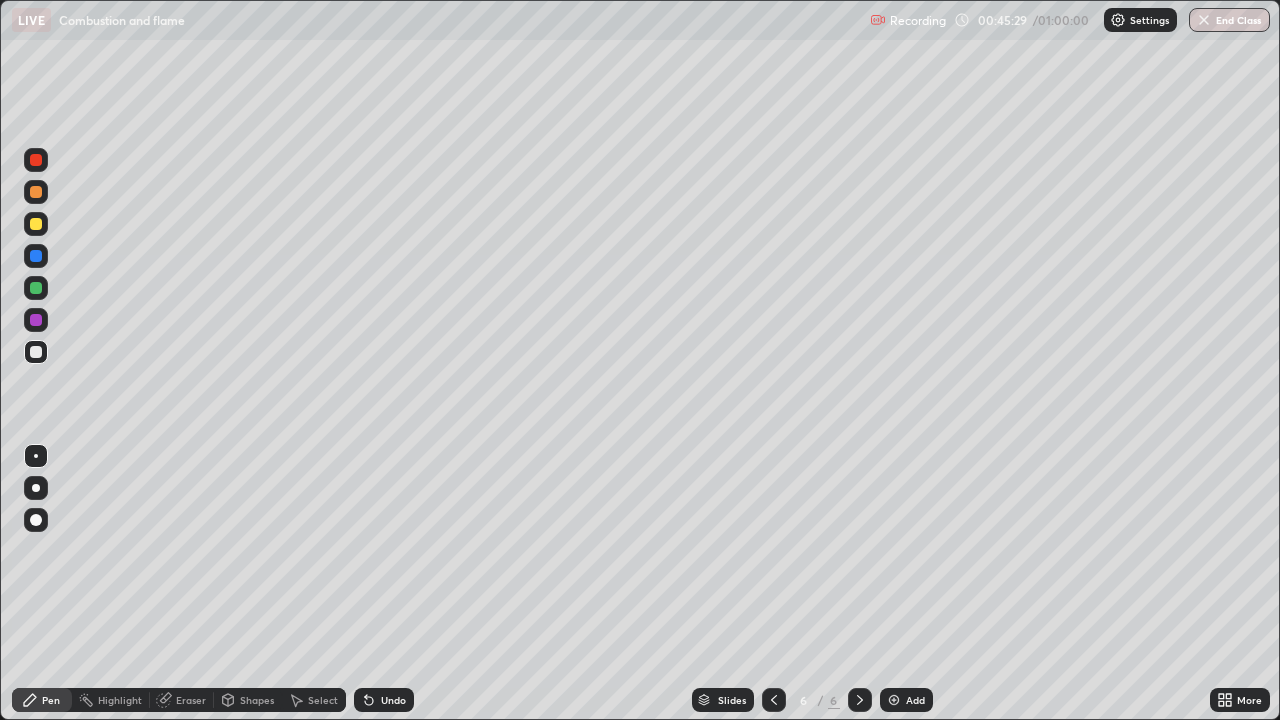 click on "Eraser" at bounding box center (191, 700) 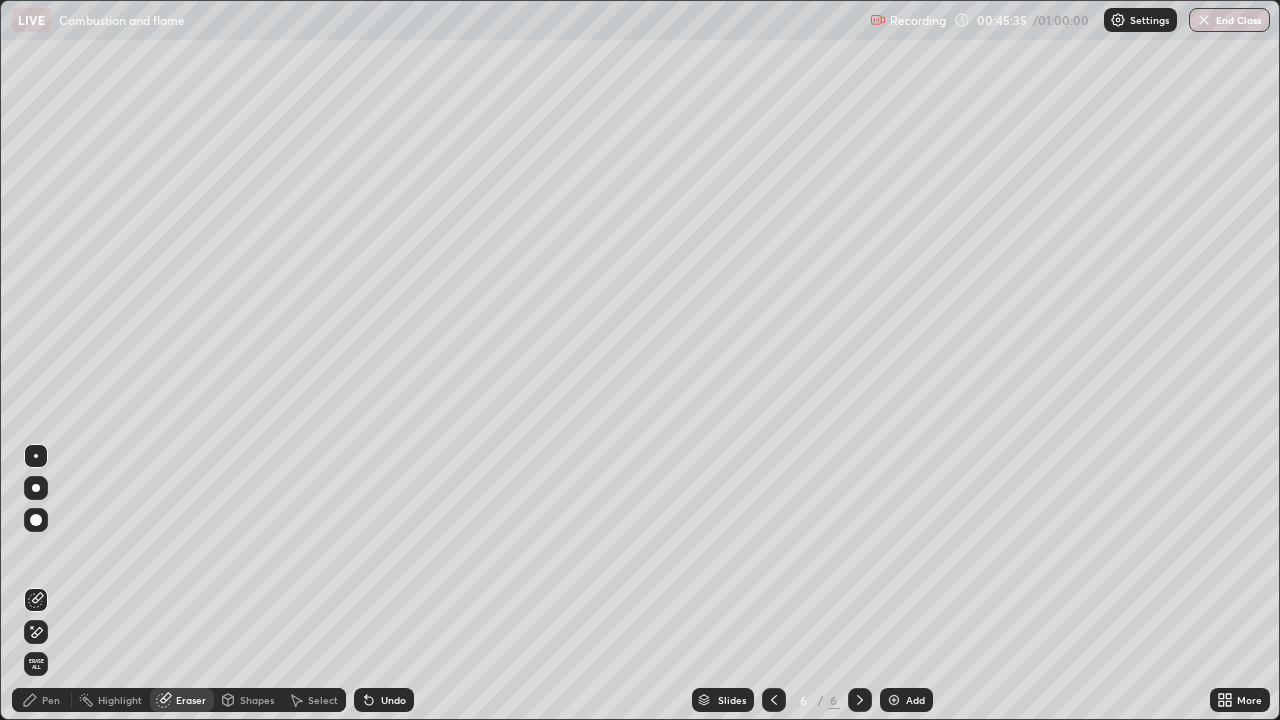 click on "Pen" at bounding box center (51, 700) 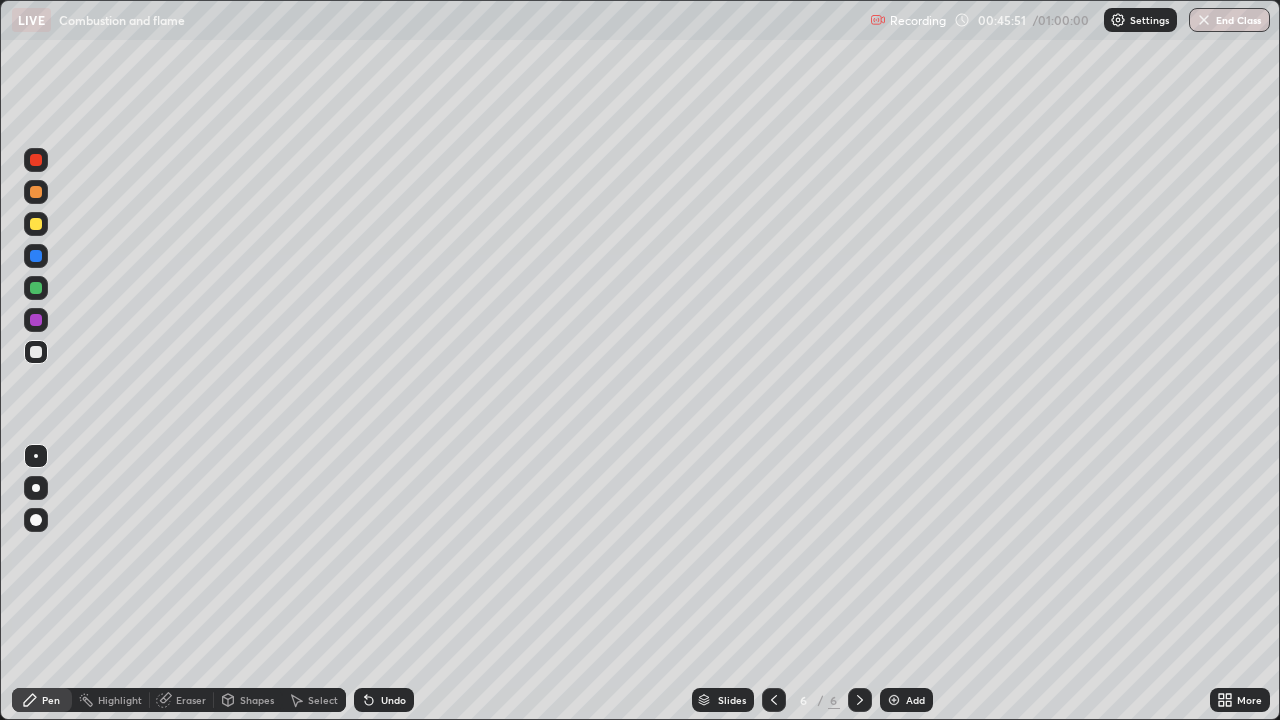 click at bounding box center [36, 320] 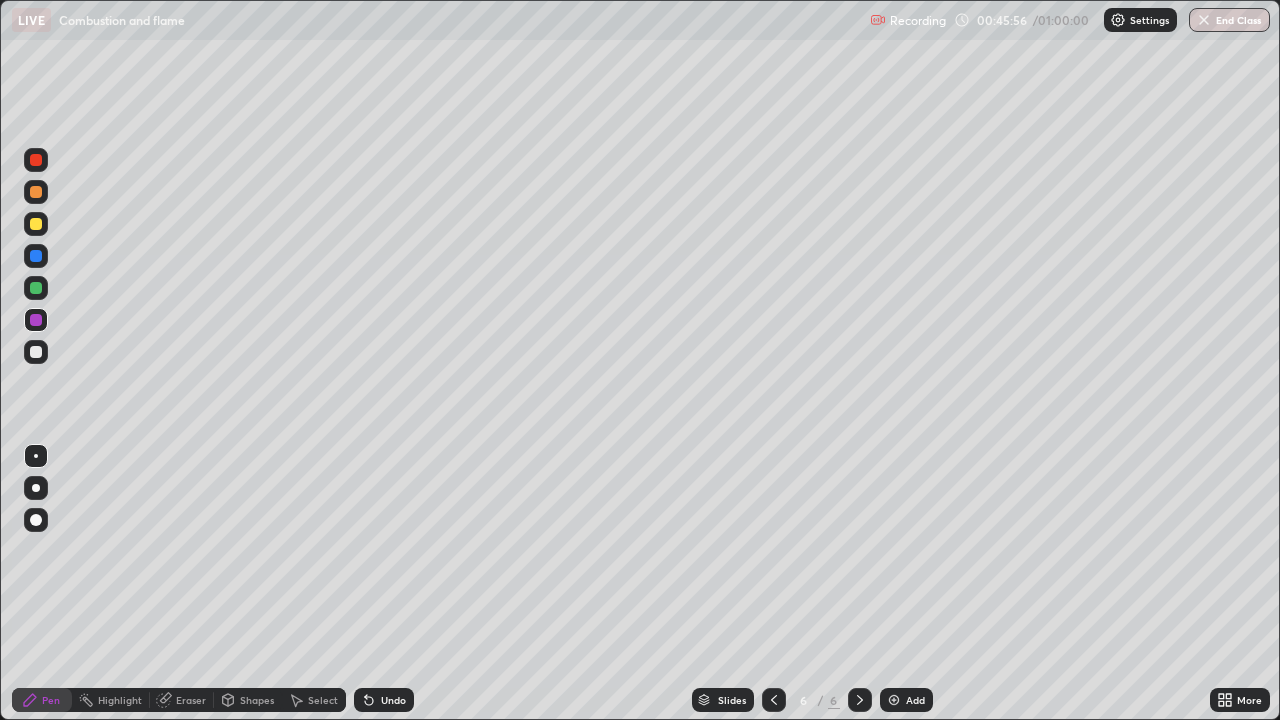 click at bounding box center [36, 160] 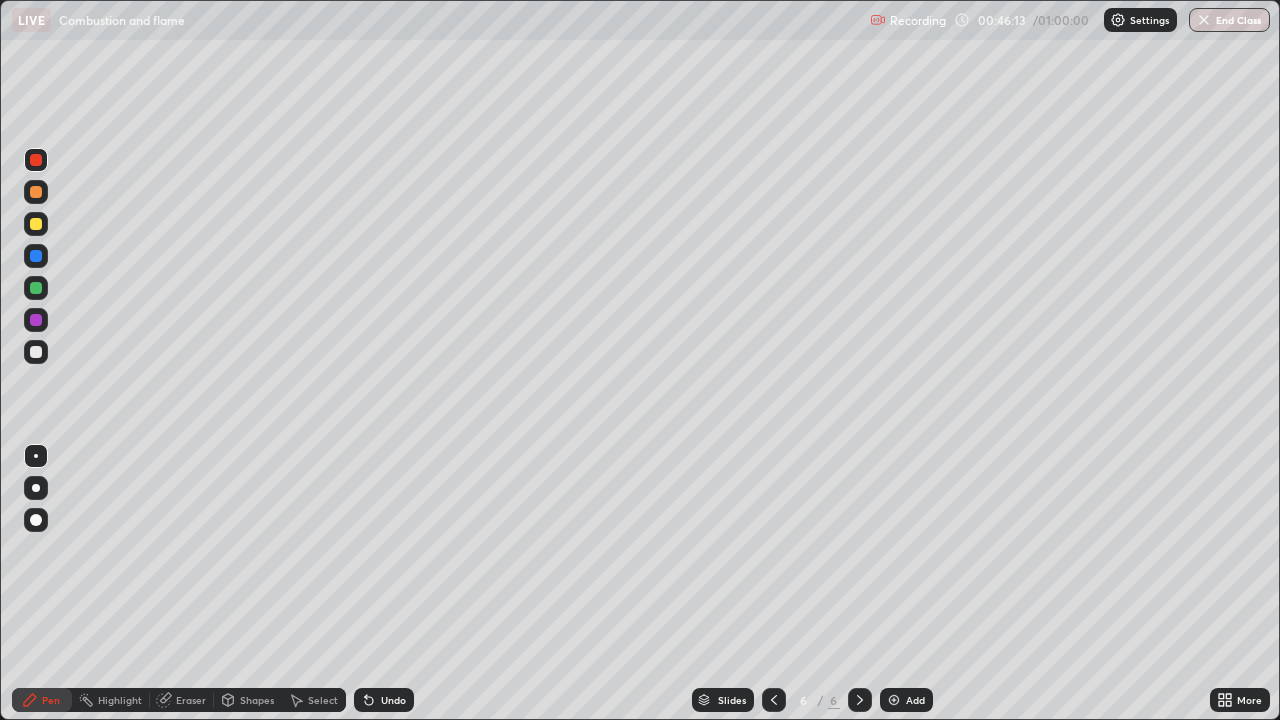 click at bounding box center (36, 352) 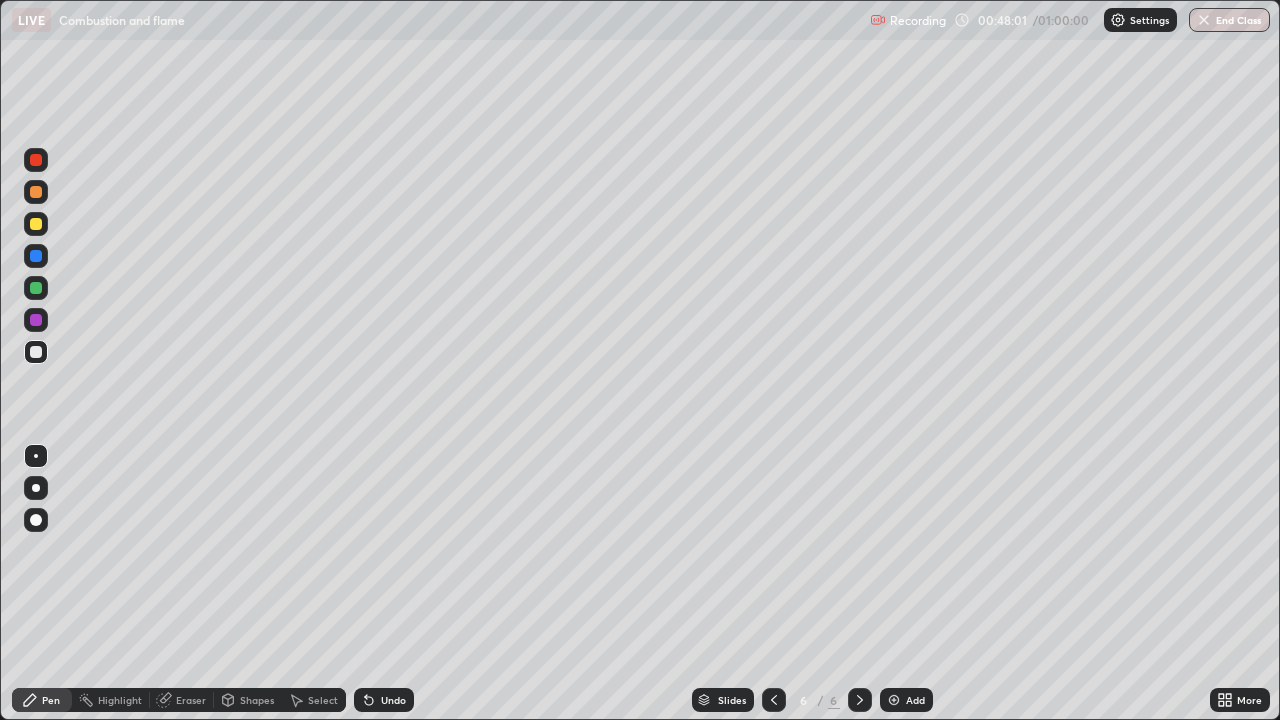 click at bounding box center [36, 320] 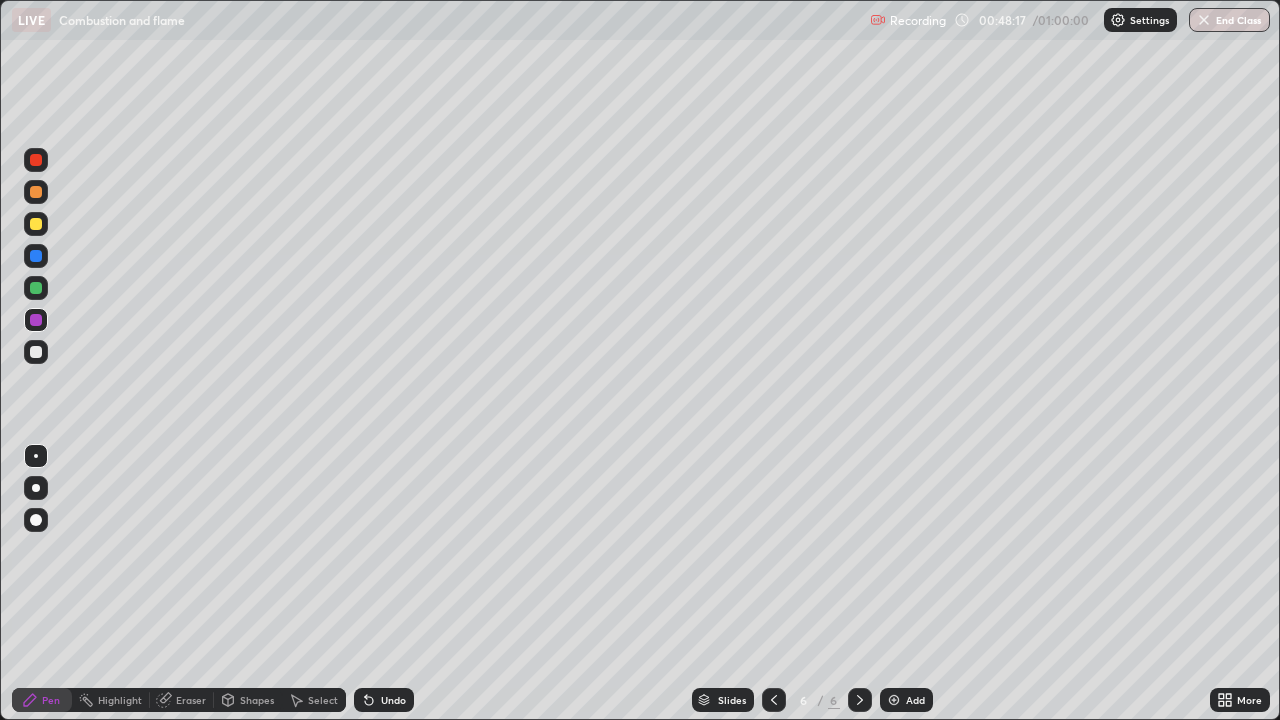 click on "Eraser" at bounding box center (191, 700) 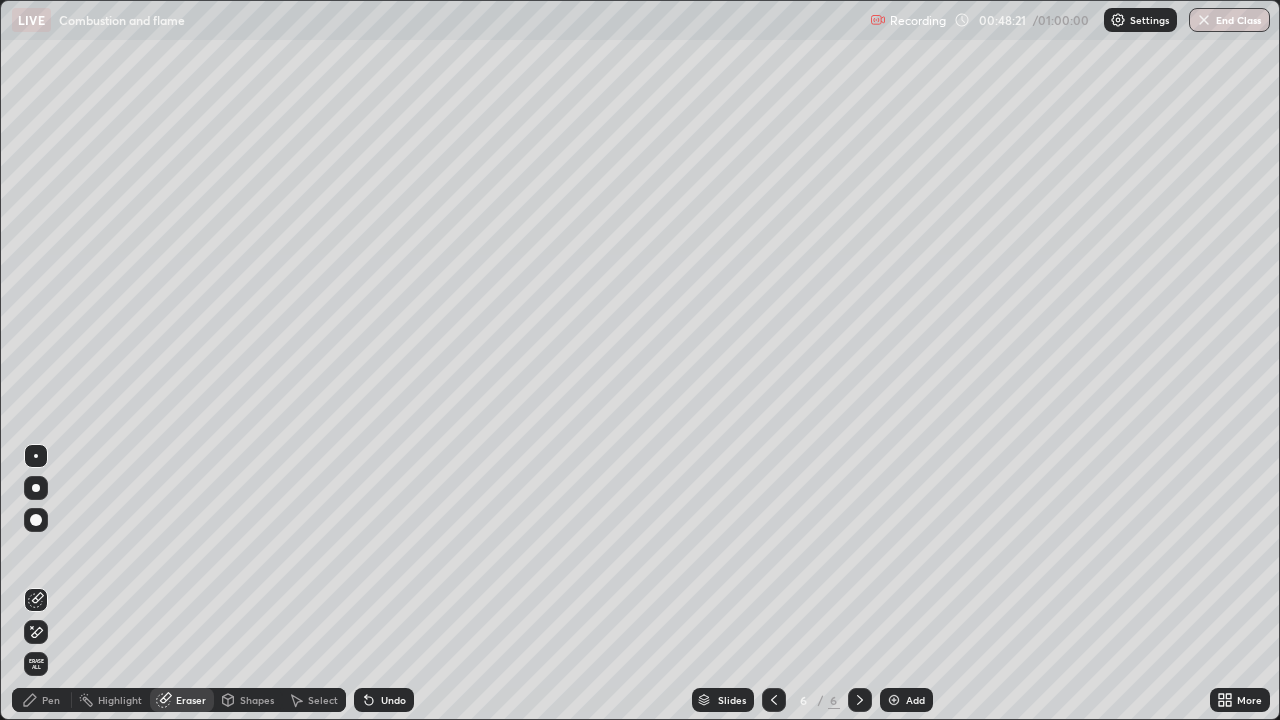 click on "Pen" at bounding box center (51, 700) 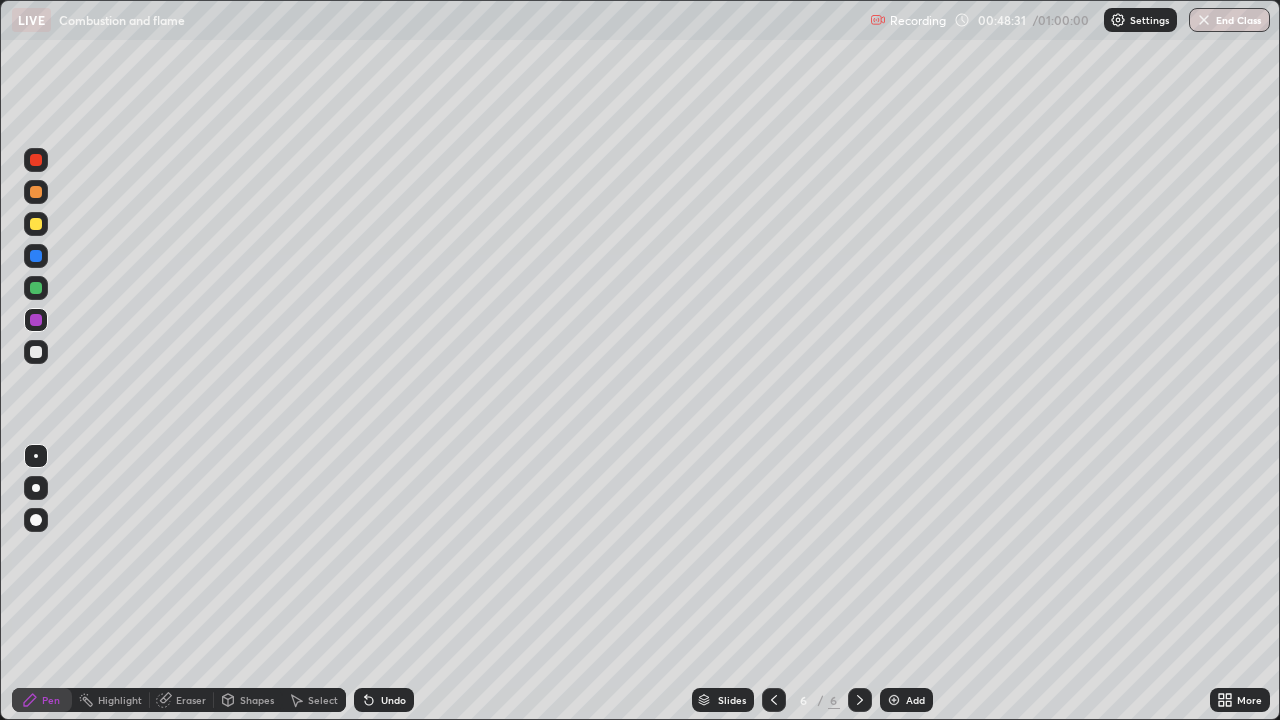 click on "Eraser" at bounding box center (191, 700) 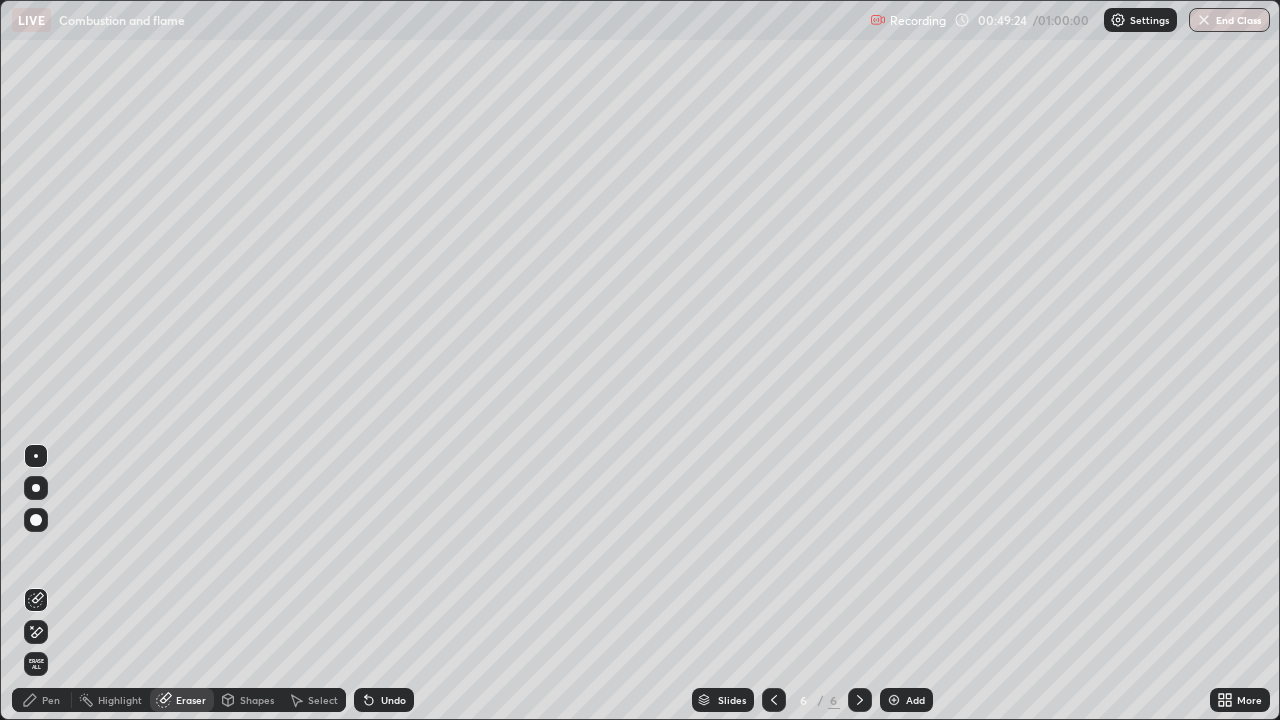 click at bounding box center (894, 700) 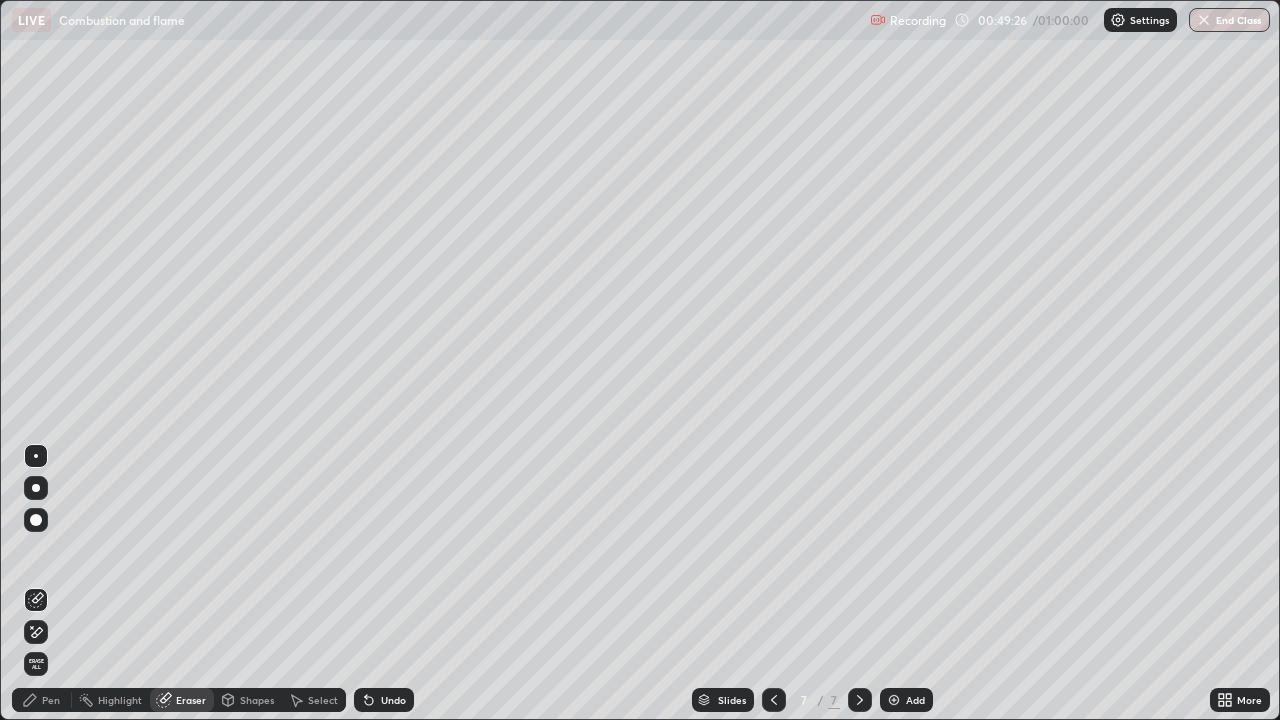 click on "Pen" at bounding box center (42, 700) 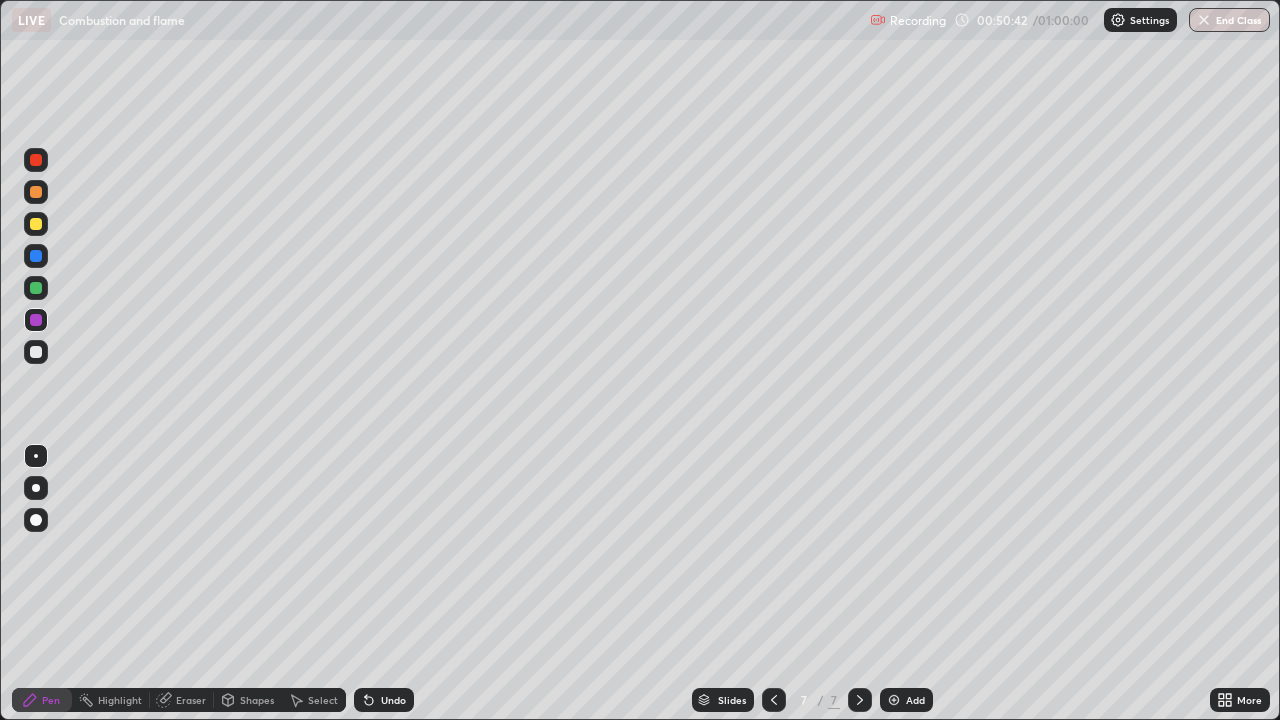 click 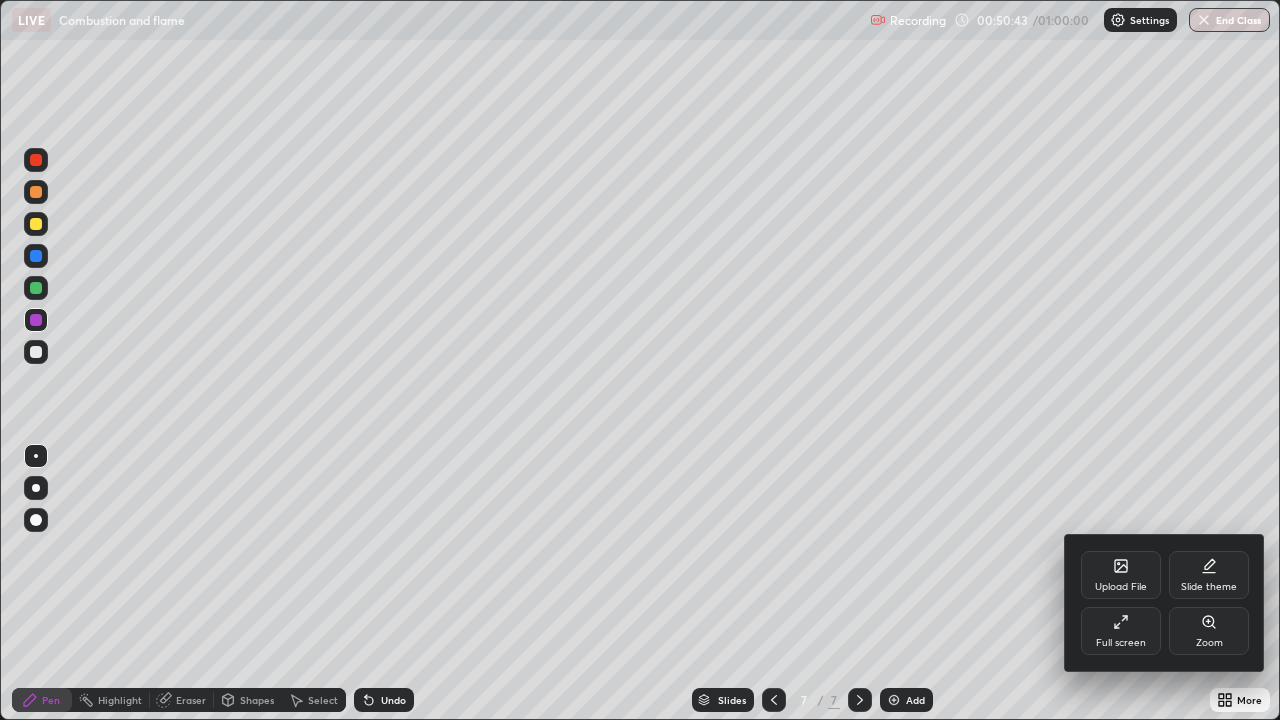 click on "Full screen" at bounding box center (1121, 631) 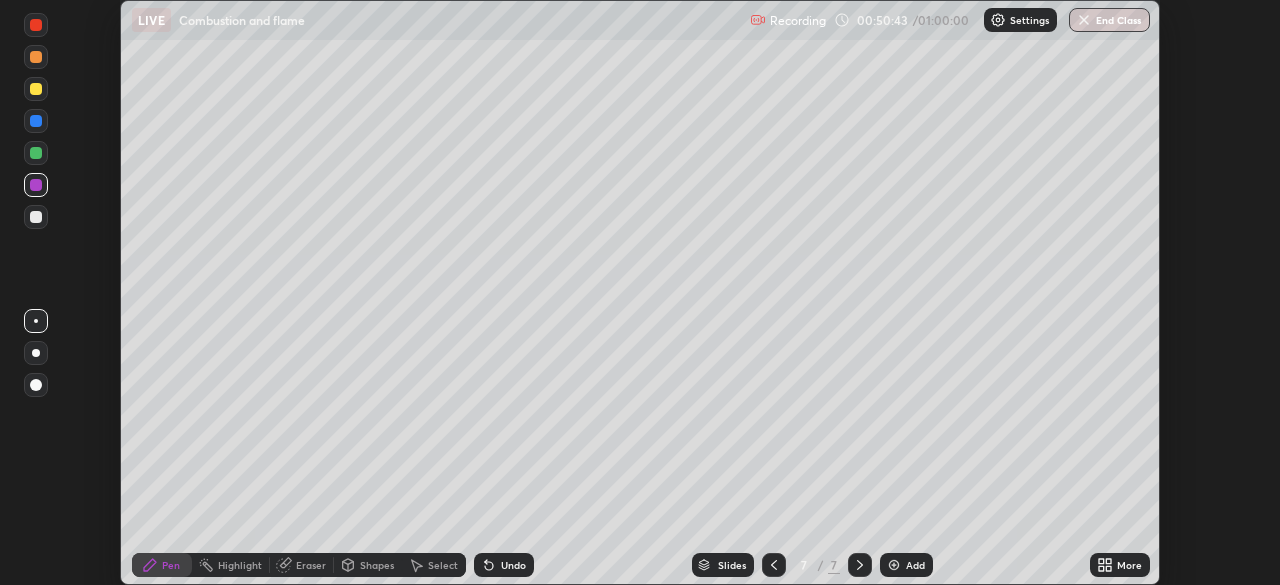 scroll, scrollTop: 585, scrollLeft: 1280, axis: both 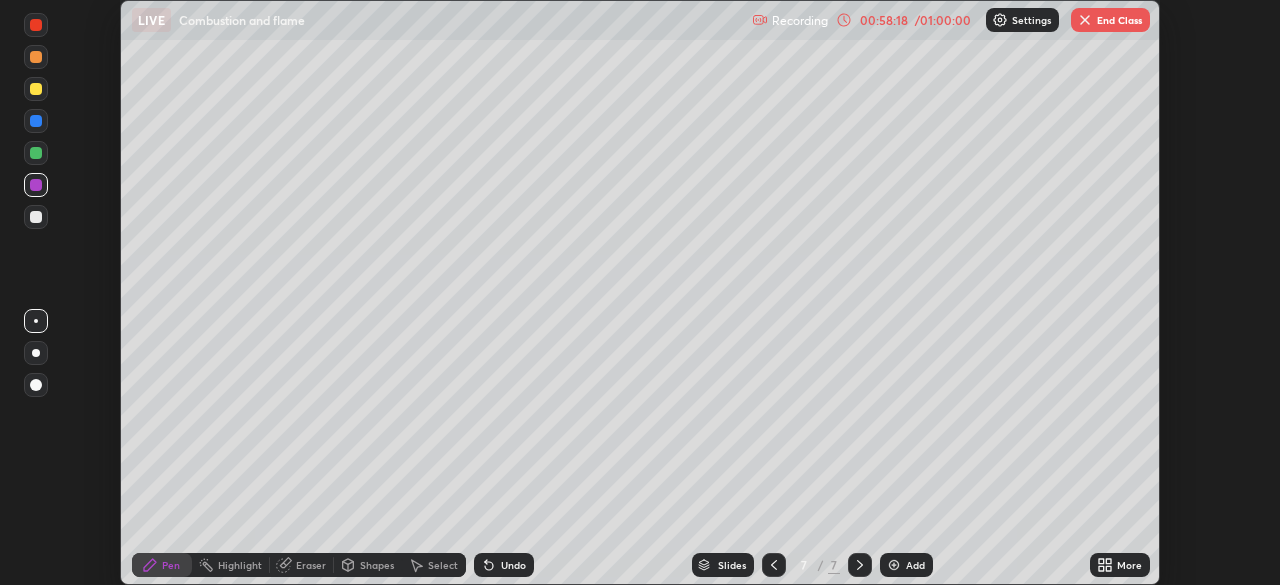 click at bounding box center (1085, 20) 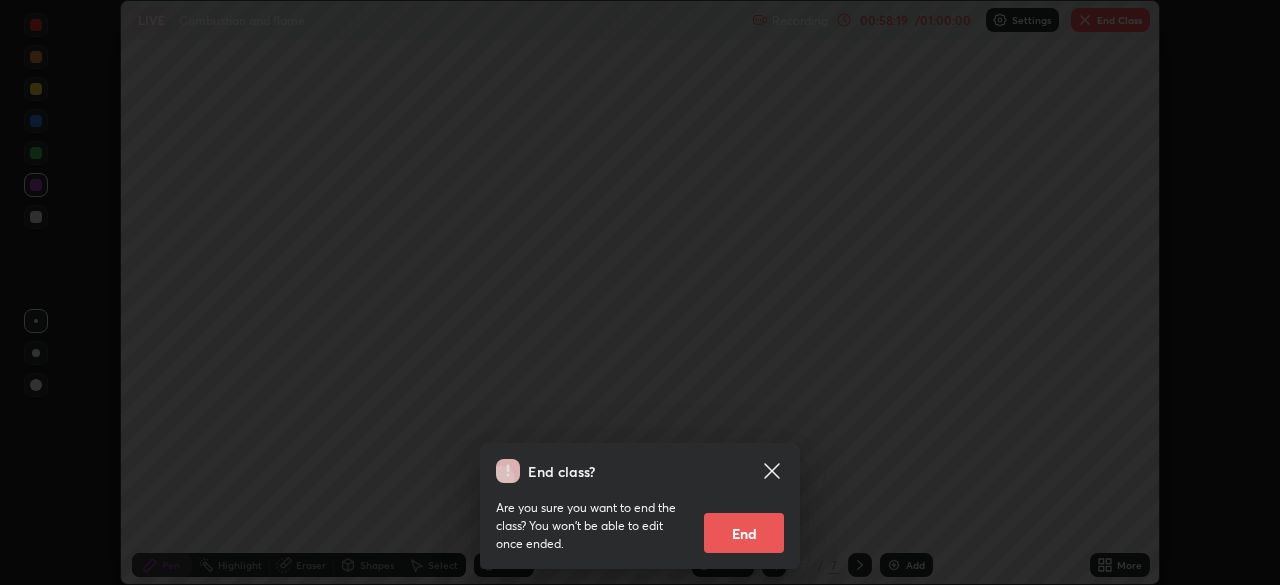 click on "End" at bounding box center [744, 533] 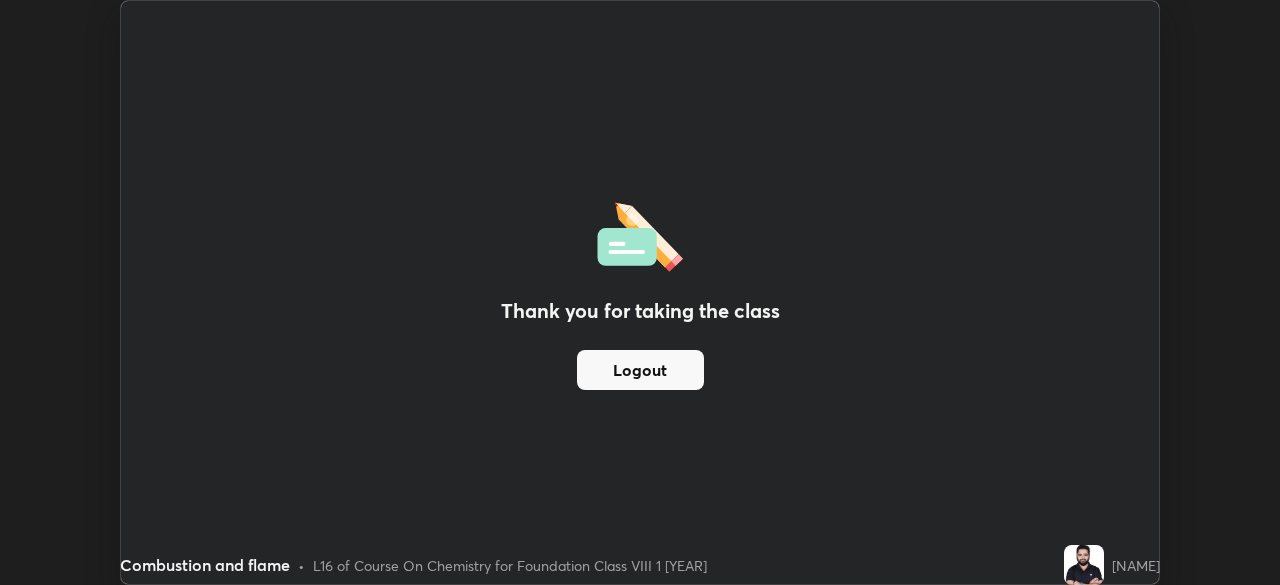 click on "Logout" at bounding box center [640, 370] 